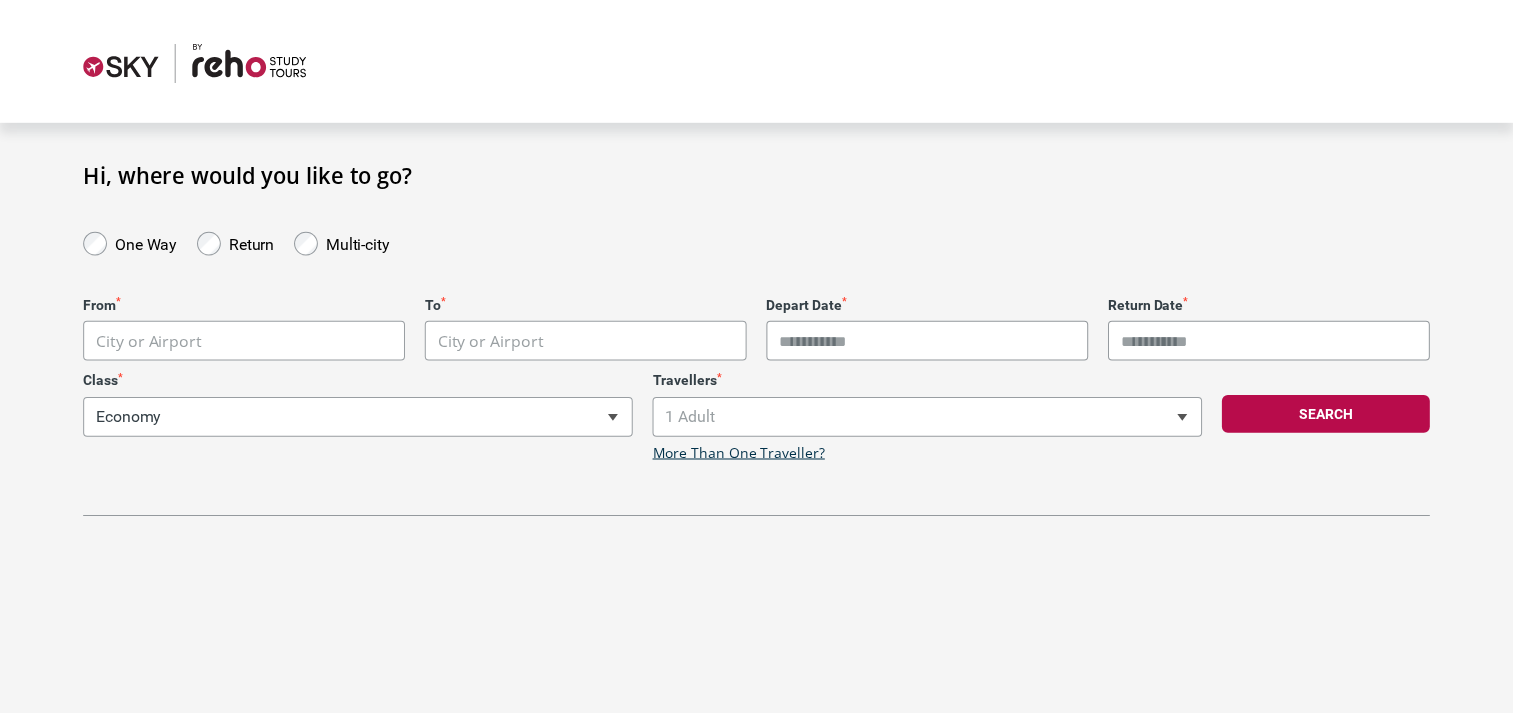 scroll, scrollTop: 0, scrollLeft: 0, axis: both 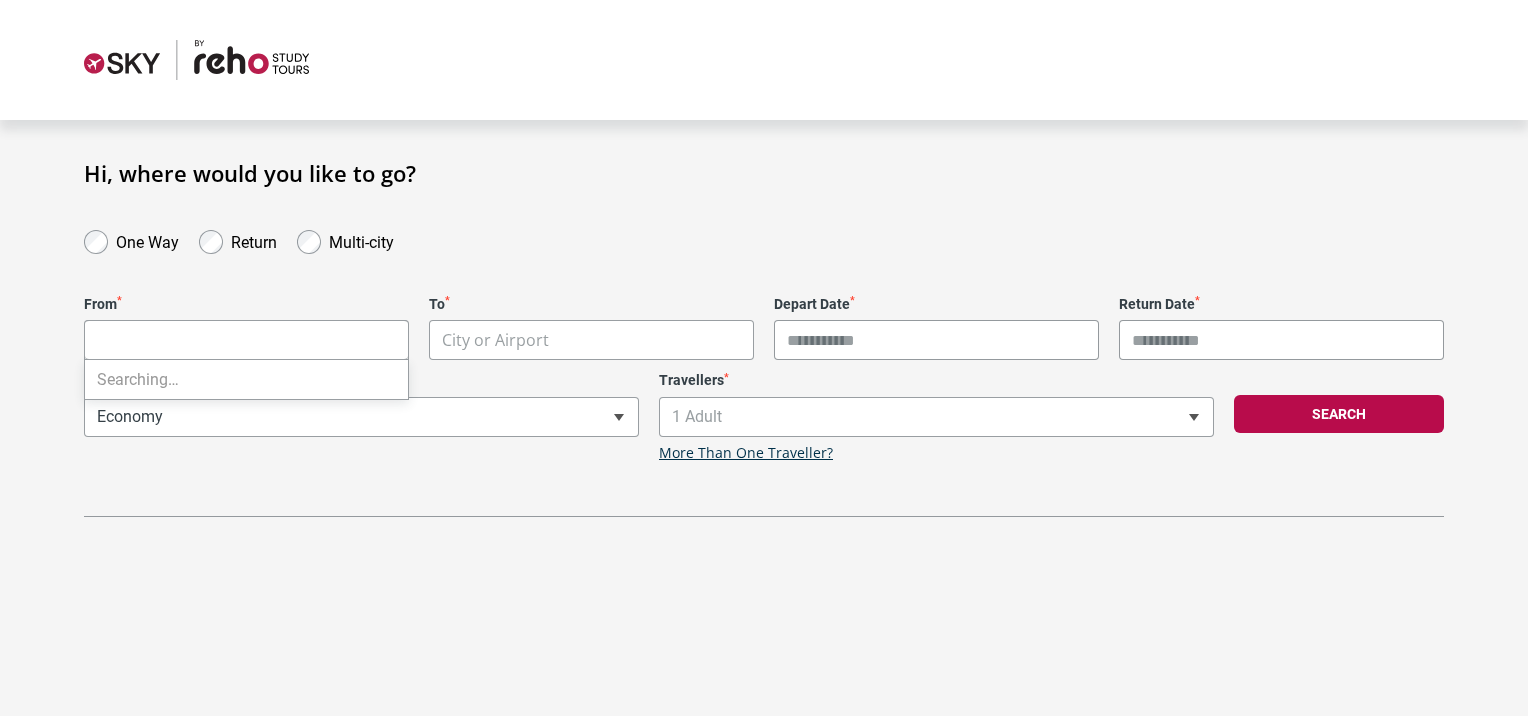 click on "**********" at bounding box center [764, 358] 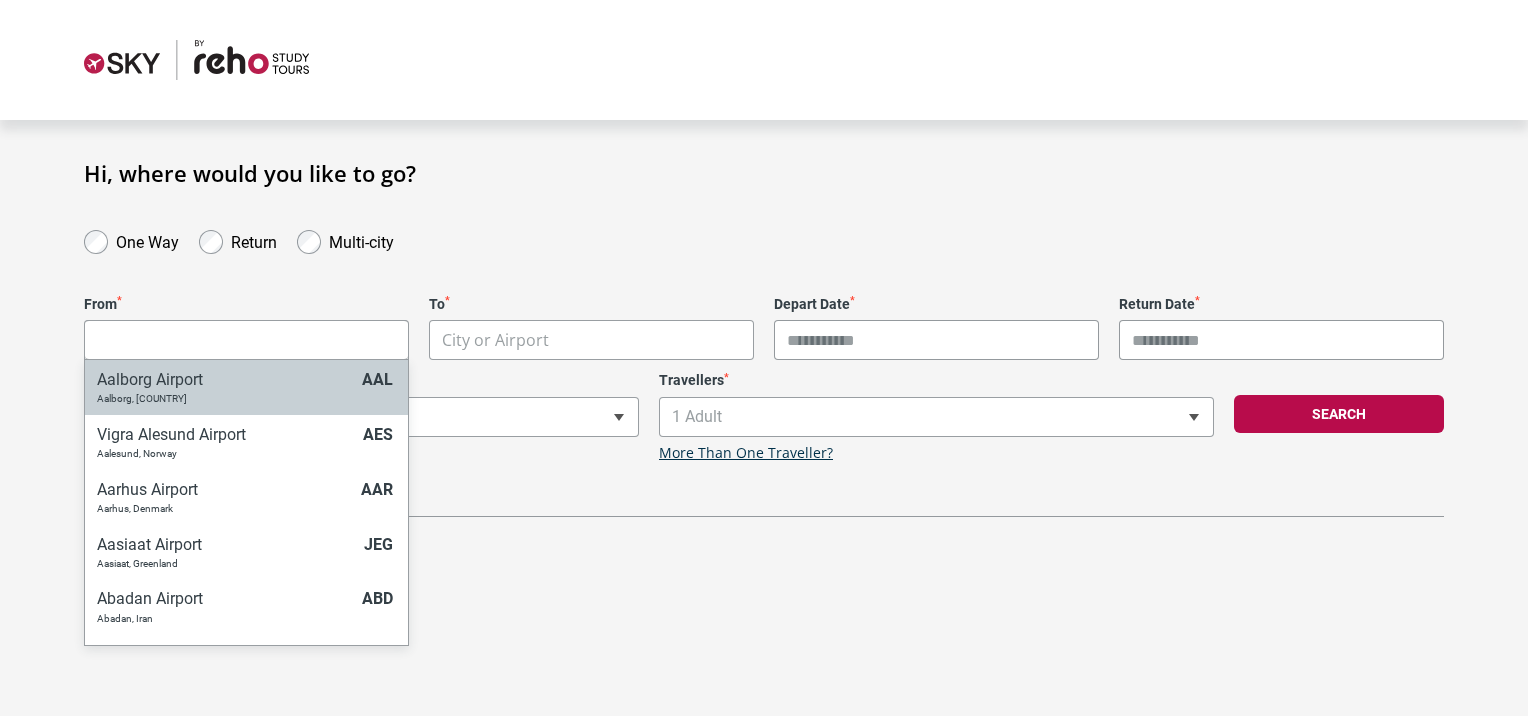 click on "One Way" at bounding box center [131, 240] 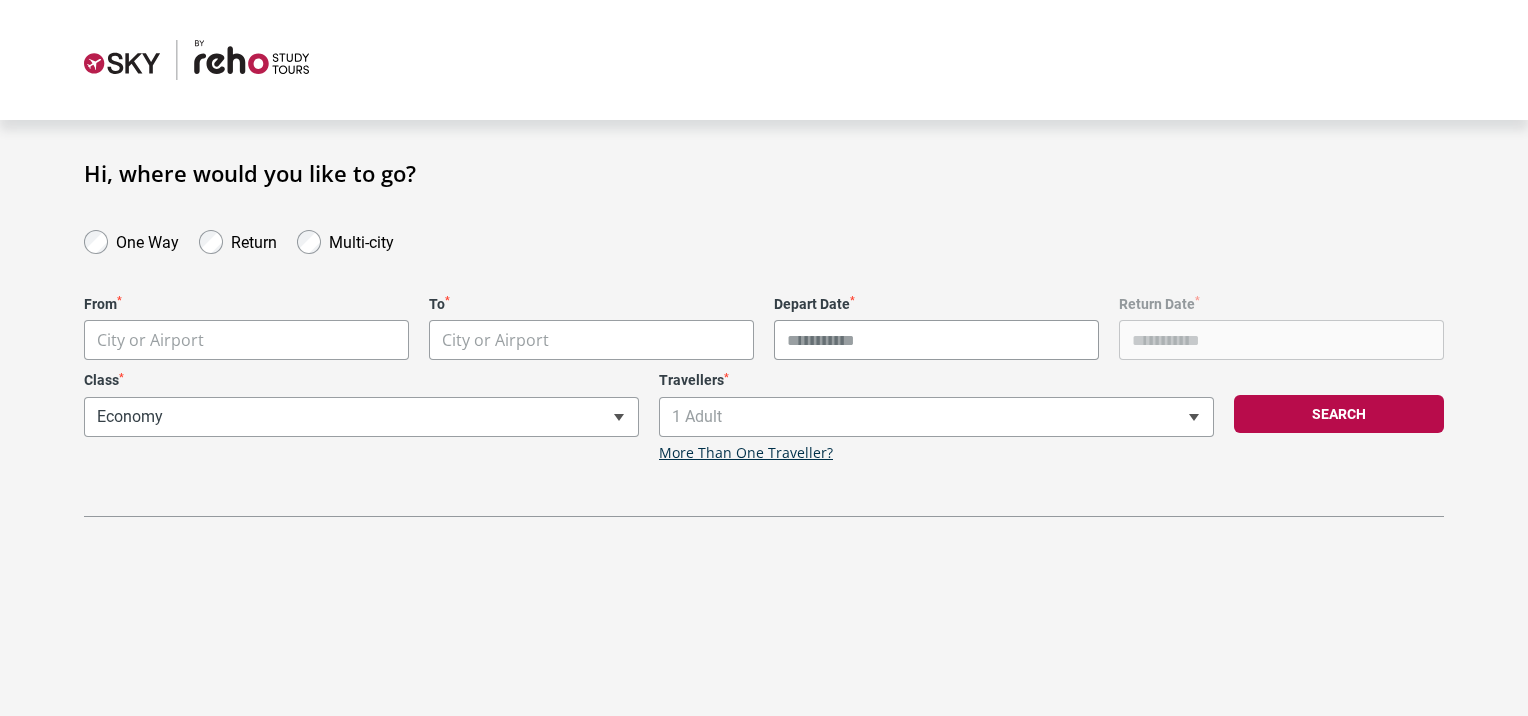 click on "**********" at bounding box center [764, 358] 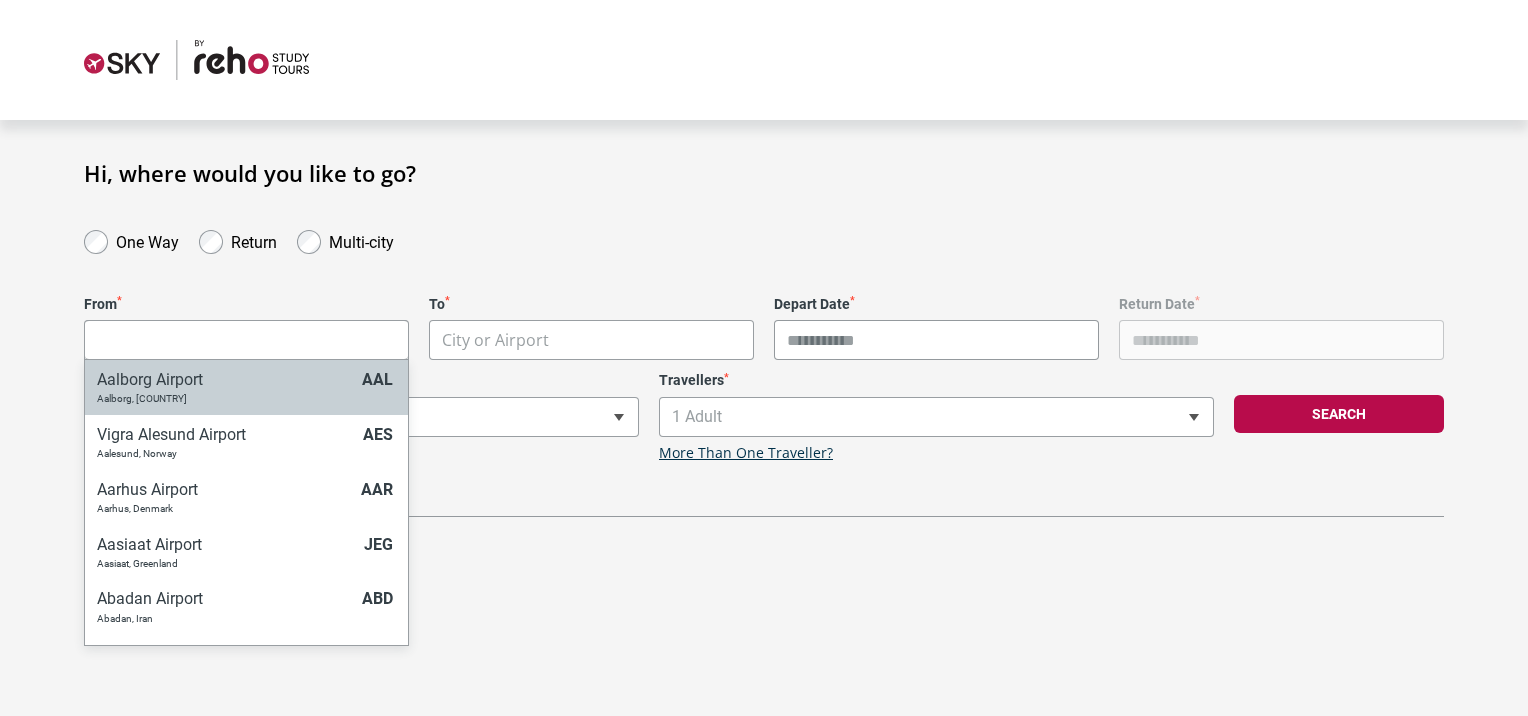 click on "**********" at bounding box center [764, 371] 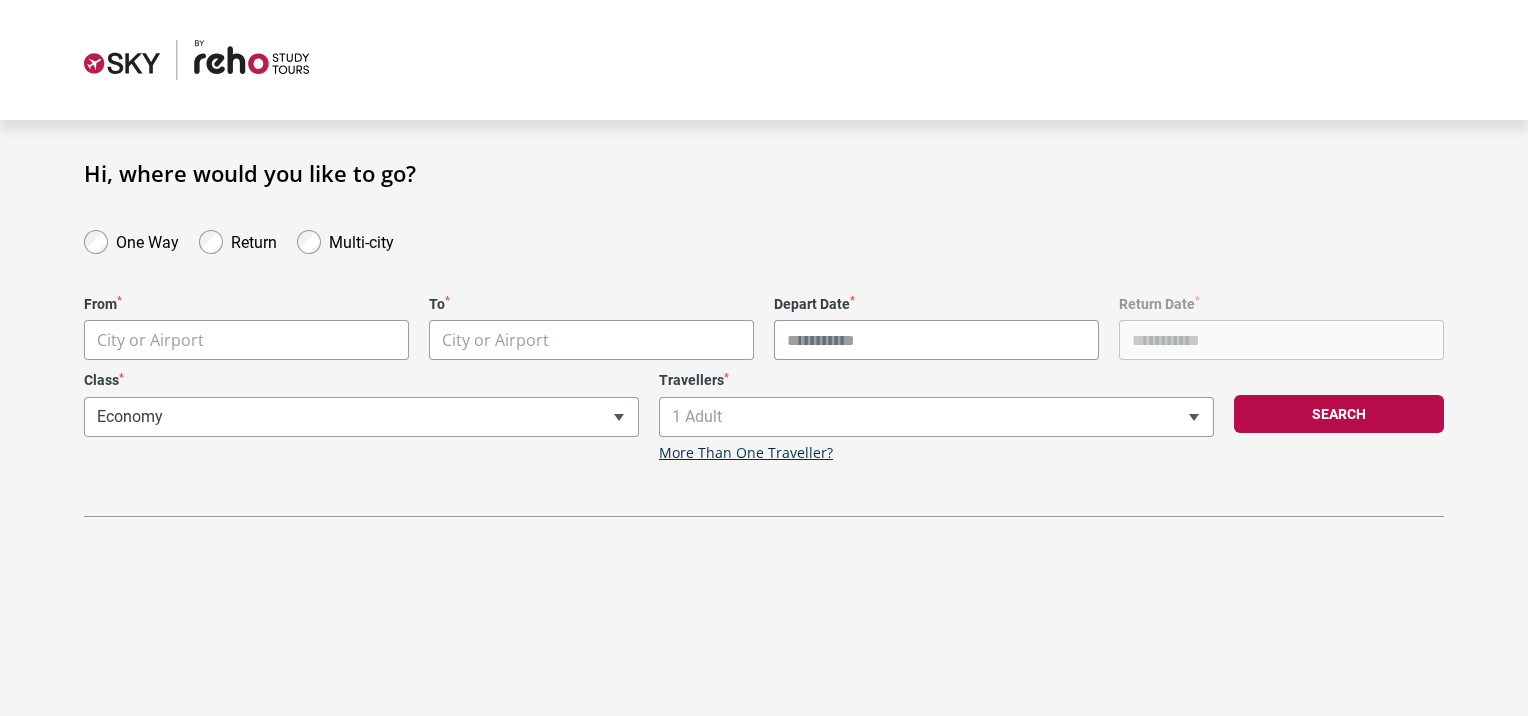 click on "**********" at bounding box center [764, 358] 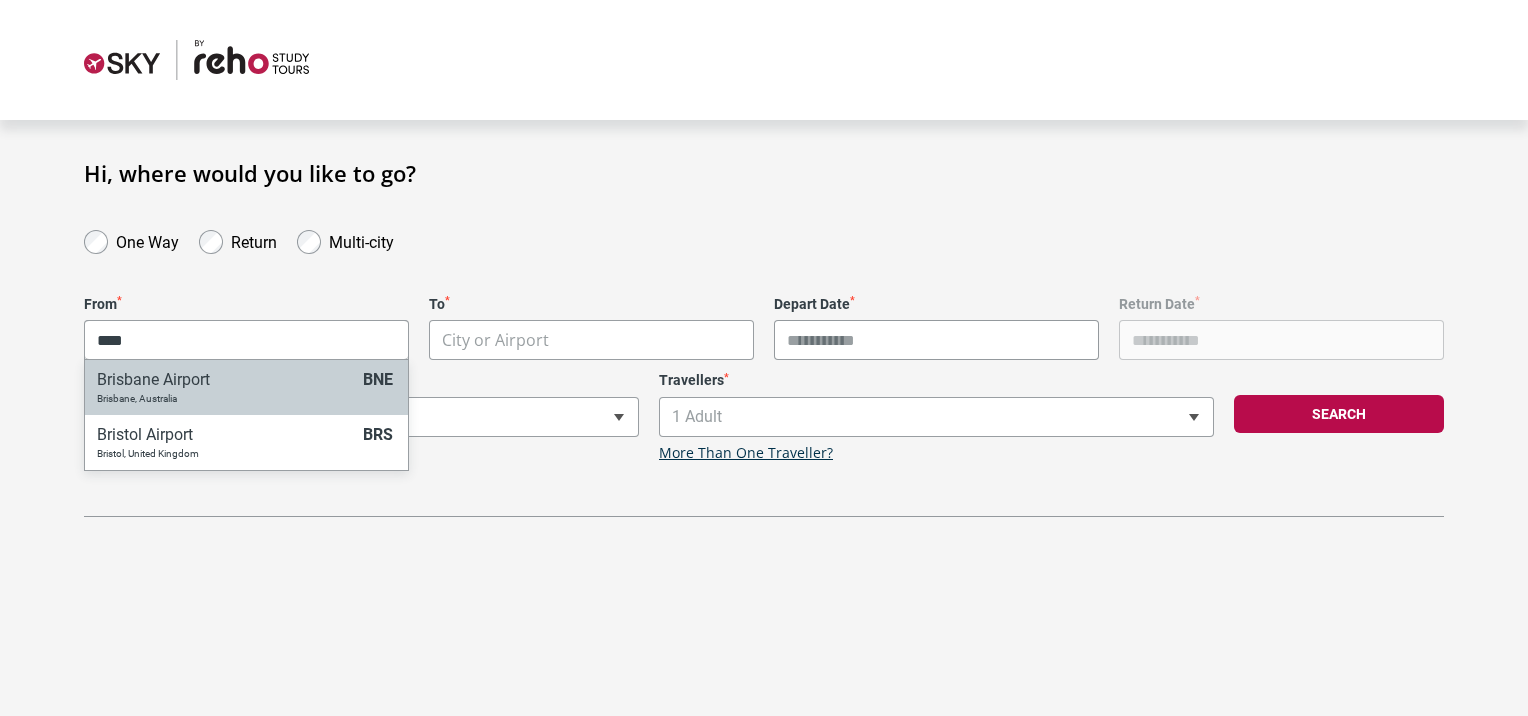 type on "****" 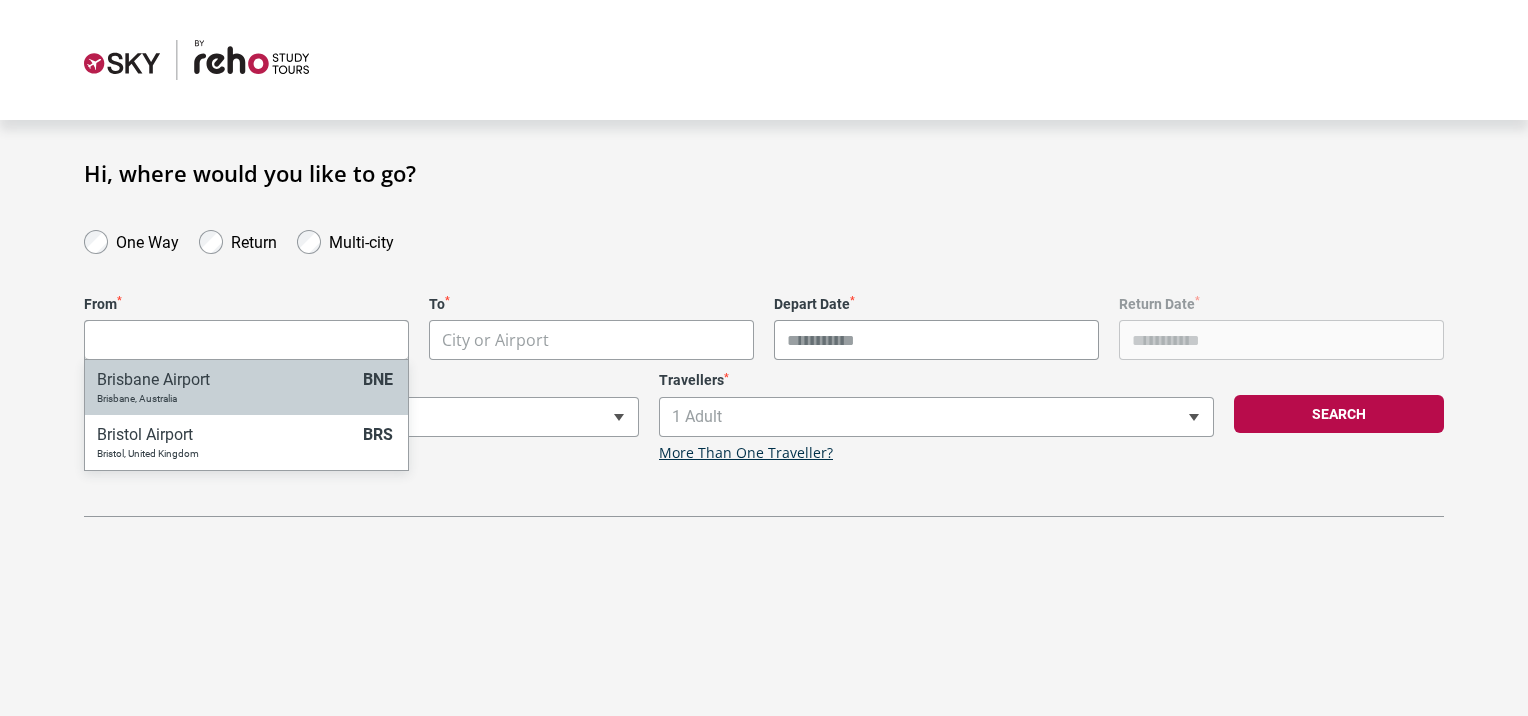select on "[AIRPORT_CODE]" 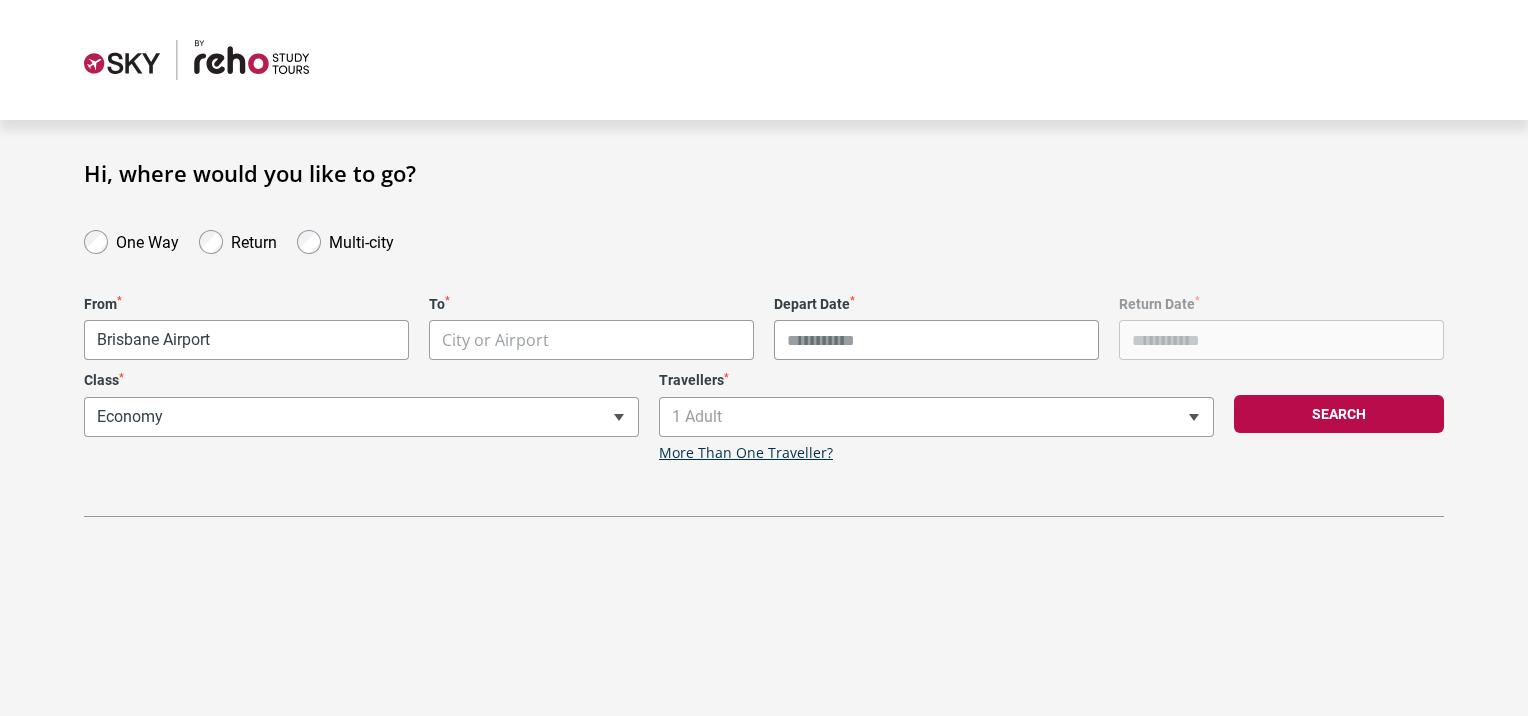 click on "**********" at bounding box center (764, 358) 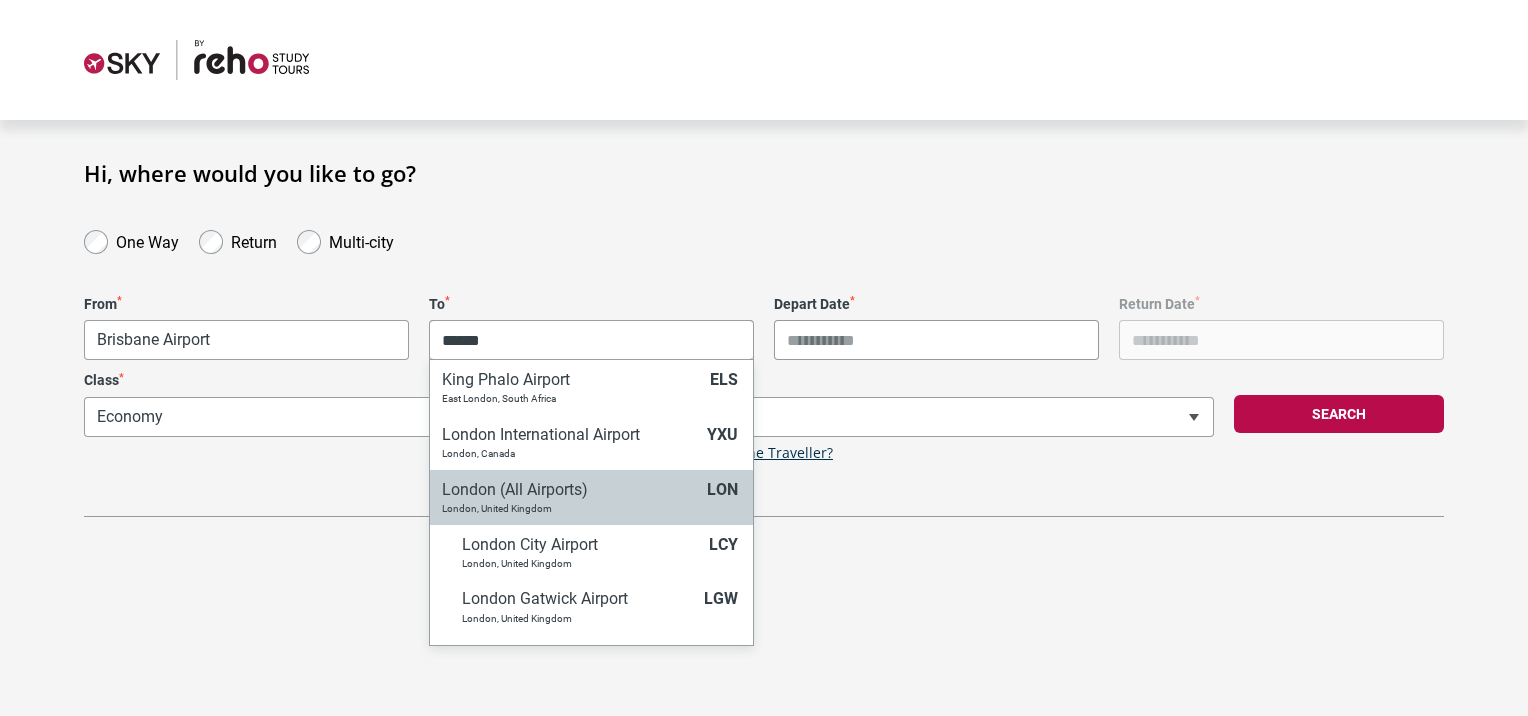 type on "******" 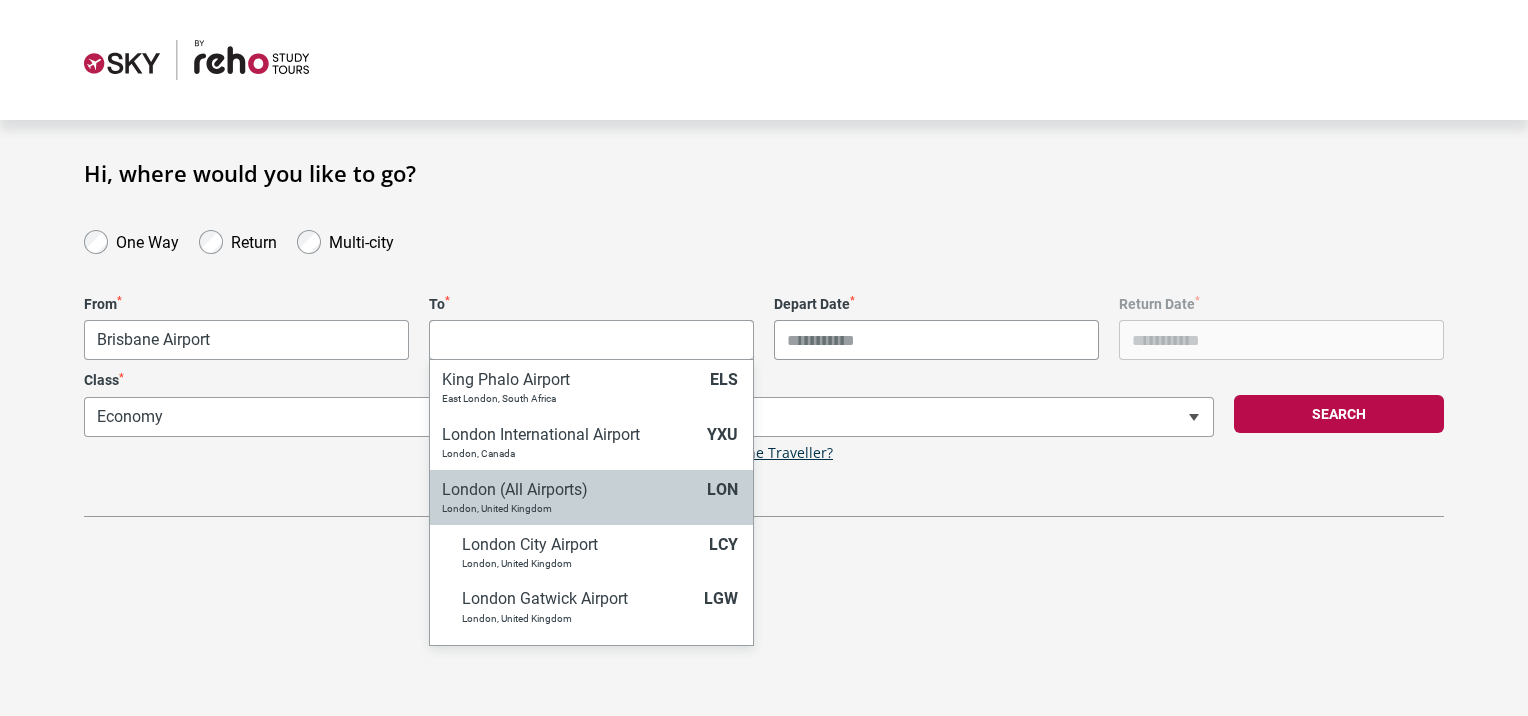 select on "LONC" 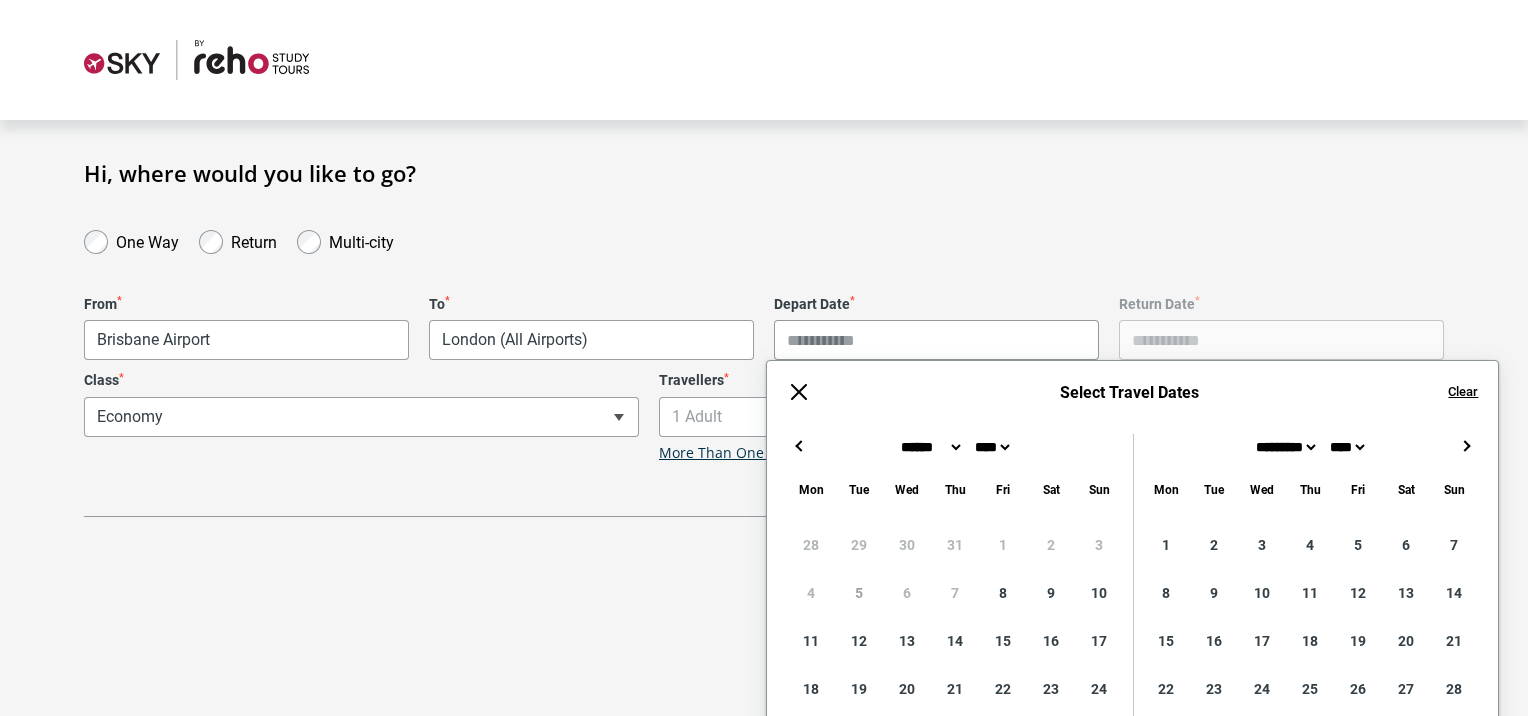 click on "Depart Date  *" at bounding box center [936, 340] 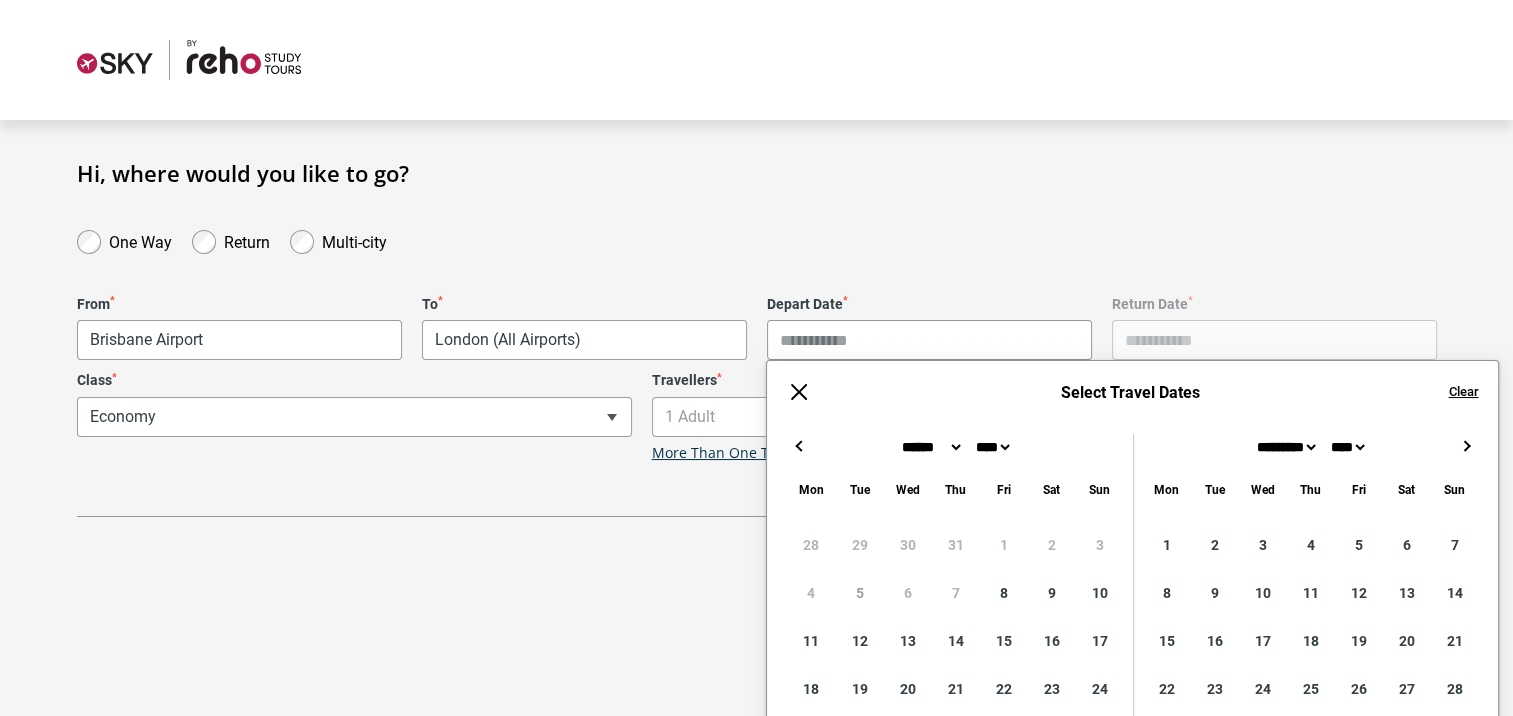 scroll, scrollTop: 116, scrollLeft: 0, axis: vertical 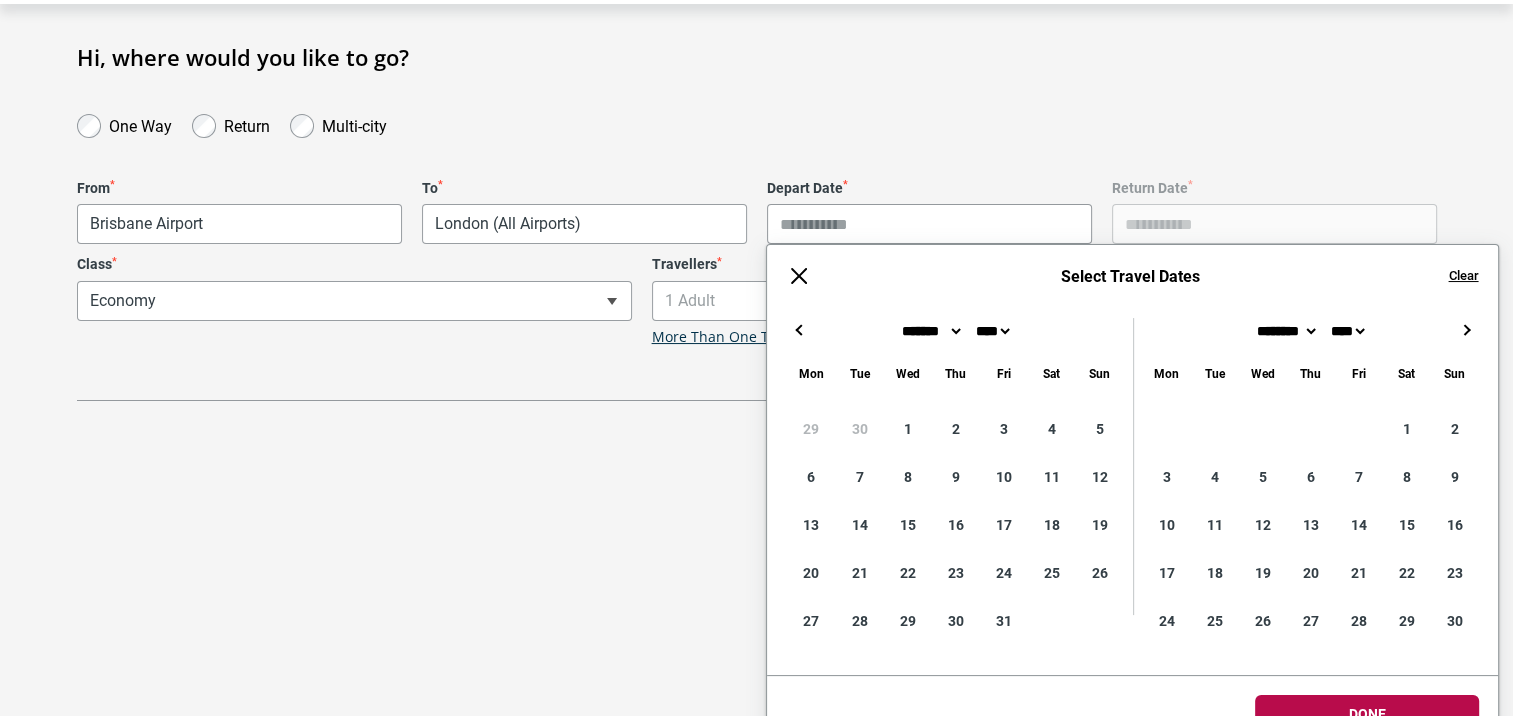 click on "→" at bounding box center (1466, 330) 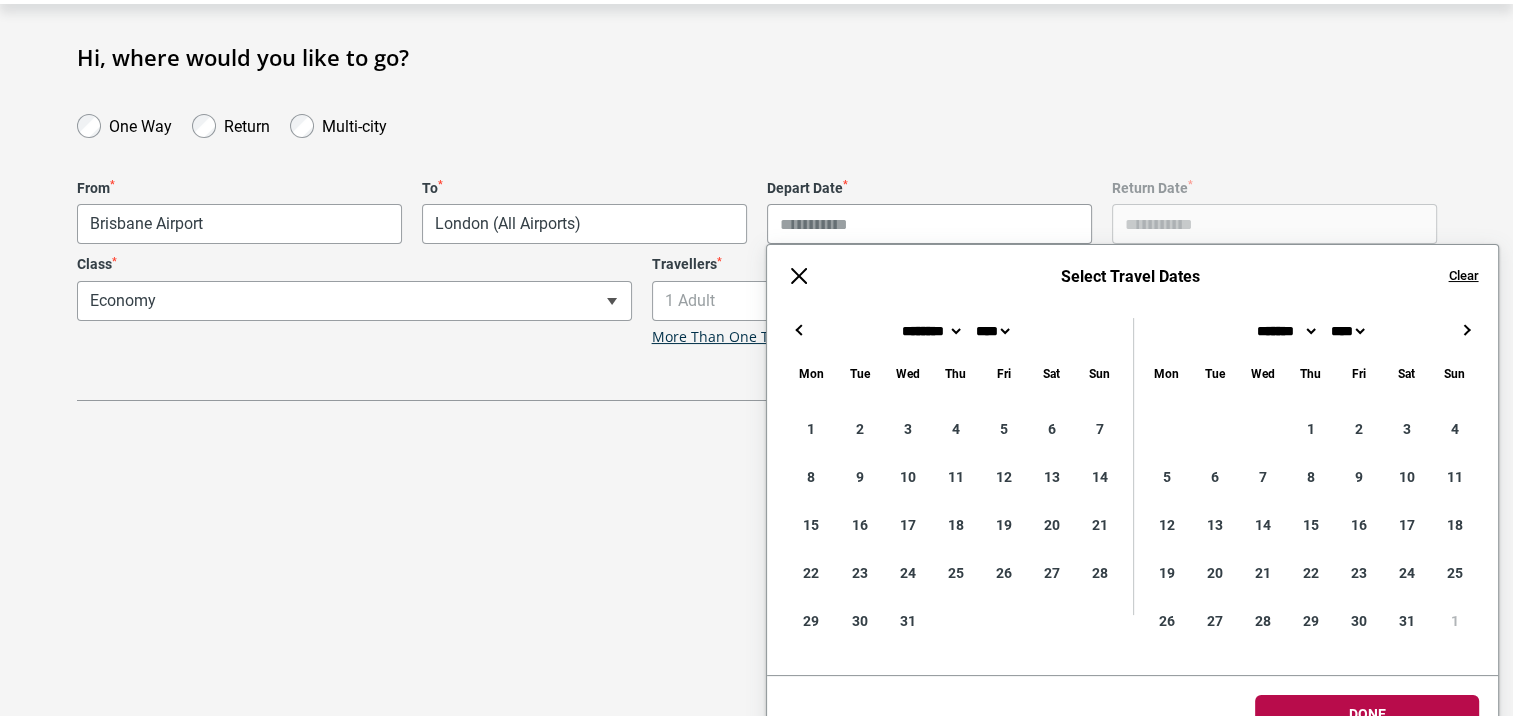 click on "←" at bounding box center [799, 330] 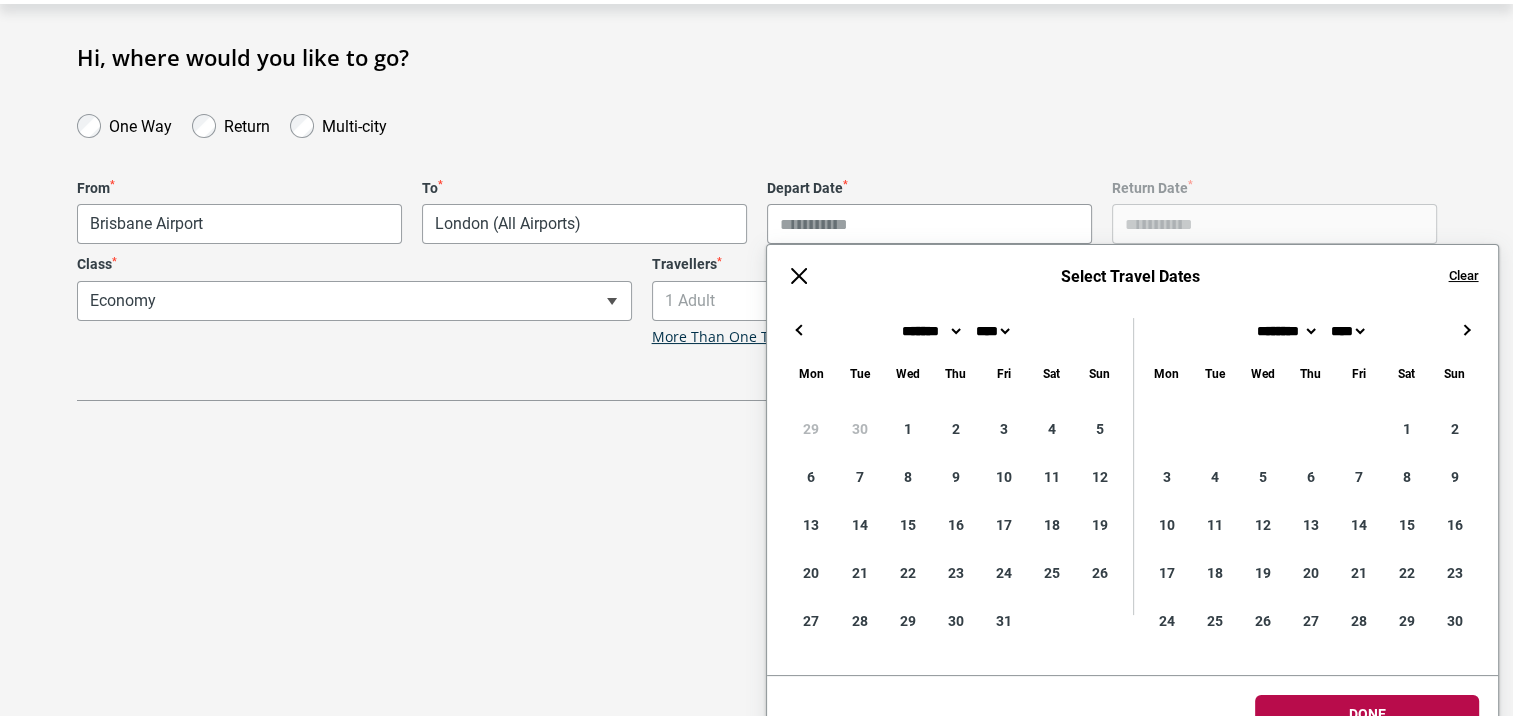 type on "**********" 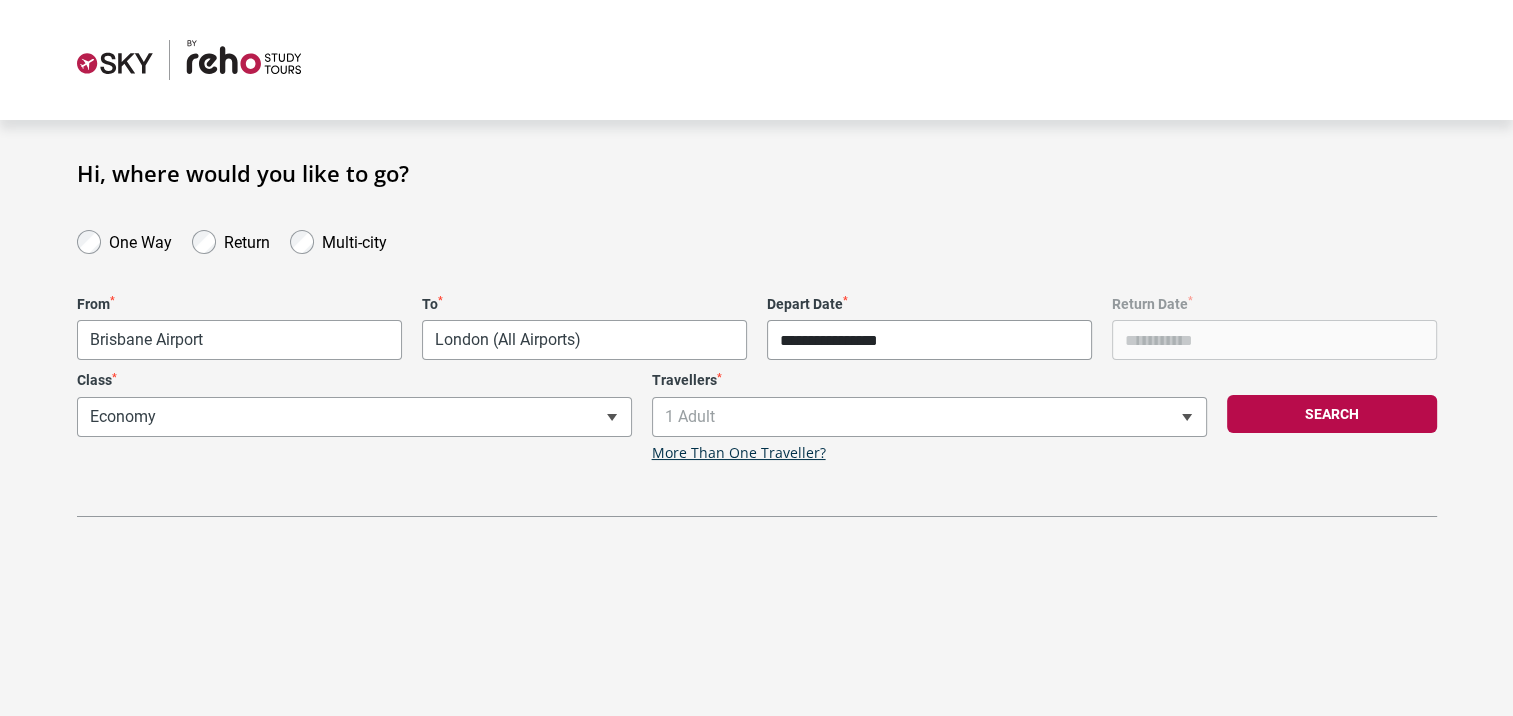 scroll, scrollTop: 0, scrollLeft: 0, axis: both 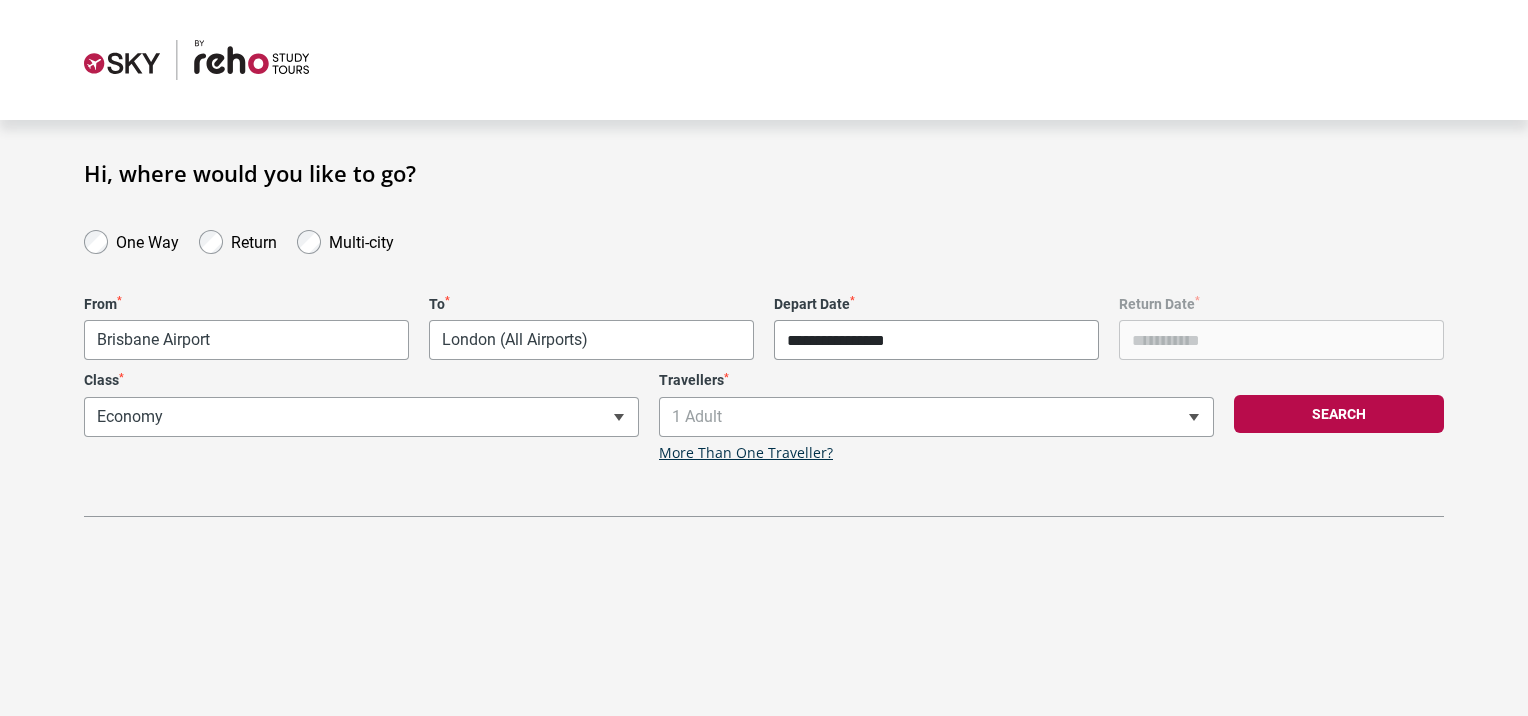 click on "**********" at bounding box center [764, 358] 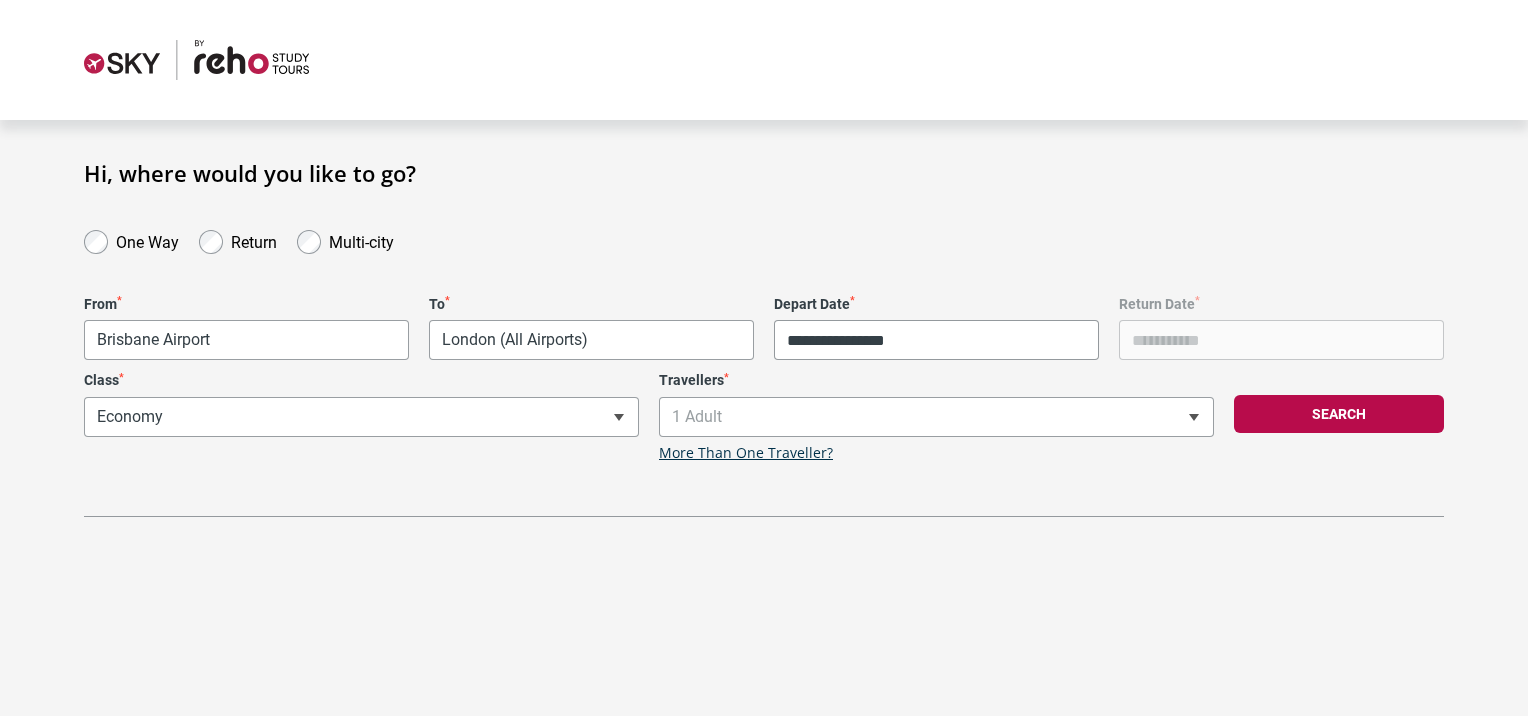 click on "Return Date  *" at bounding box center (1281, 328) 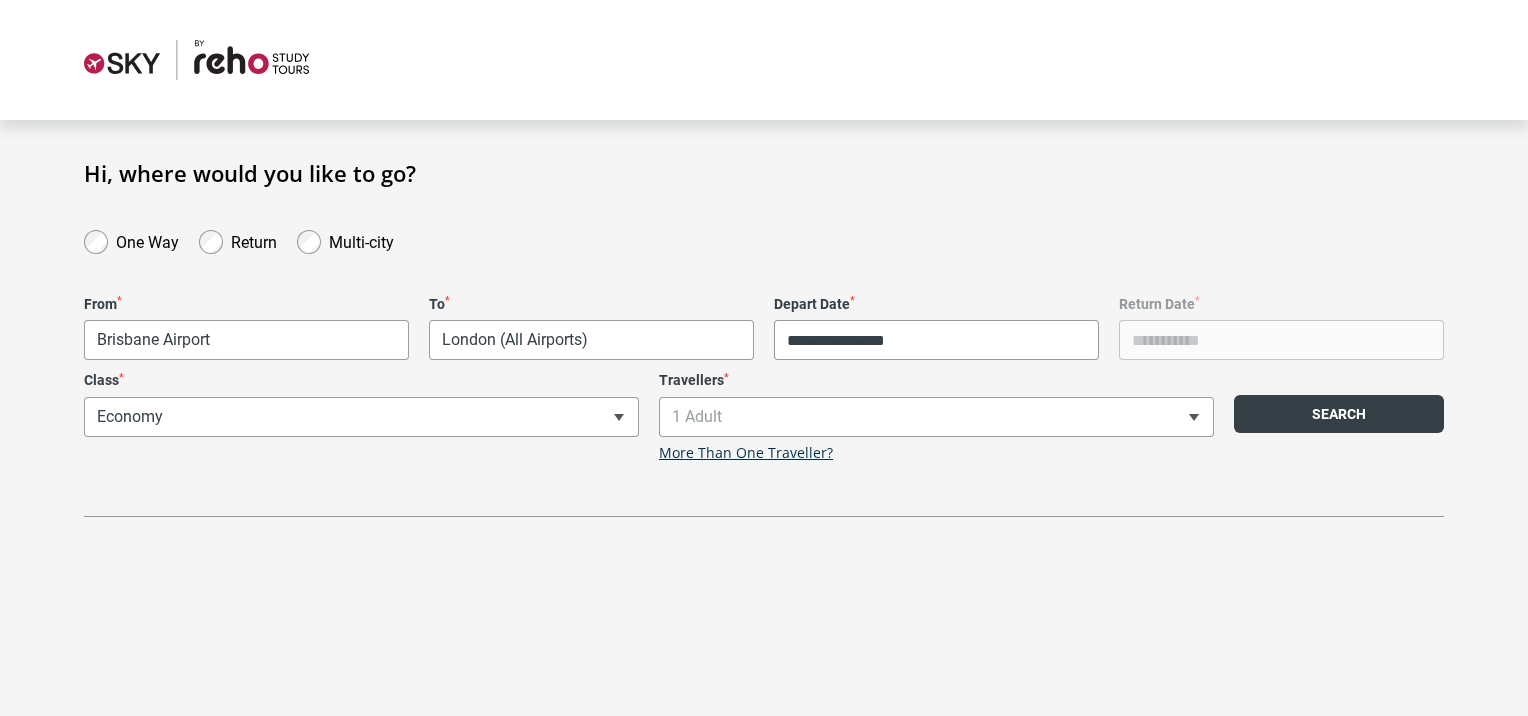 click on "Search" at bounding box center (1339, 414) 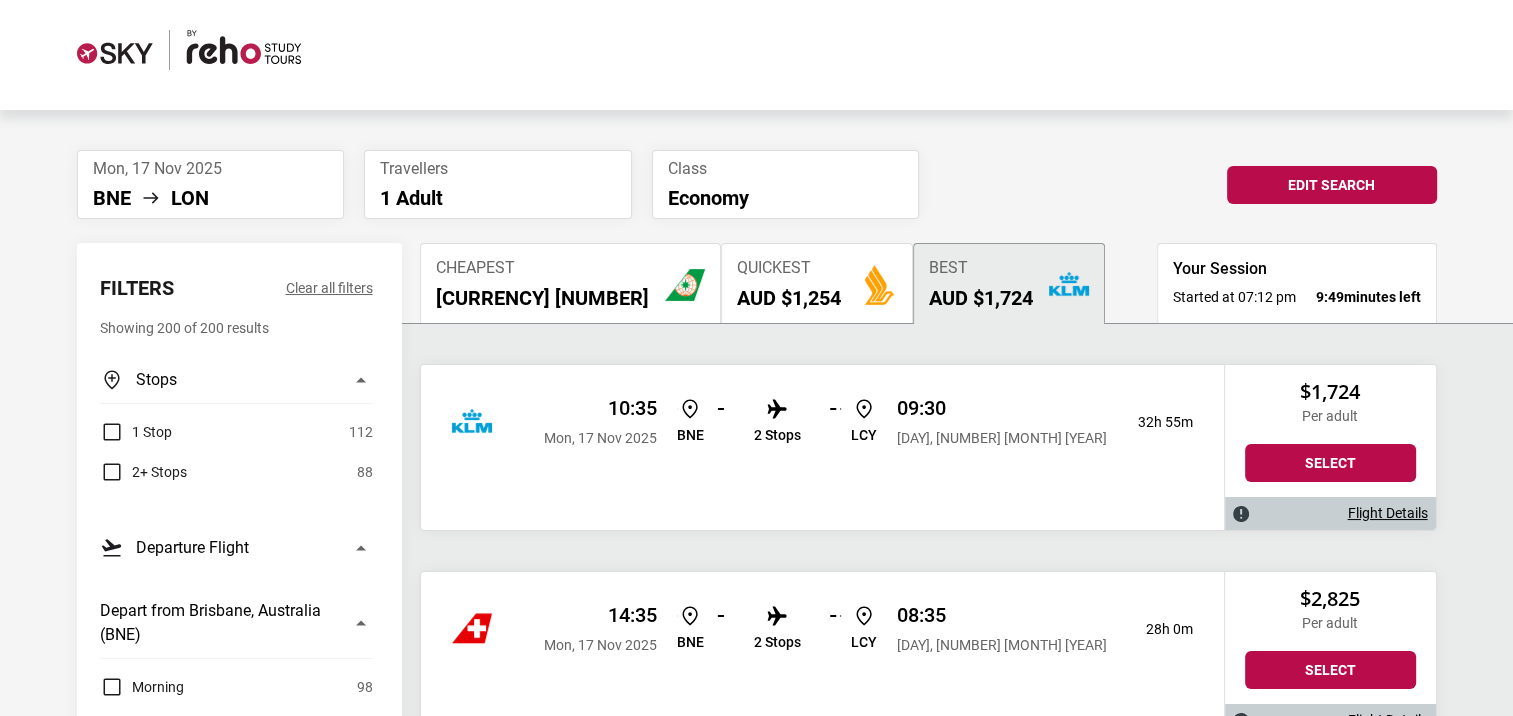 scroll, scrollTop: 0, scrollLeft: 0, axis: both 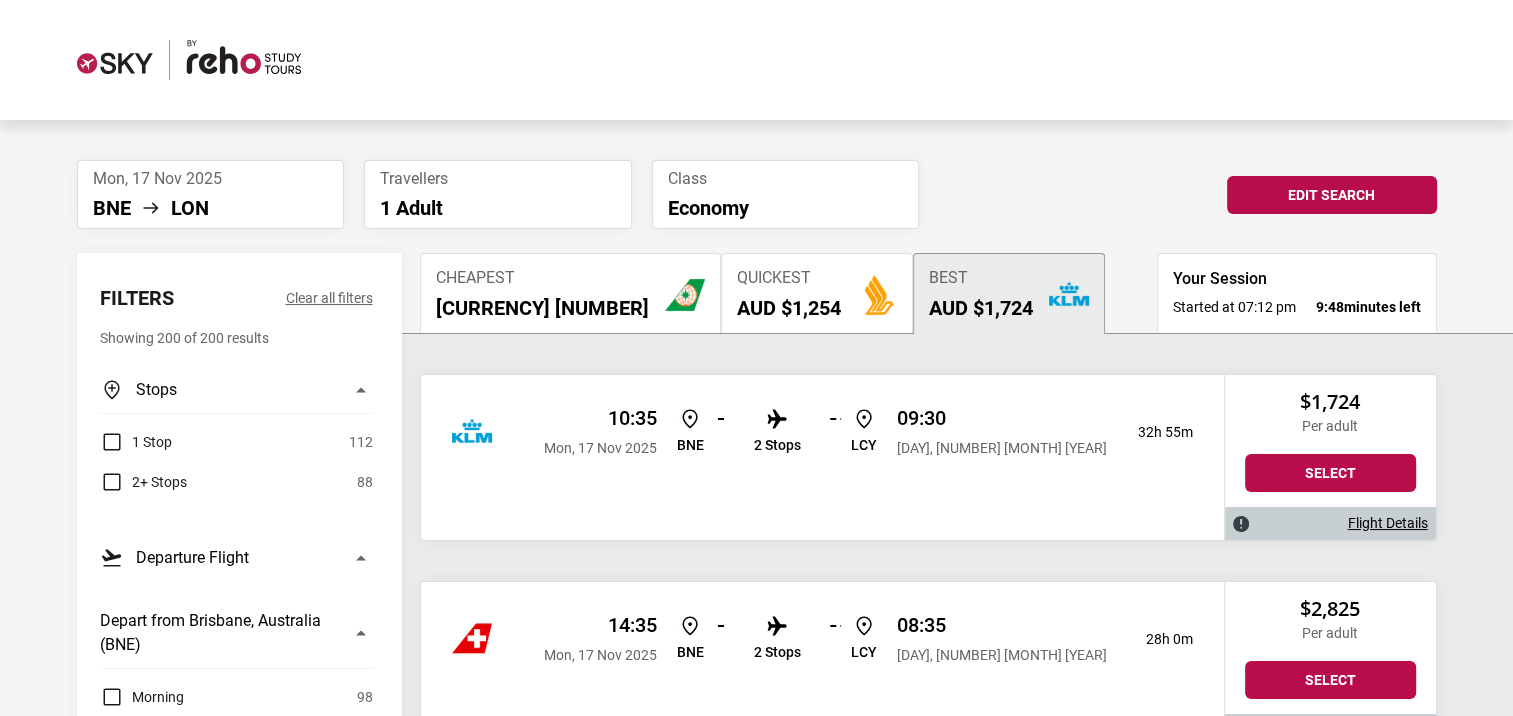click on "Cheapest   AUD $722" at bounding box center (570, 293) 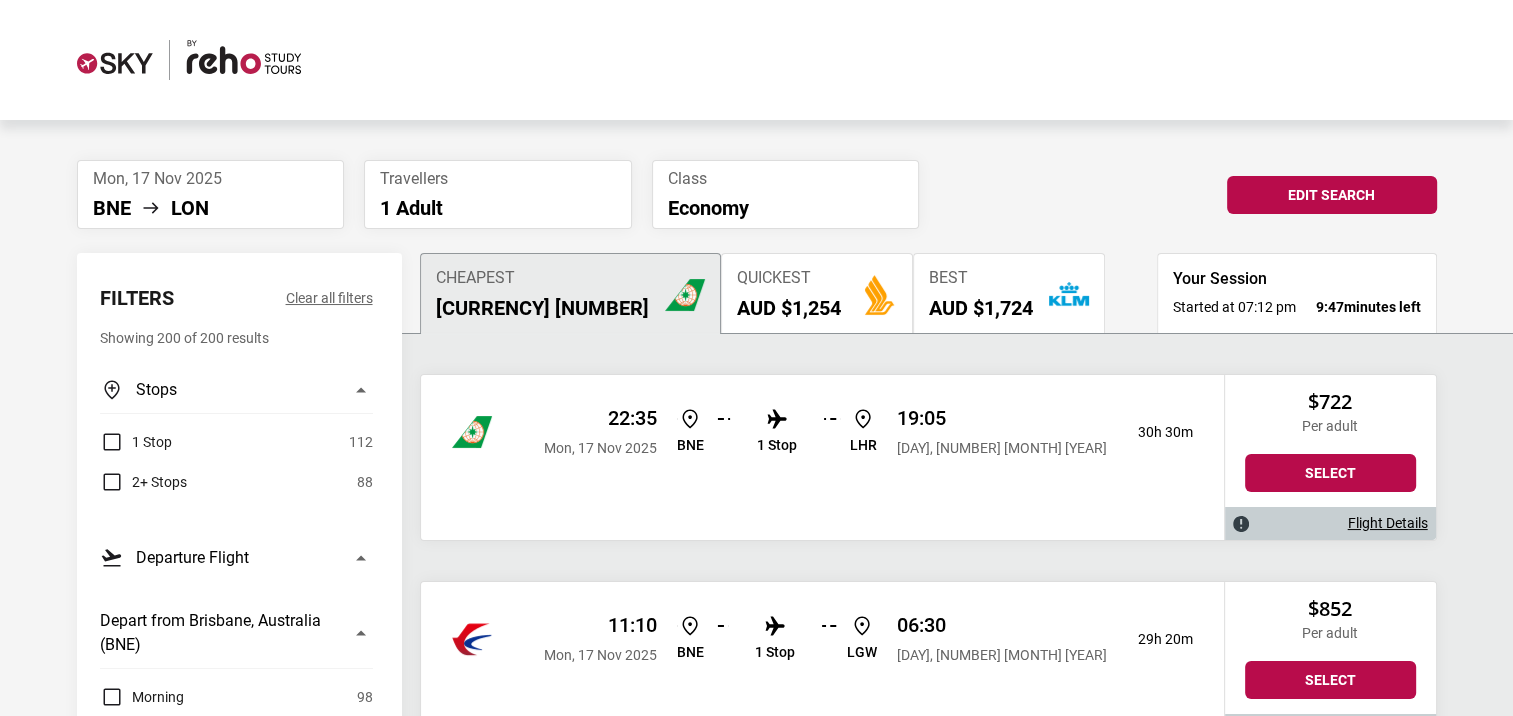 scroll, scrollTop: 92, scrollLeft: 0, axis: vertical 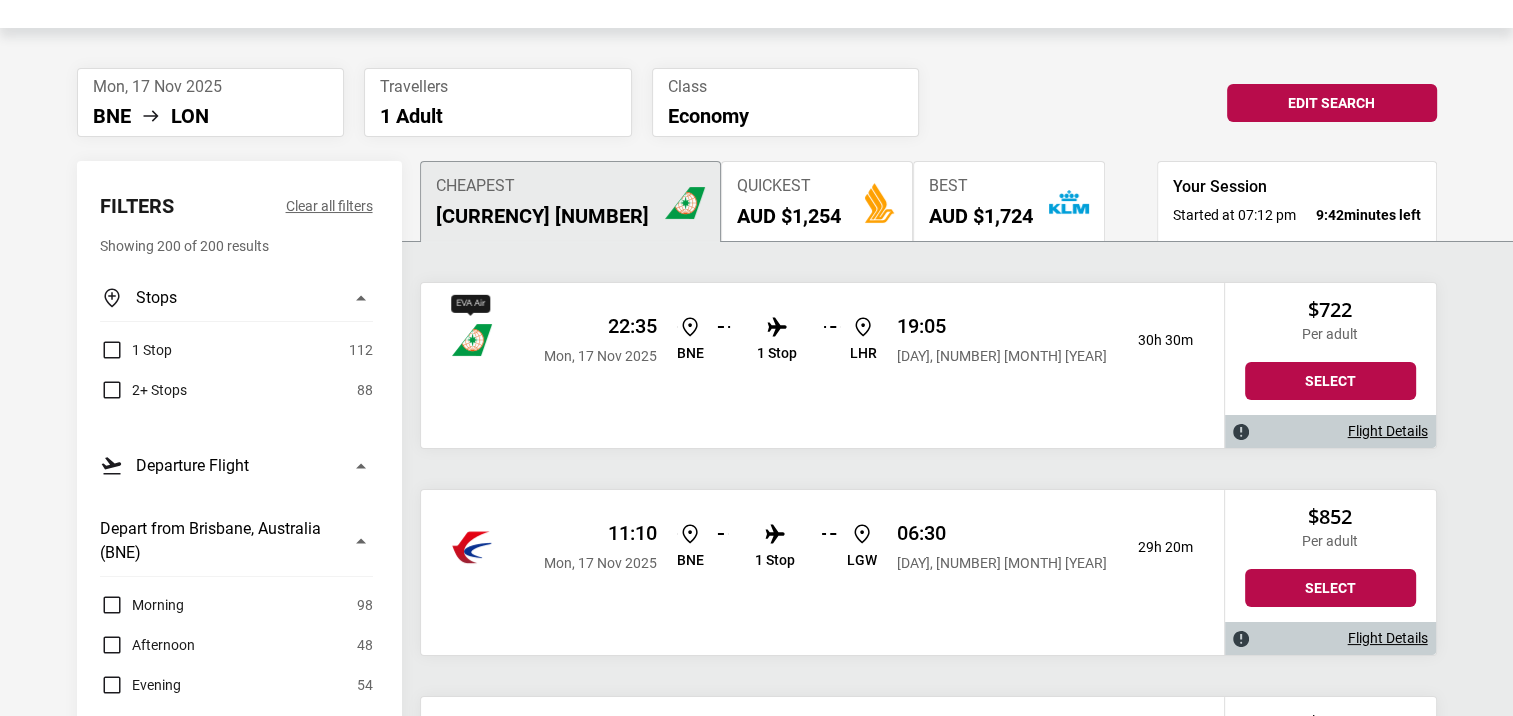 click at bounding box center [472, 340] 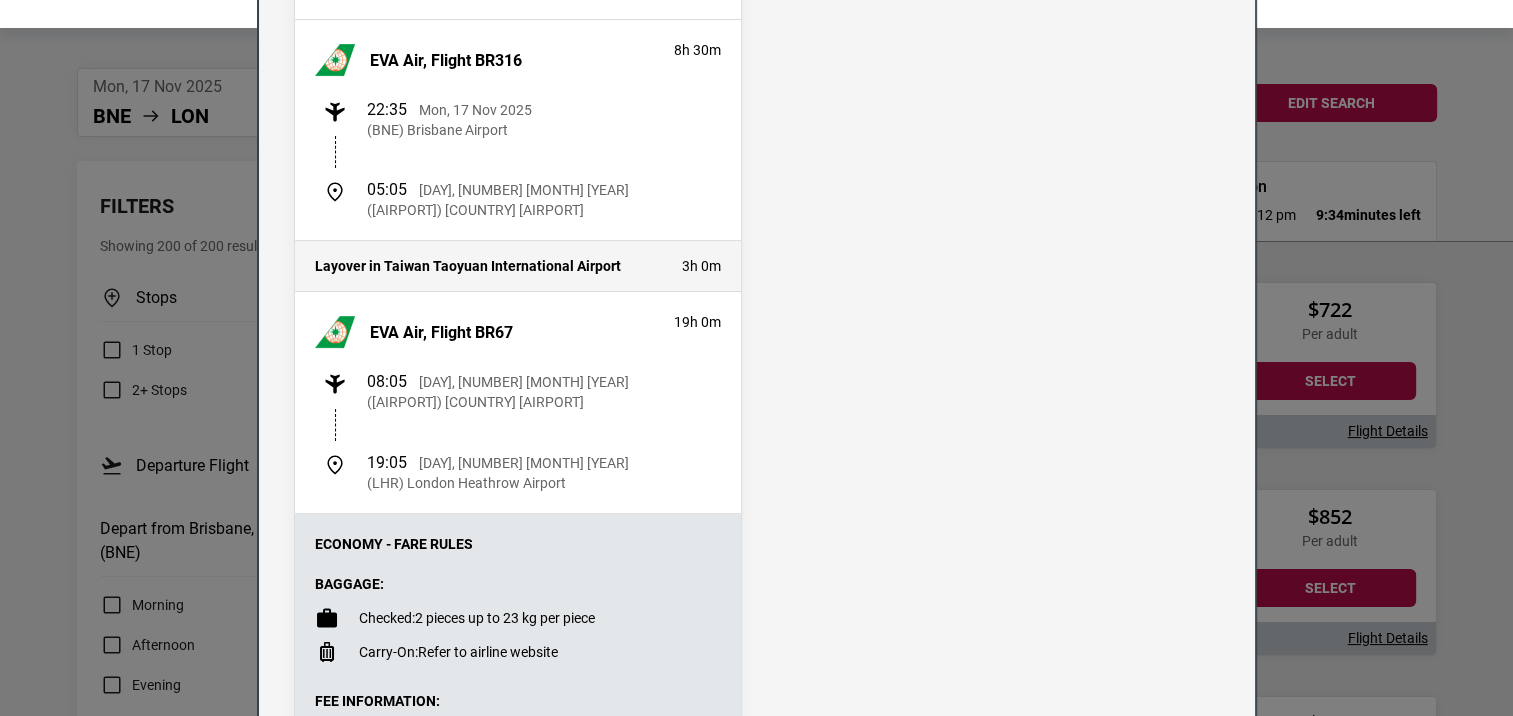 scroll, scrollTop: 403, scrollLeft: 0, axis: vertical 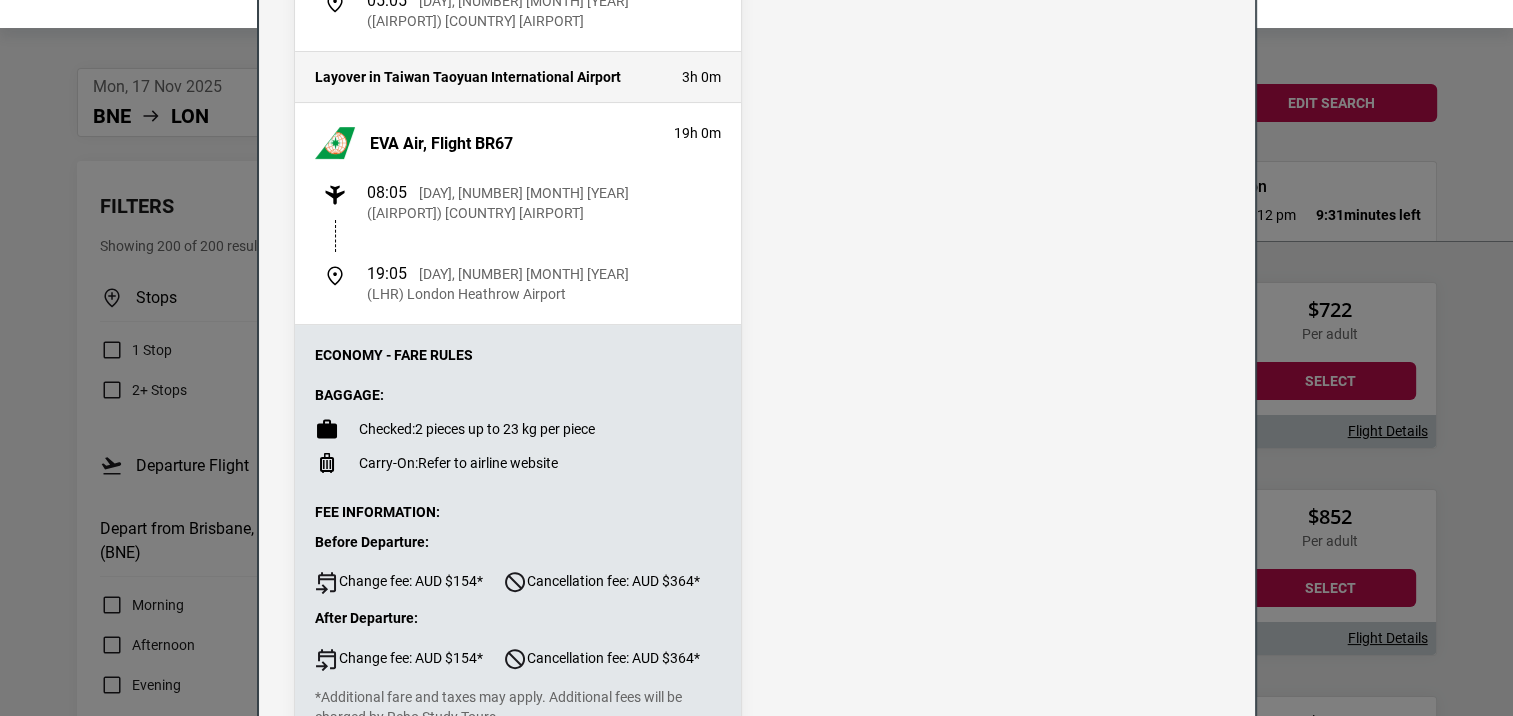 click on "Flight Details     Departing - Mon, 17 Nov 2025     EVA Air, Flight BR316   8h 30m     22:35   Mon, 17 Nov 2025   (BNE) Brisbane Airport     05:05   Tue, 18 Nov 2025   (TPE) Taiwan Taoyuan International Airport   Layover in Taiwan Taoyuan International Airport   3h 0m   EVA Air, Flight BR67   19h 0m     08:05   Tue, 18 Nov 2025   (TPE) Taiwan Taoyuan International Airport     19:05   Tue, 18 Nov 2025   (LHR) London Heathrow Airport     Economy - Fare Rules   Baggage:     Checked:  2 pieces up to 23 kg per piece     Carry-On:  Refer to airline website   Fee Information:   Before Departure:    Change fee: AUD $154*   Cancellation fee: AUD $364*   After Departure:    Change fee: AUD $154*   Cancellation fee: AUD $364*   *Additional fare and taxes may apply. Additional fees will be charged by Reho Study Tours." at bounding box center [756, 358] 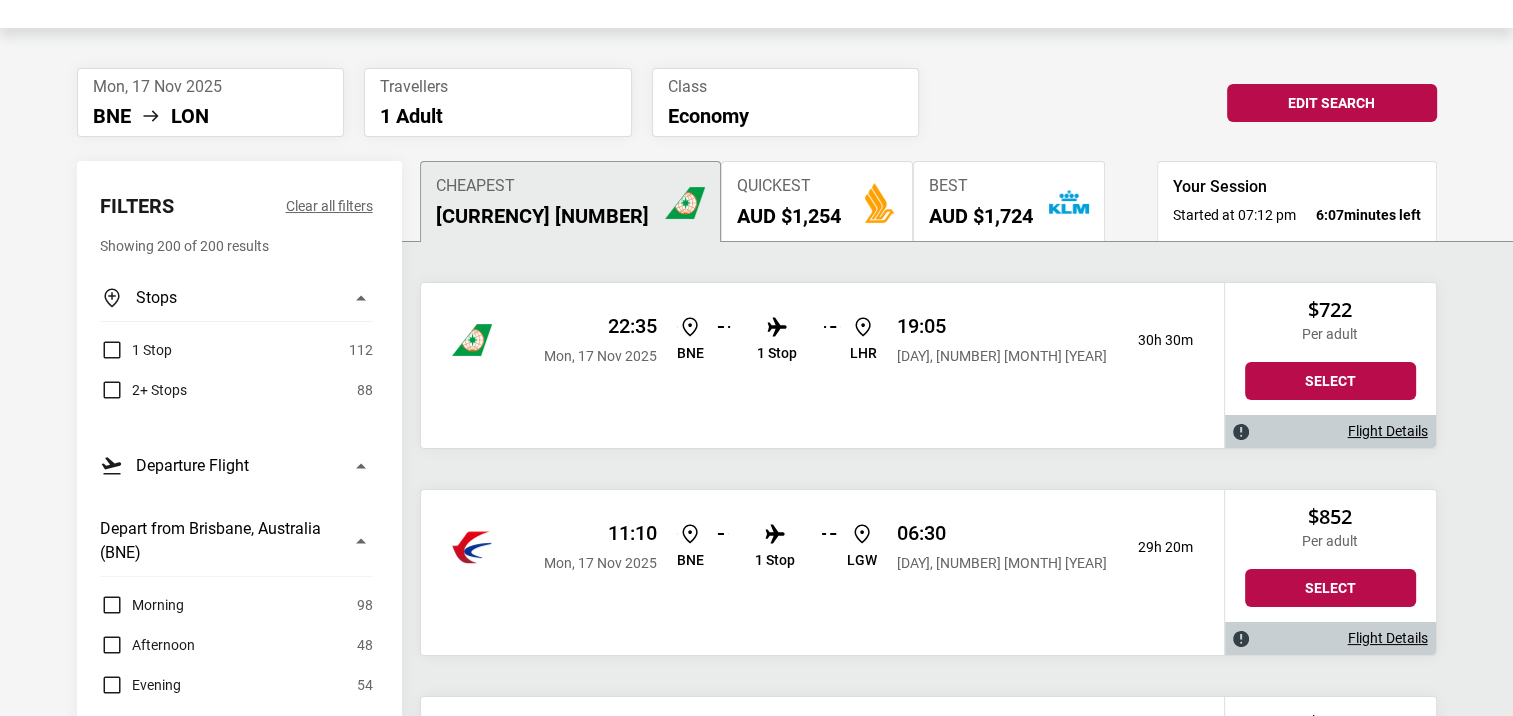 click on "1 Stop" at bounding box center [777, 353] 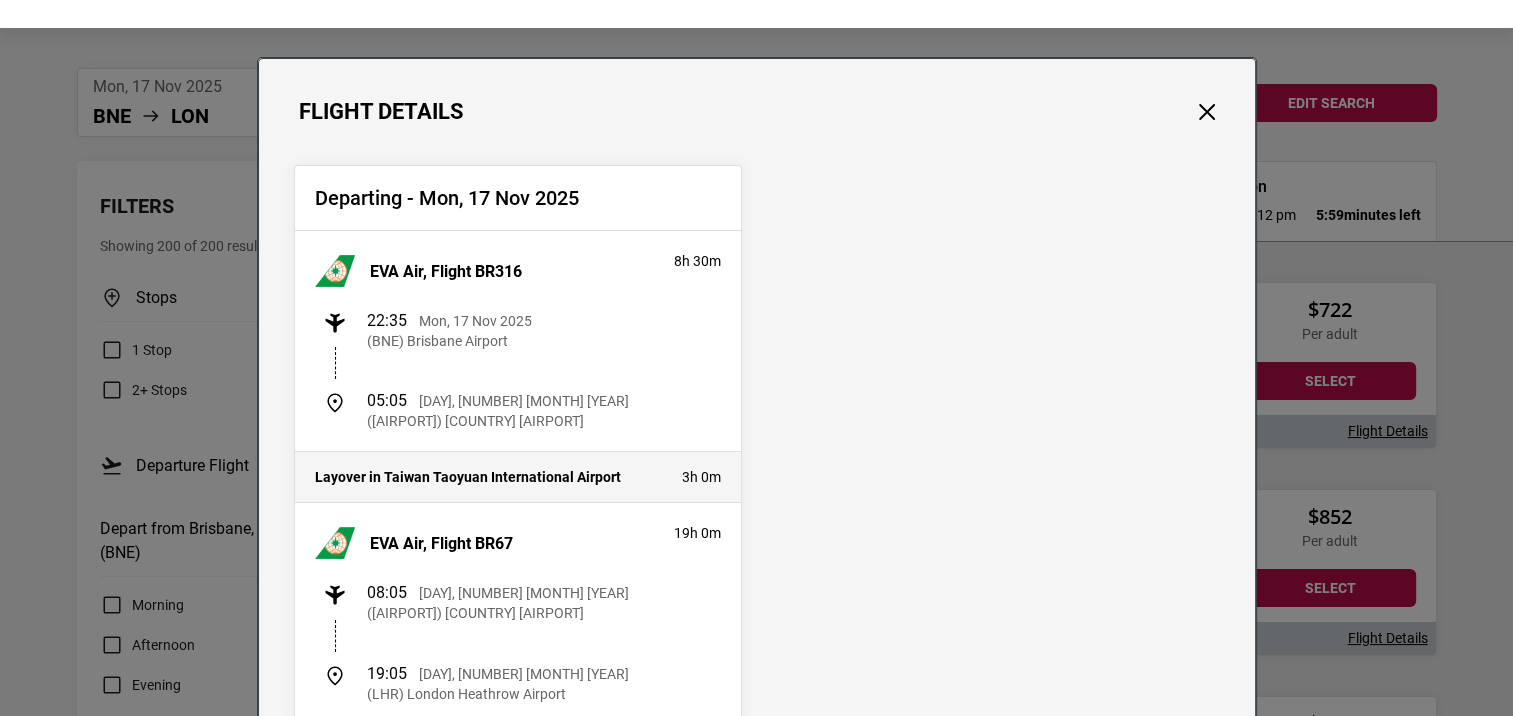 scroll, scrollTop: 0, scrollLeft: 0, axis: both 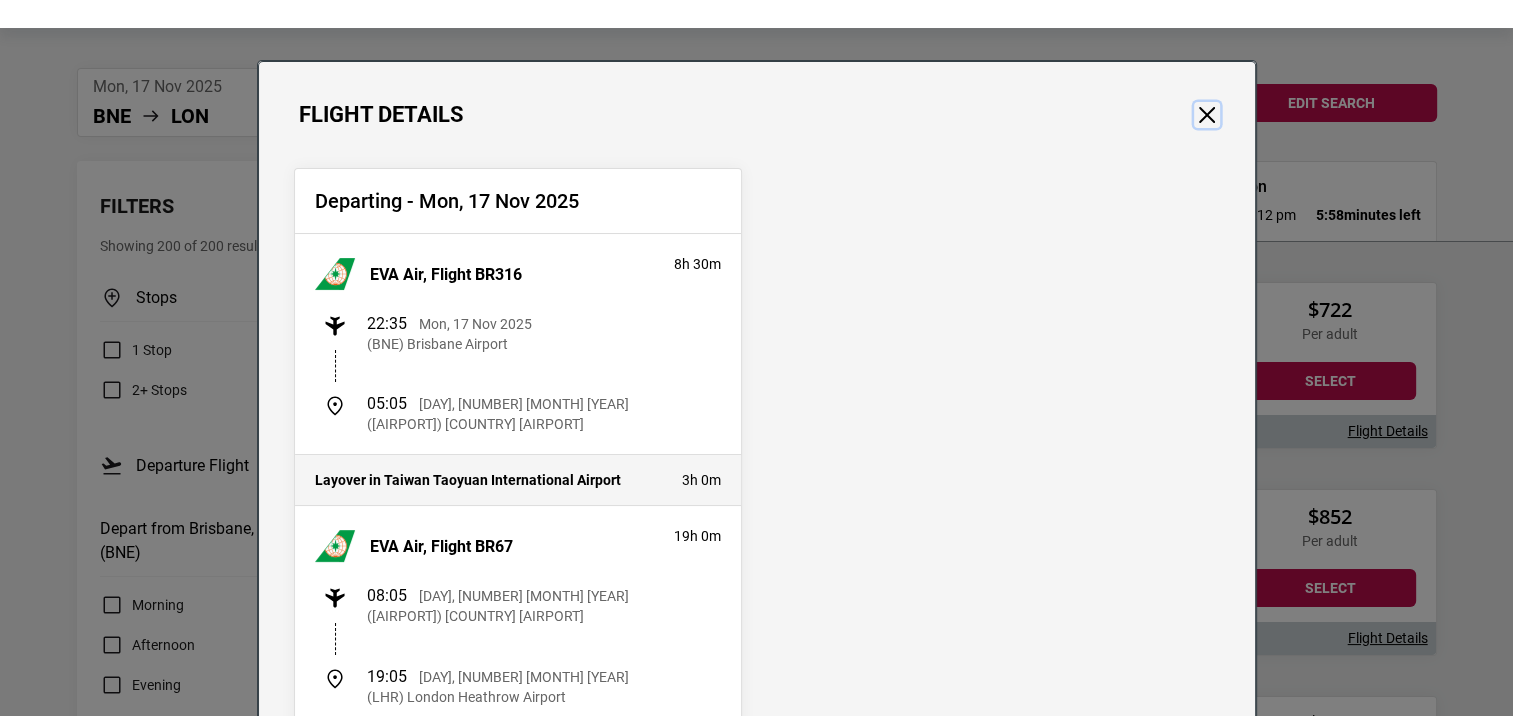 click at bounding box center (1207, 115) 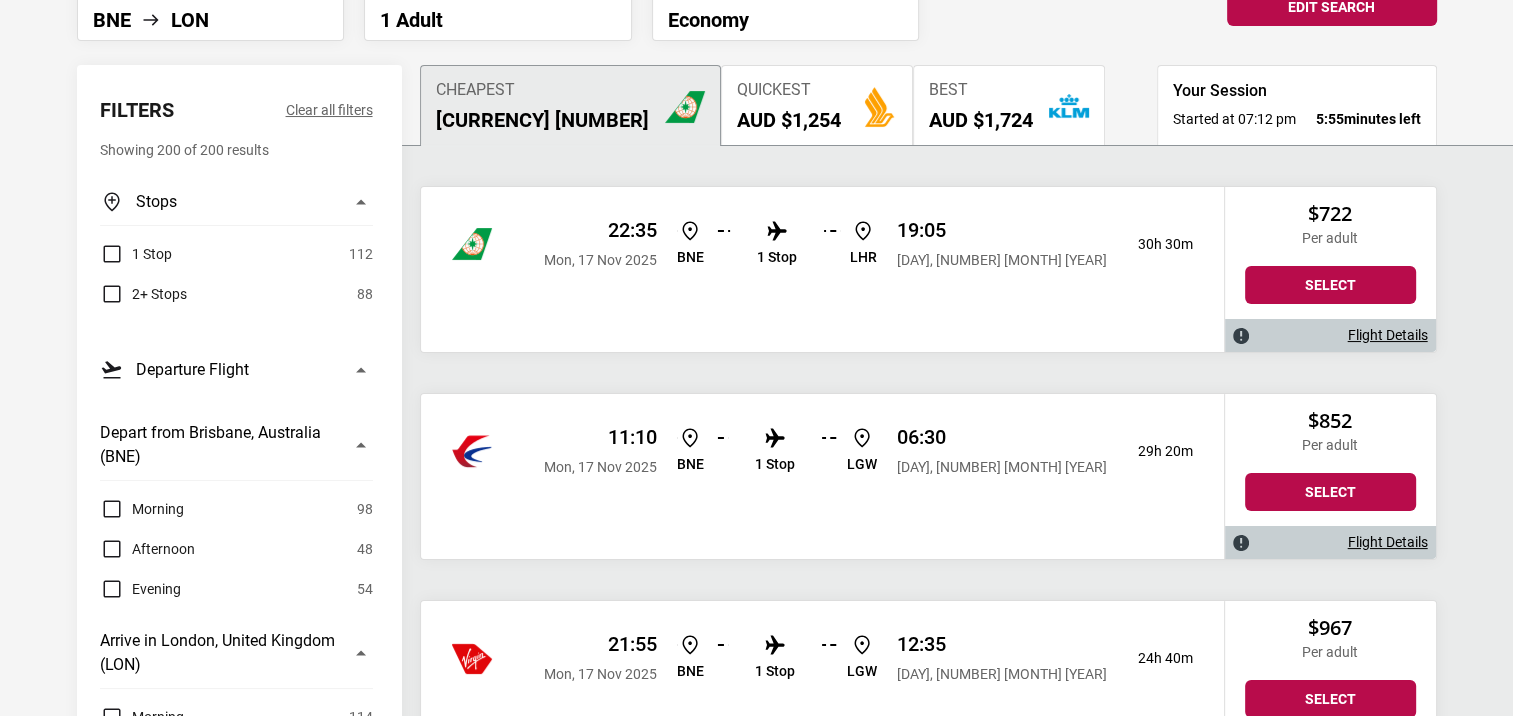 scroll, scrollTop: 190, scrollLeft: 0, axis: vertical 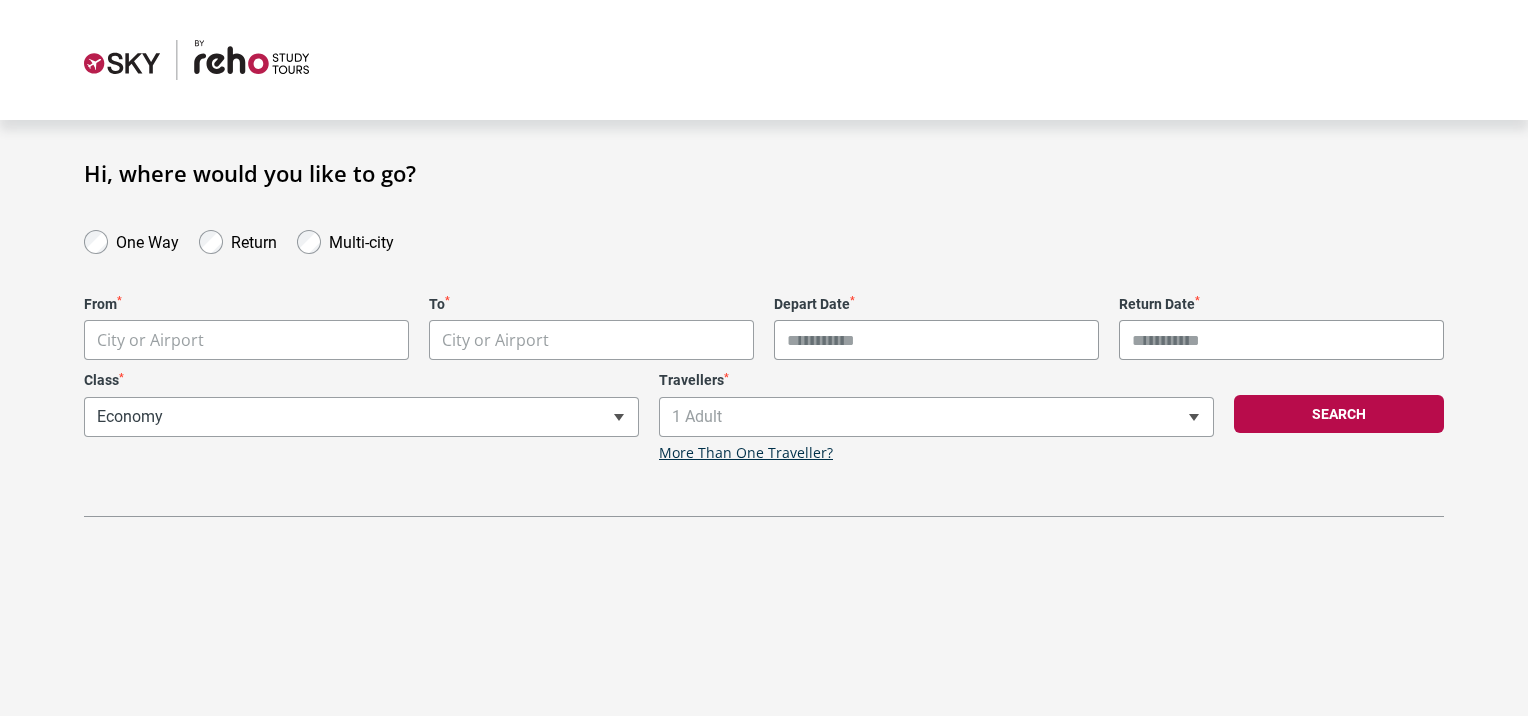 click on "**********" at bounding box center (764, 358) 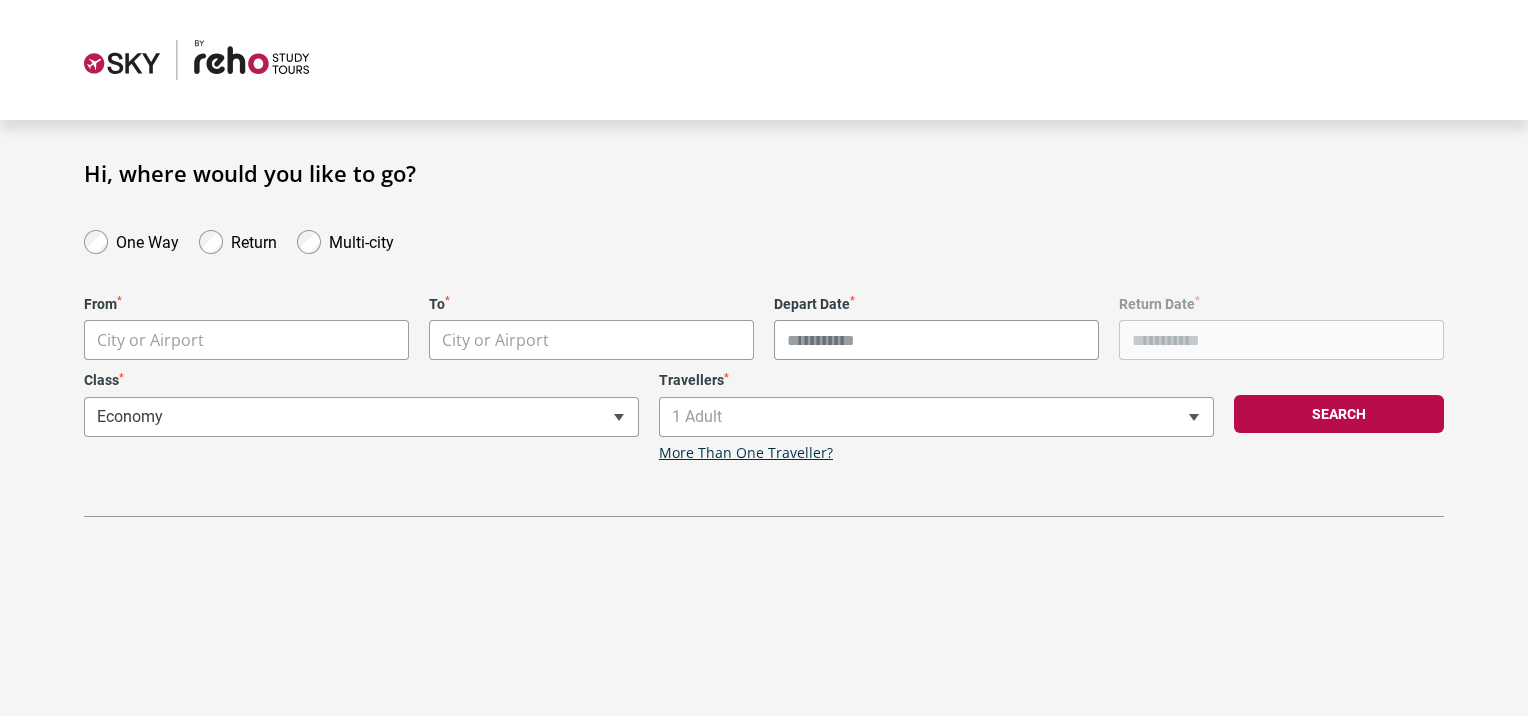 click on "**********" at bounding box center (764, 358) 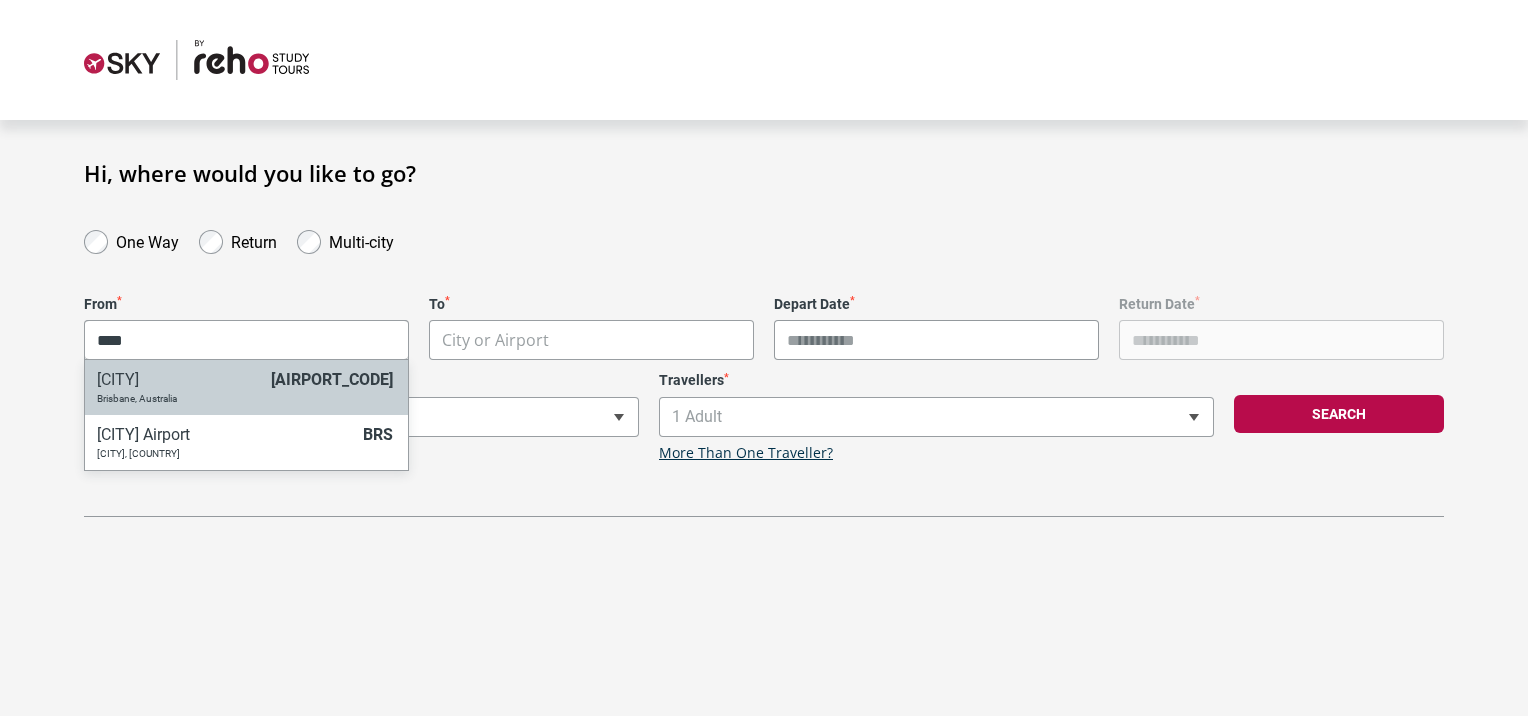type on "****" 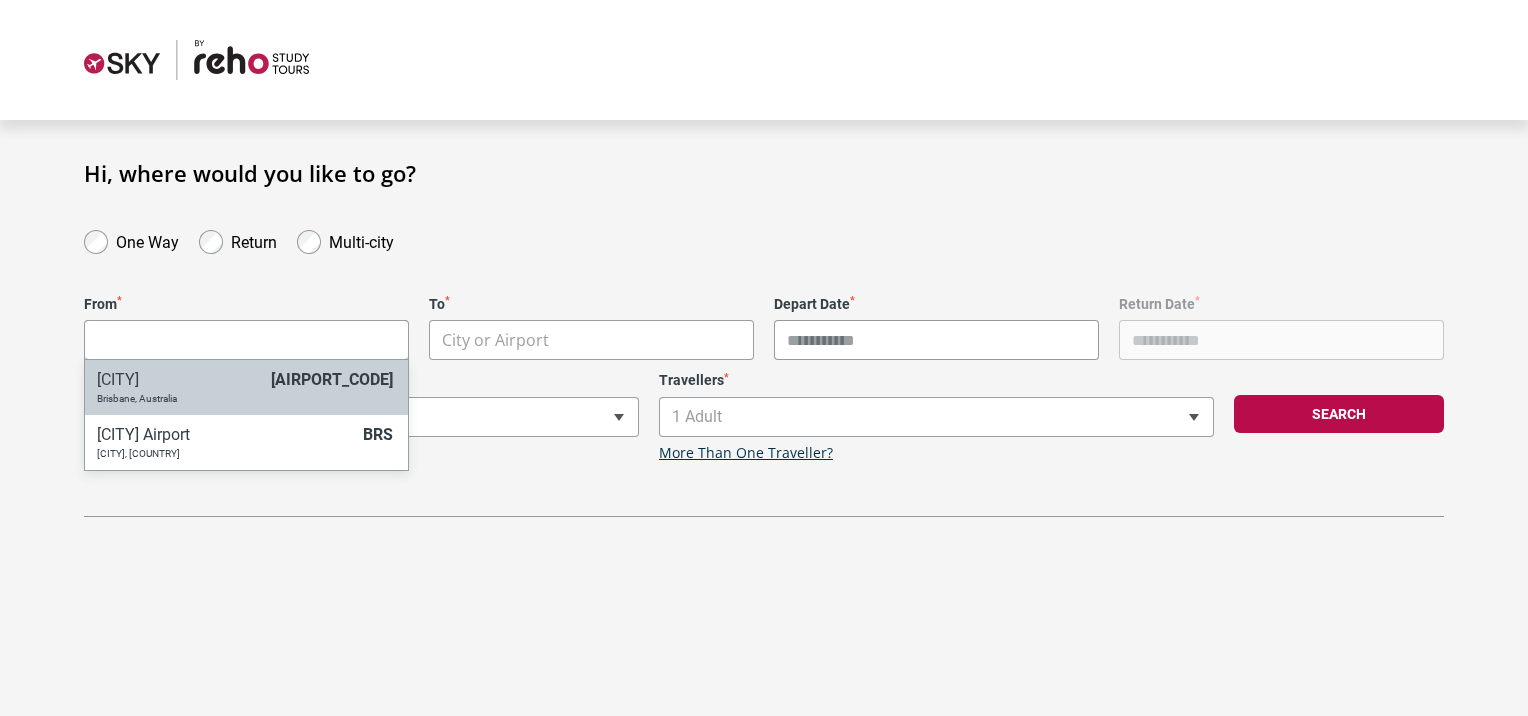 select on "[AIRPORT_CODE]" 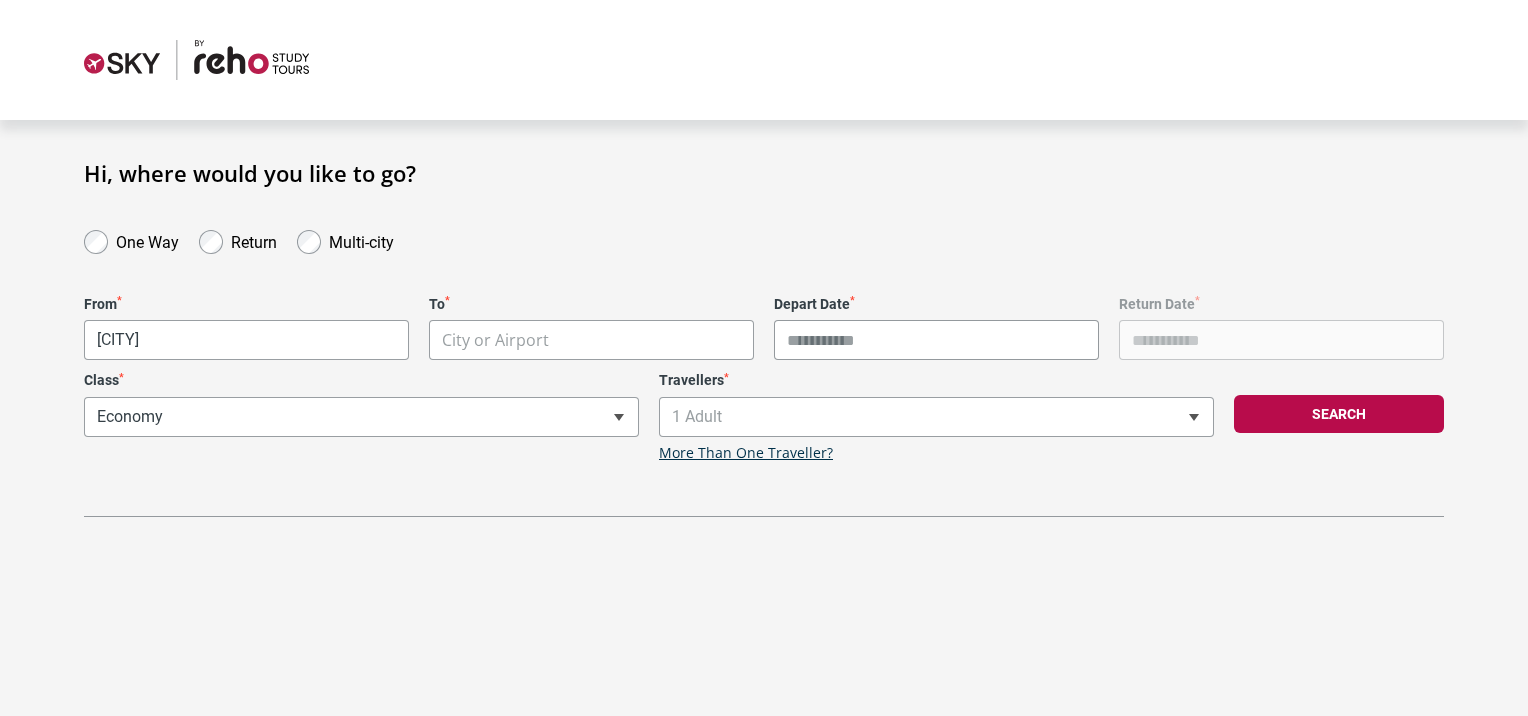 click on "**********" at bounding box center (764, 358) 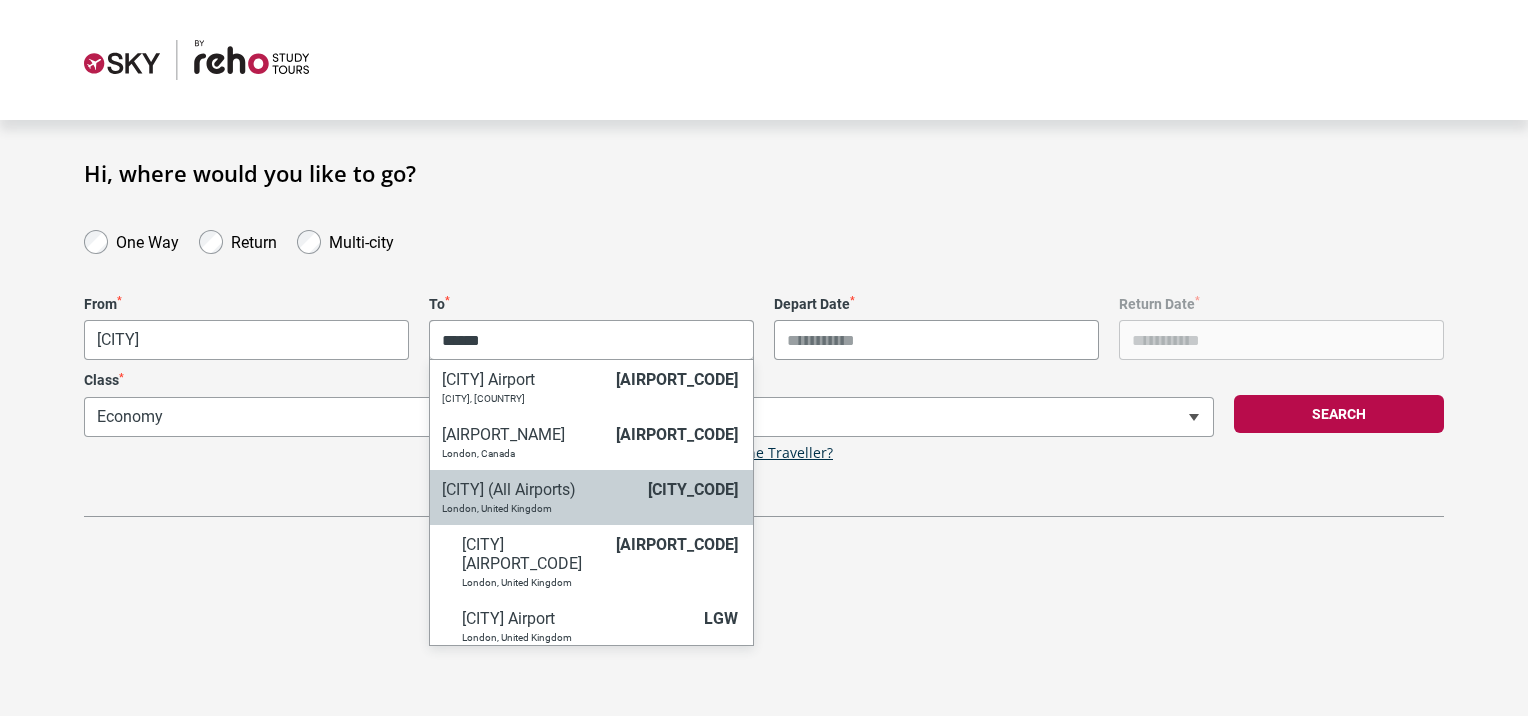 type on "******" 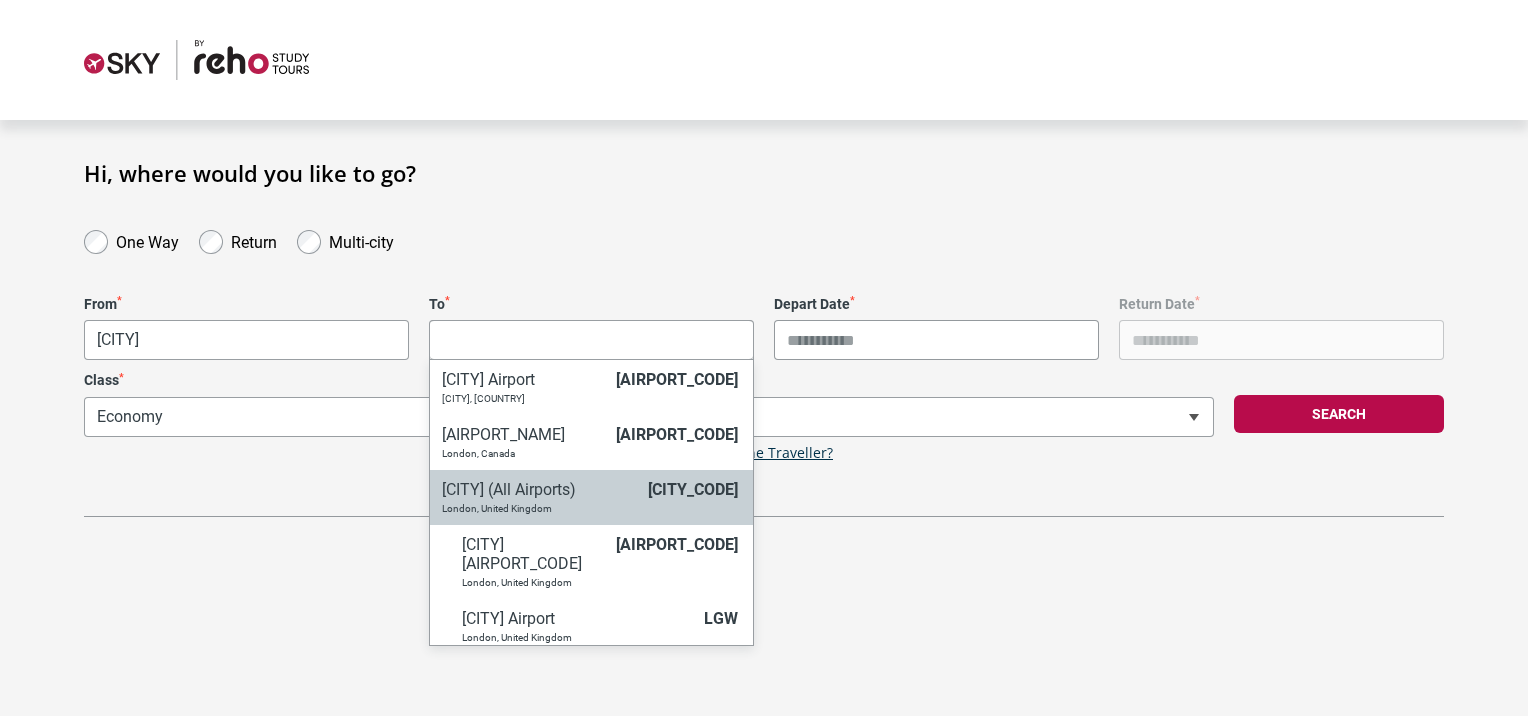 select on "LONC" 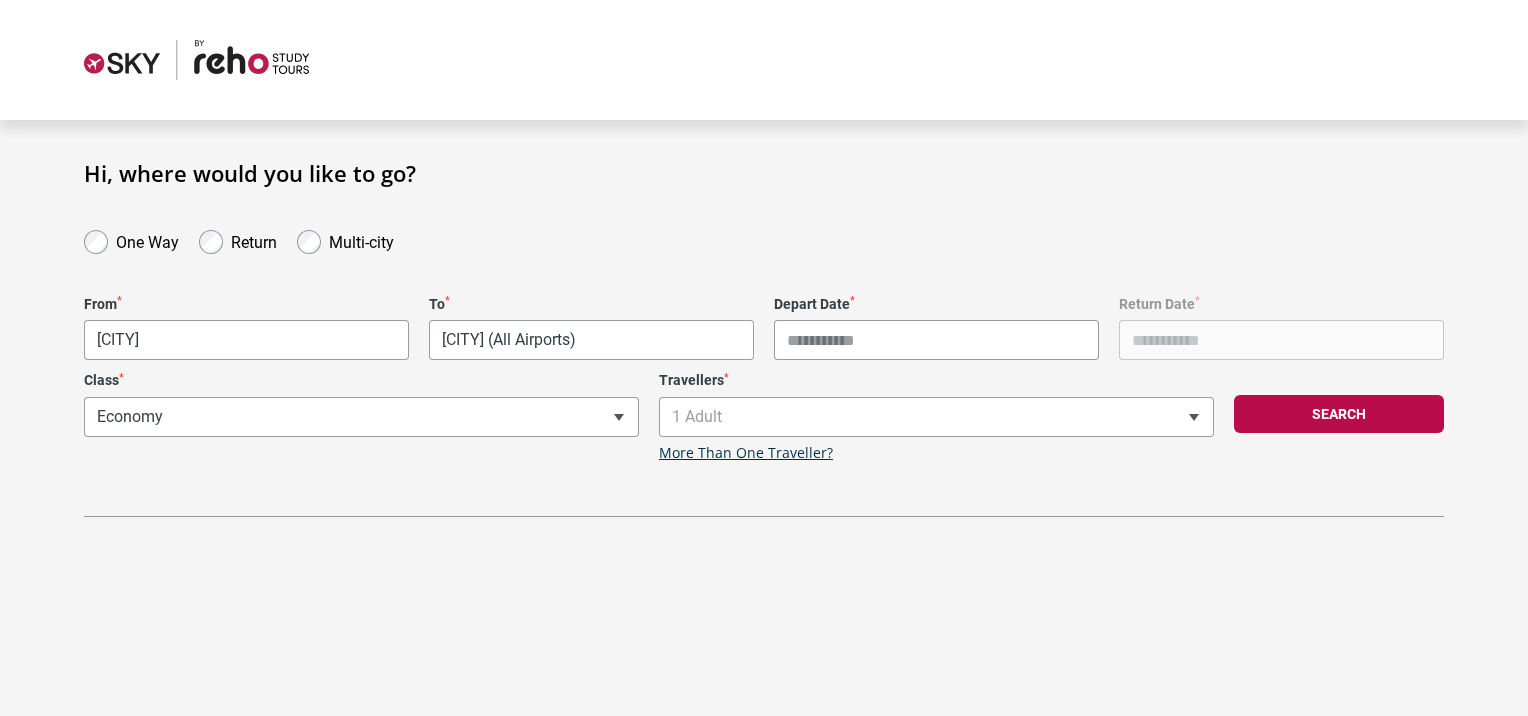 click on "Depart Date  *" at bounding box center [936, 340] 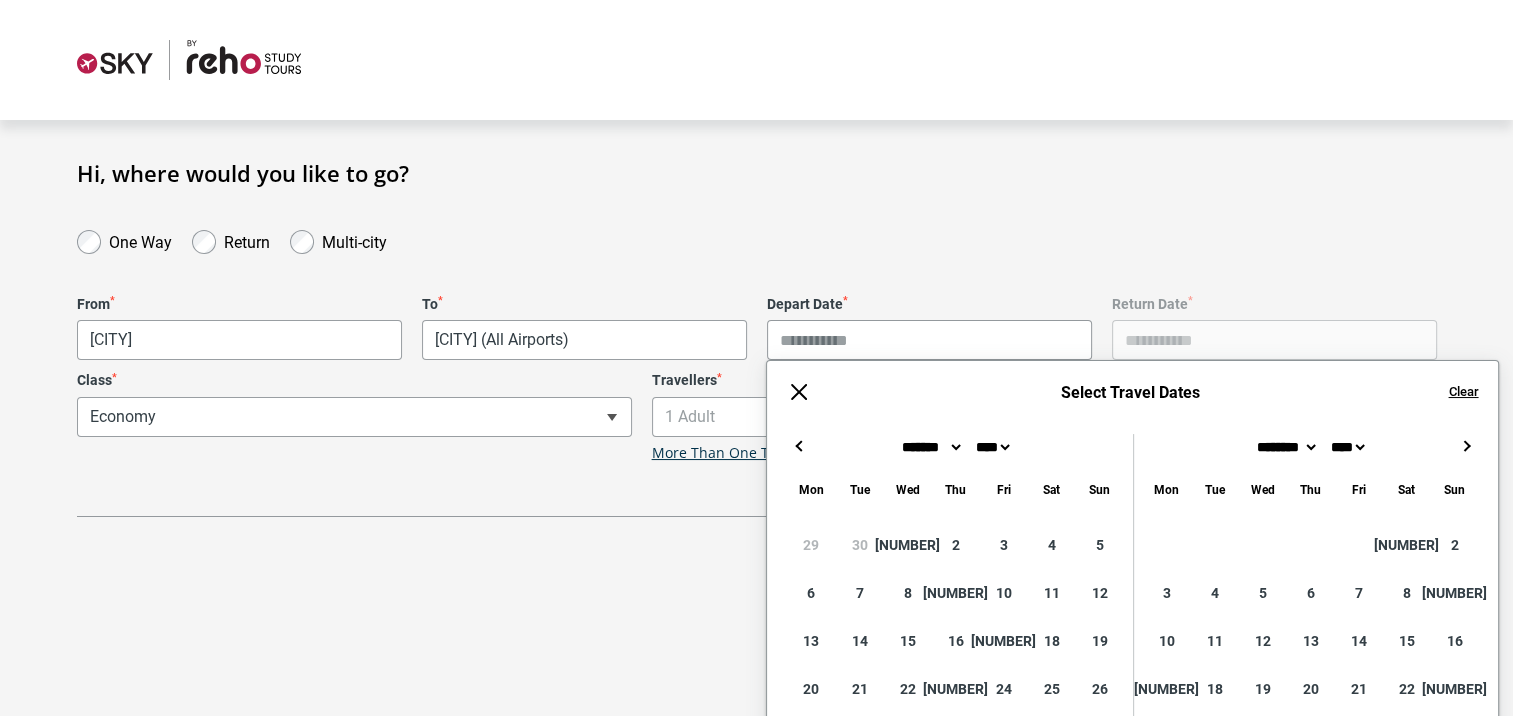 click on "→" at bounding box center (1466, 446) 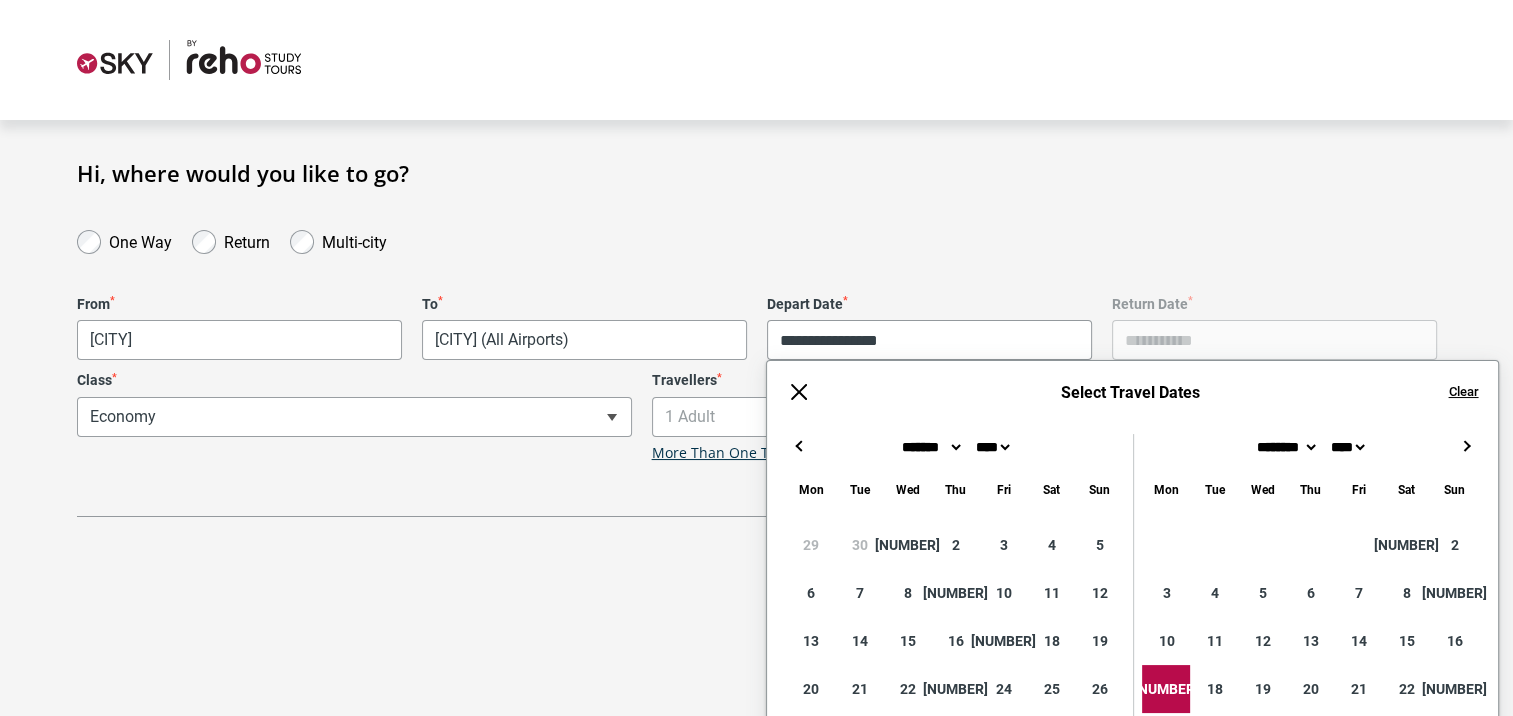 click on "**********" at bounding box center (756, 338) 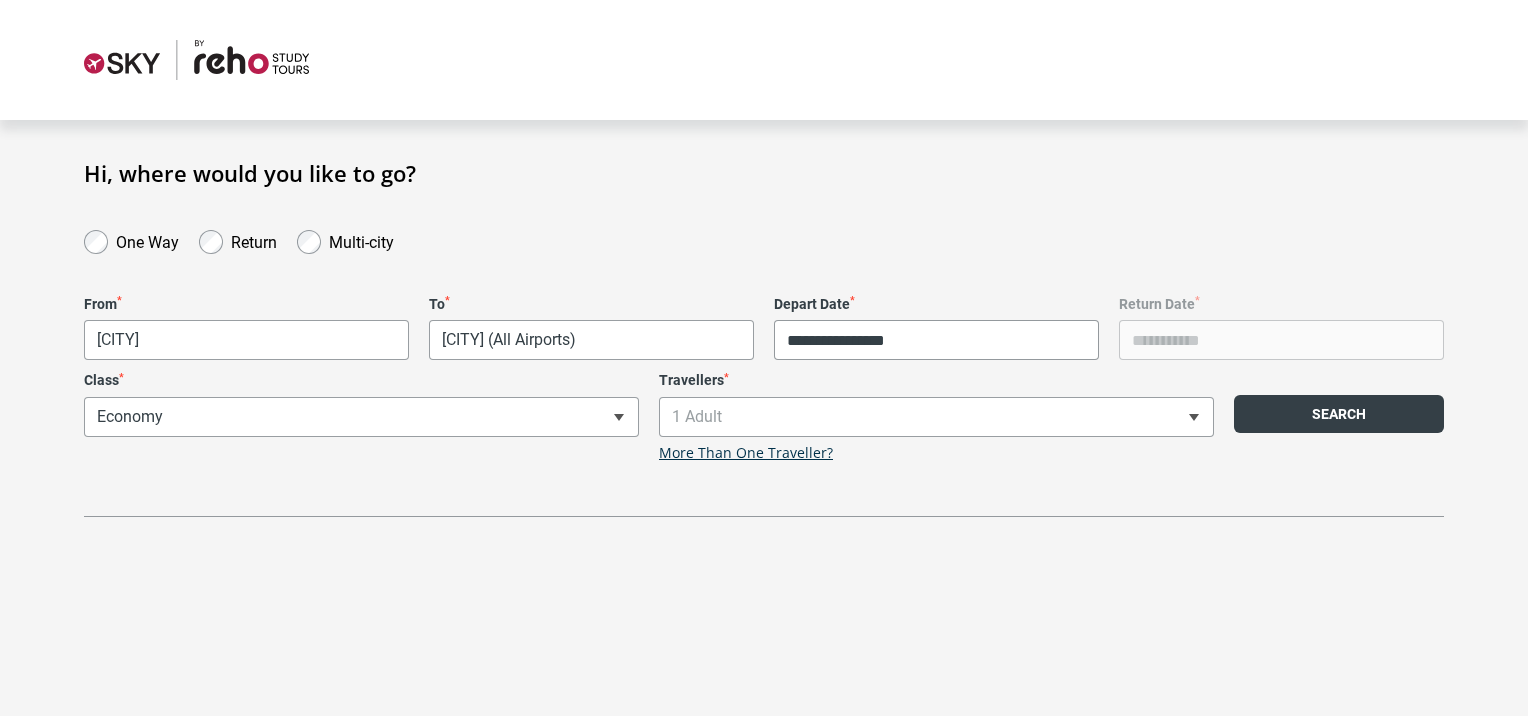 click on "Search" at bounding box center (1339, 414) 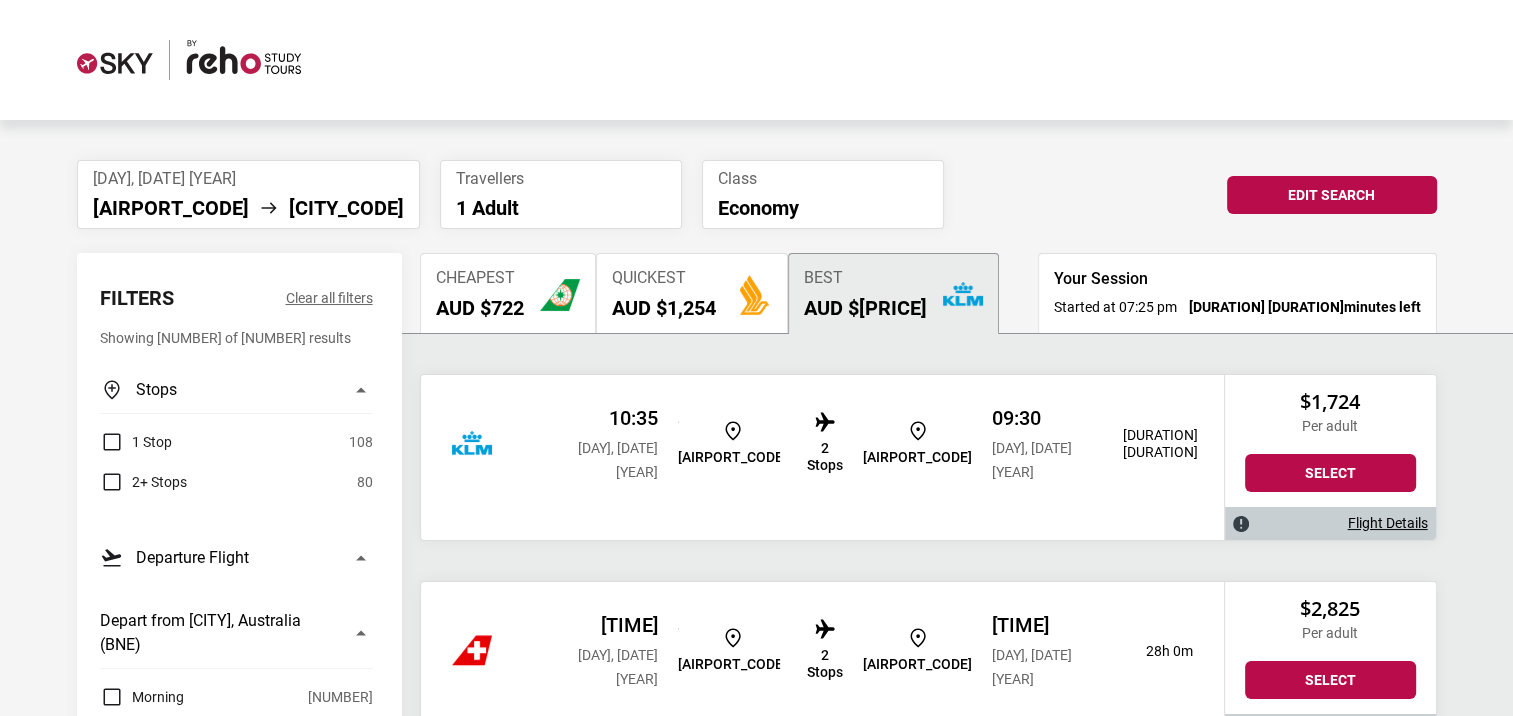 click at bounding box center [560, 295] 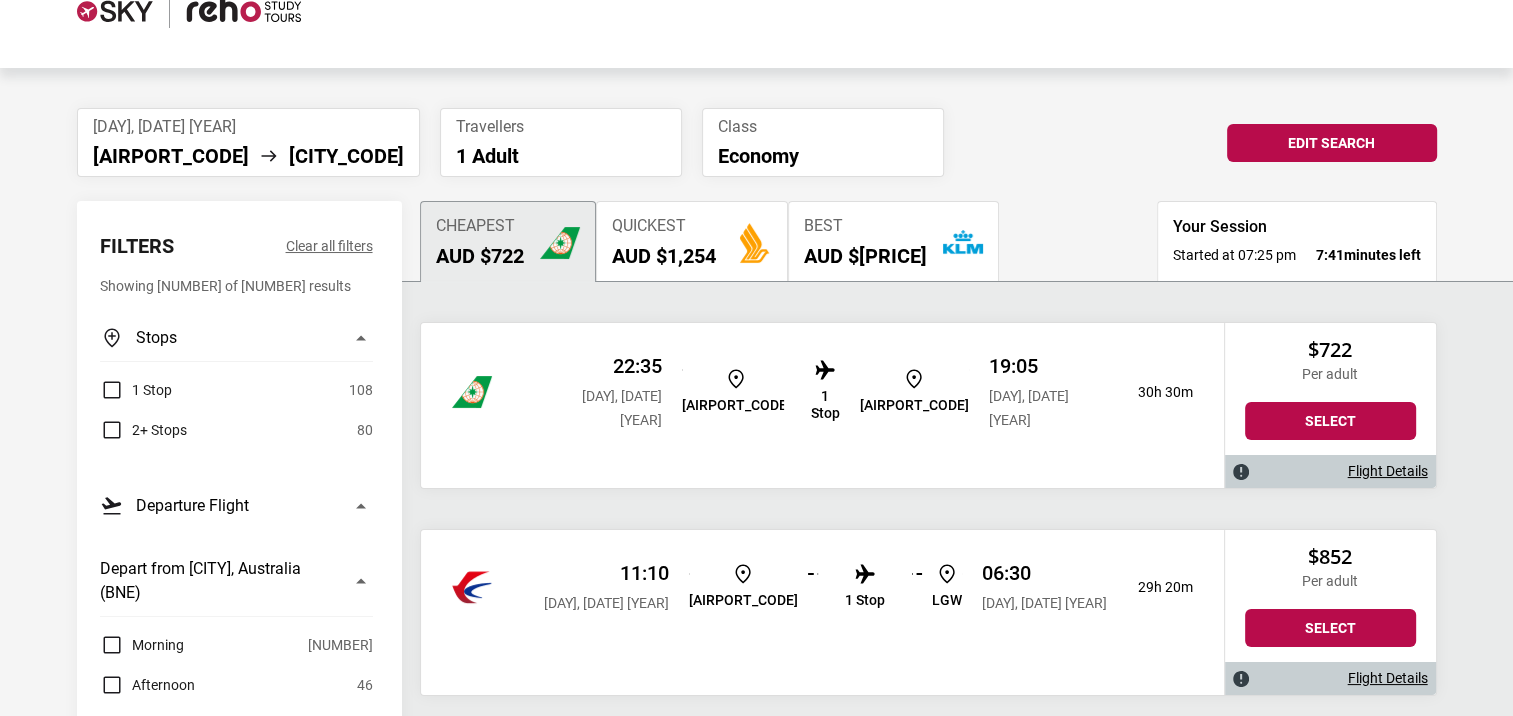 scroll, scrollTop: 0, scrollLeft: 0, axis: both 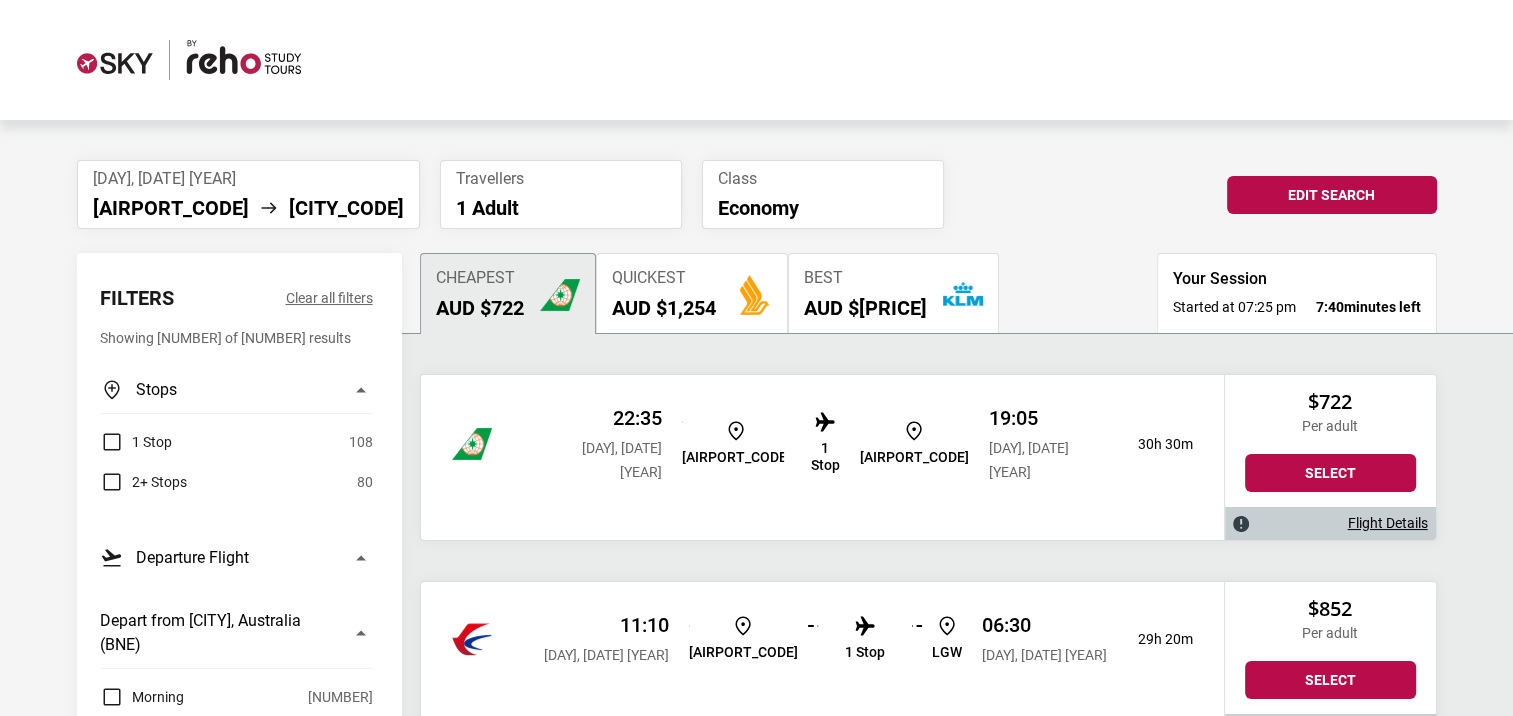 click on "BNE     LON" at bounding box center (248, 208) 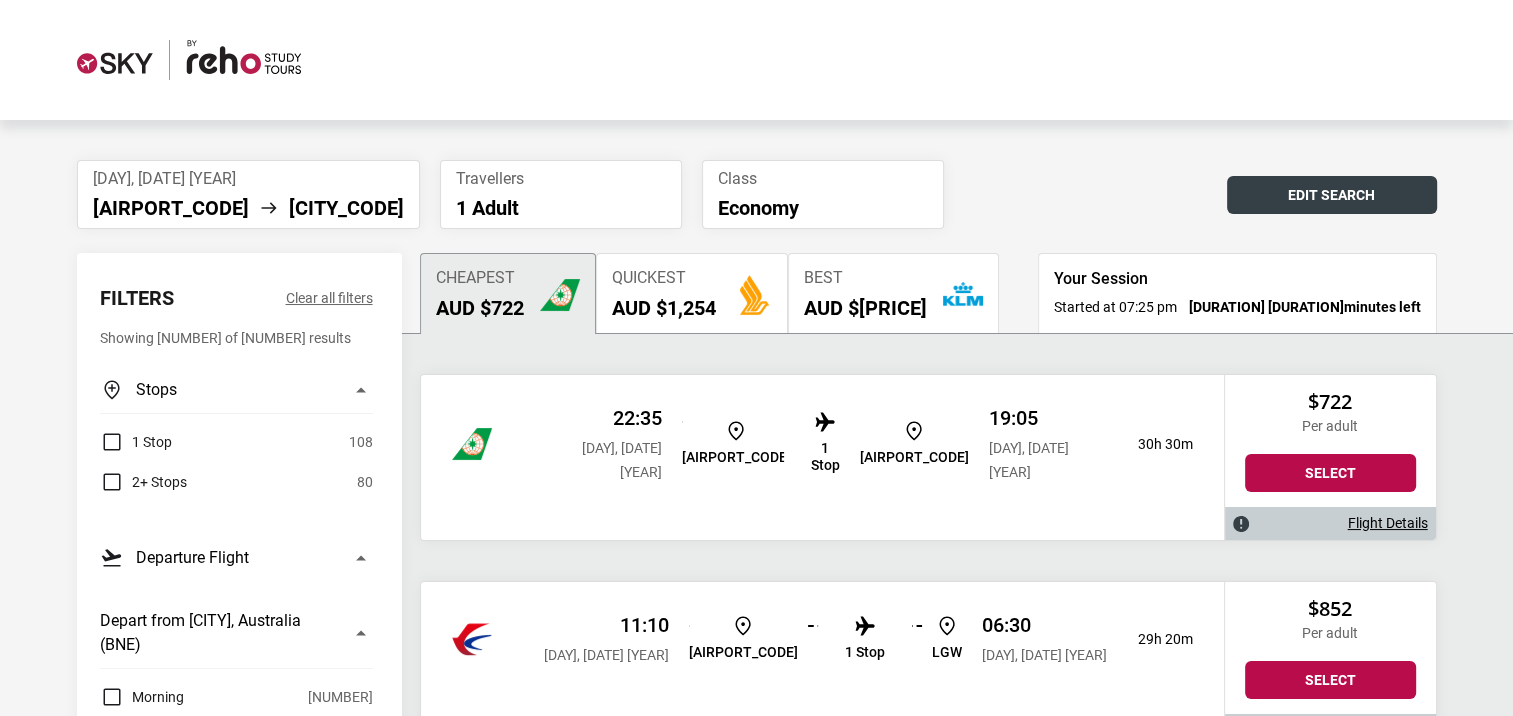 click on "Edit Search" at bounding box center (1332, 195) 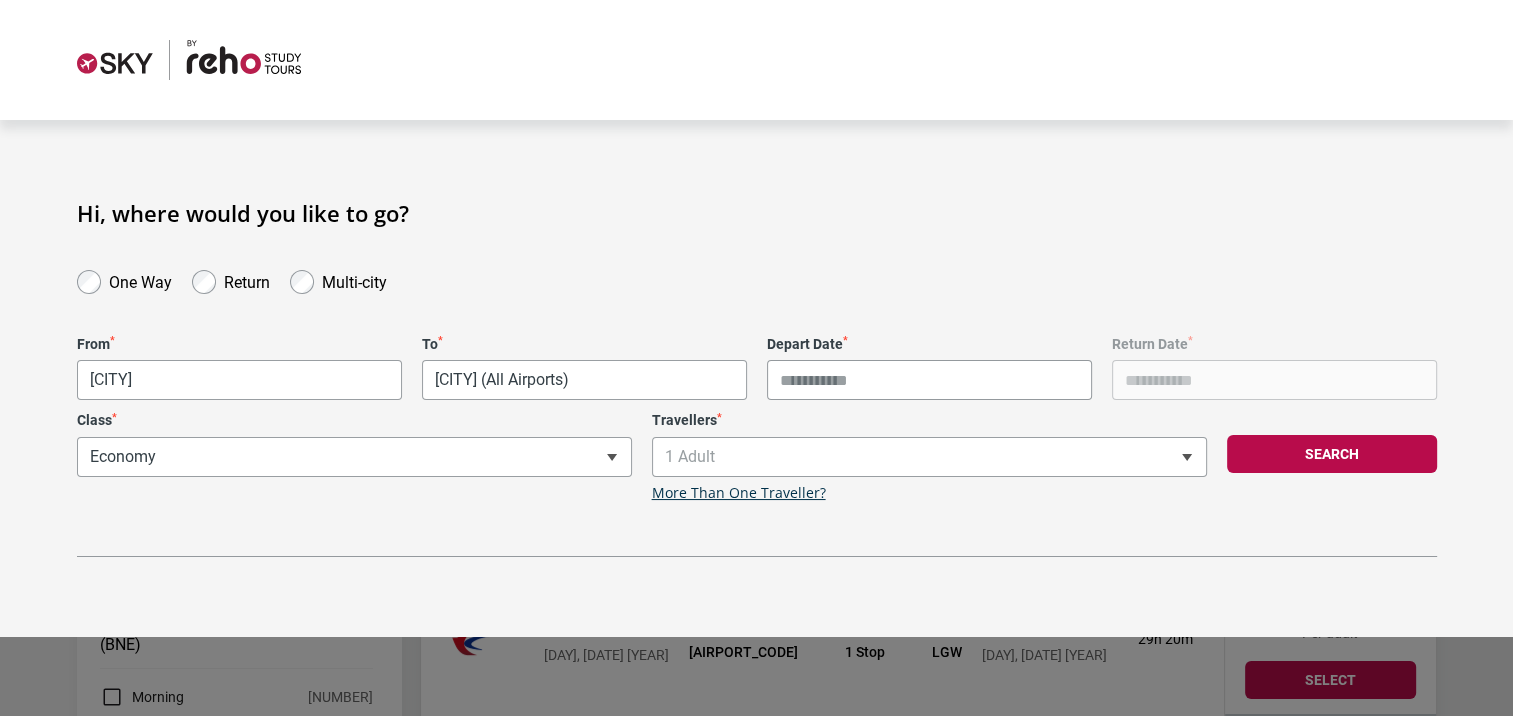 type on "**********" 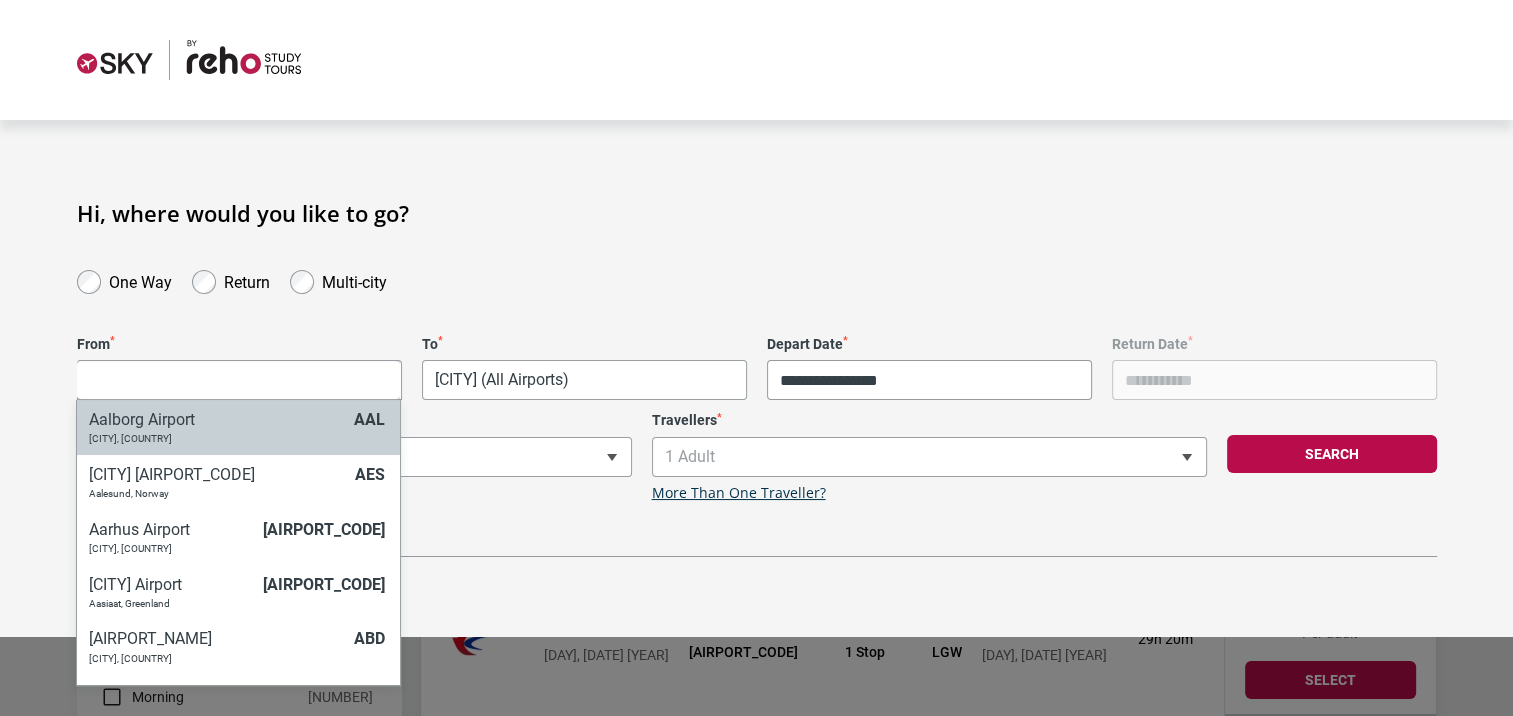click on "**********" at bounding box center (756, 19654) 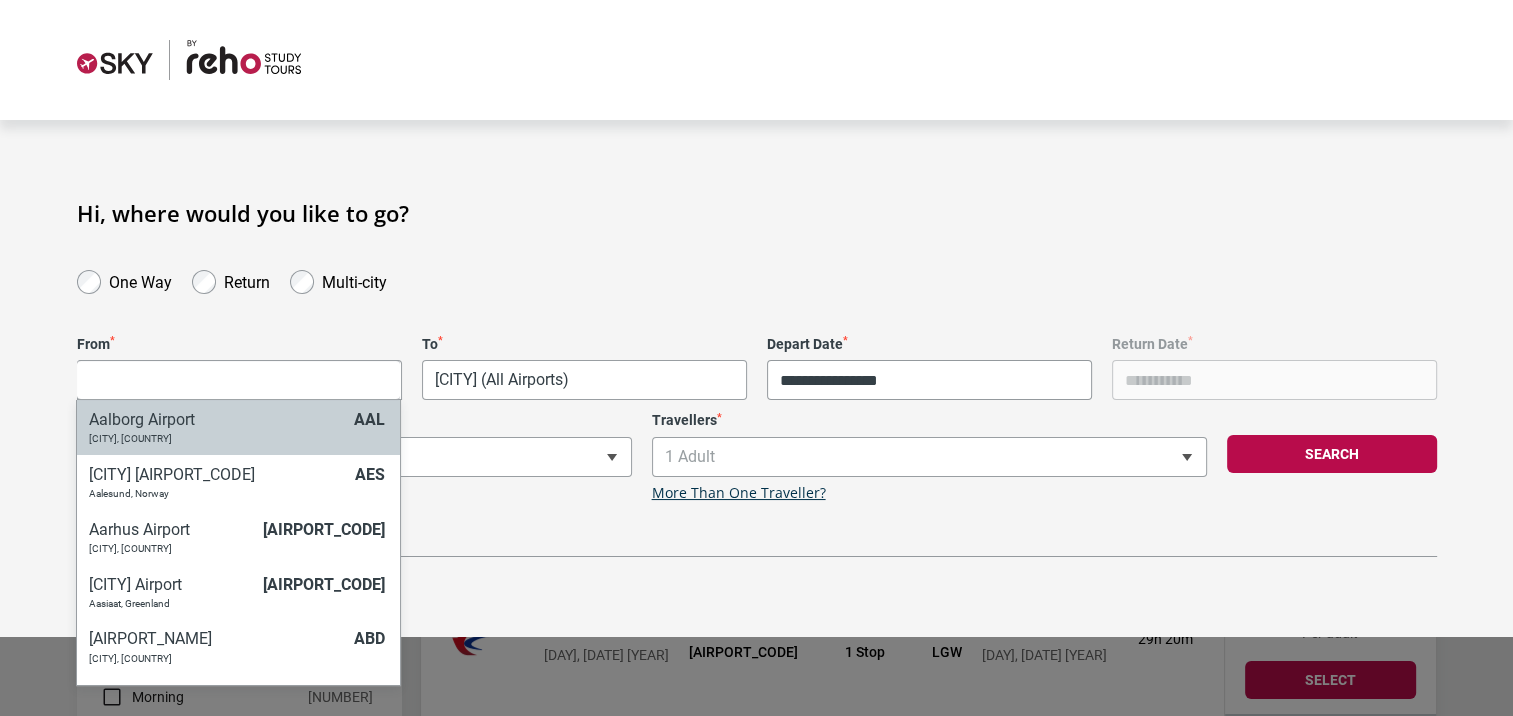 click at bounding box center [238, 380] 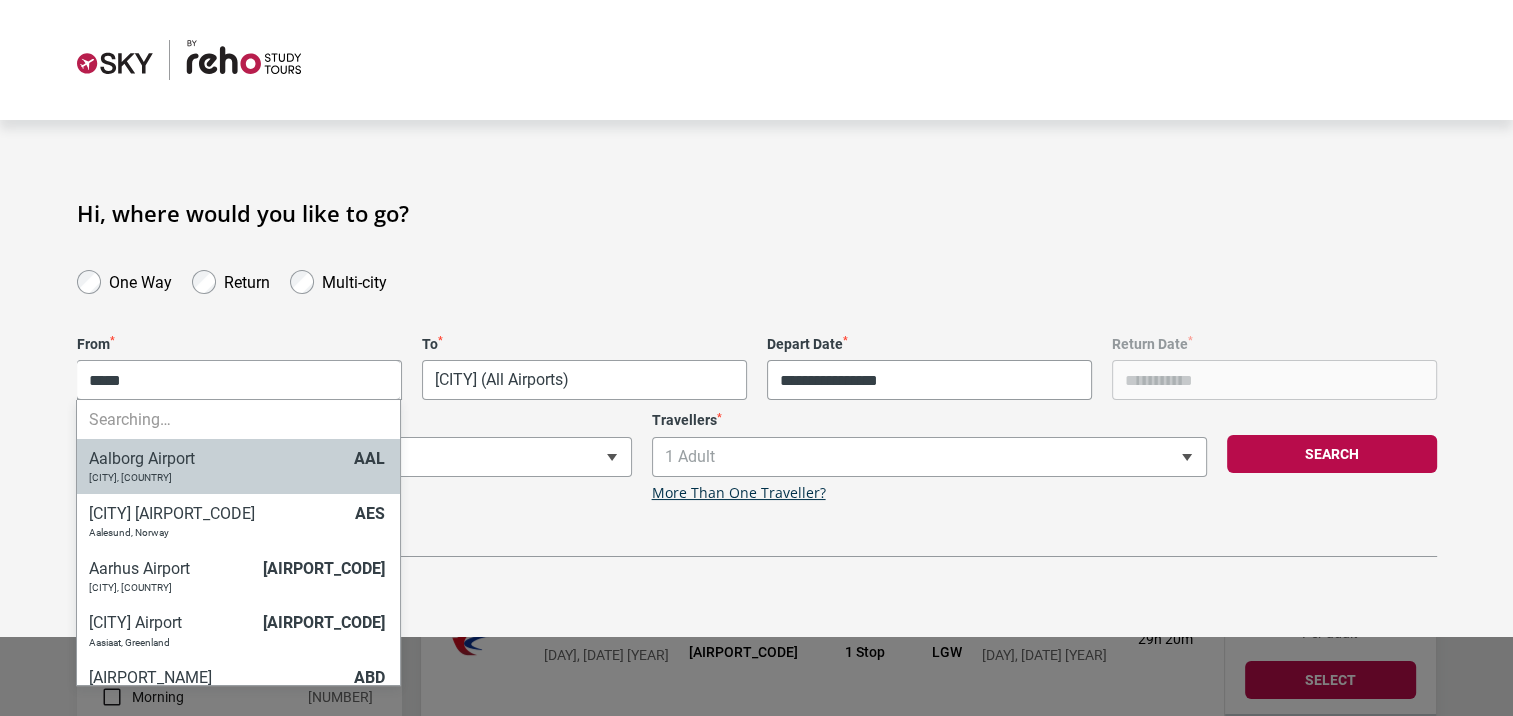 type on "******" 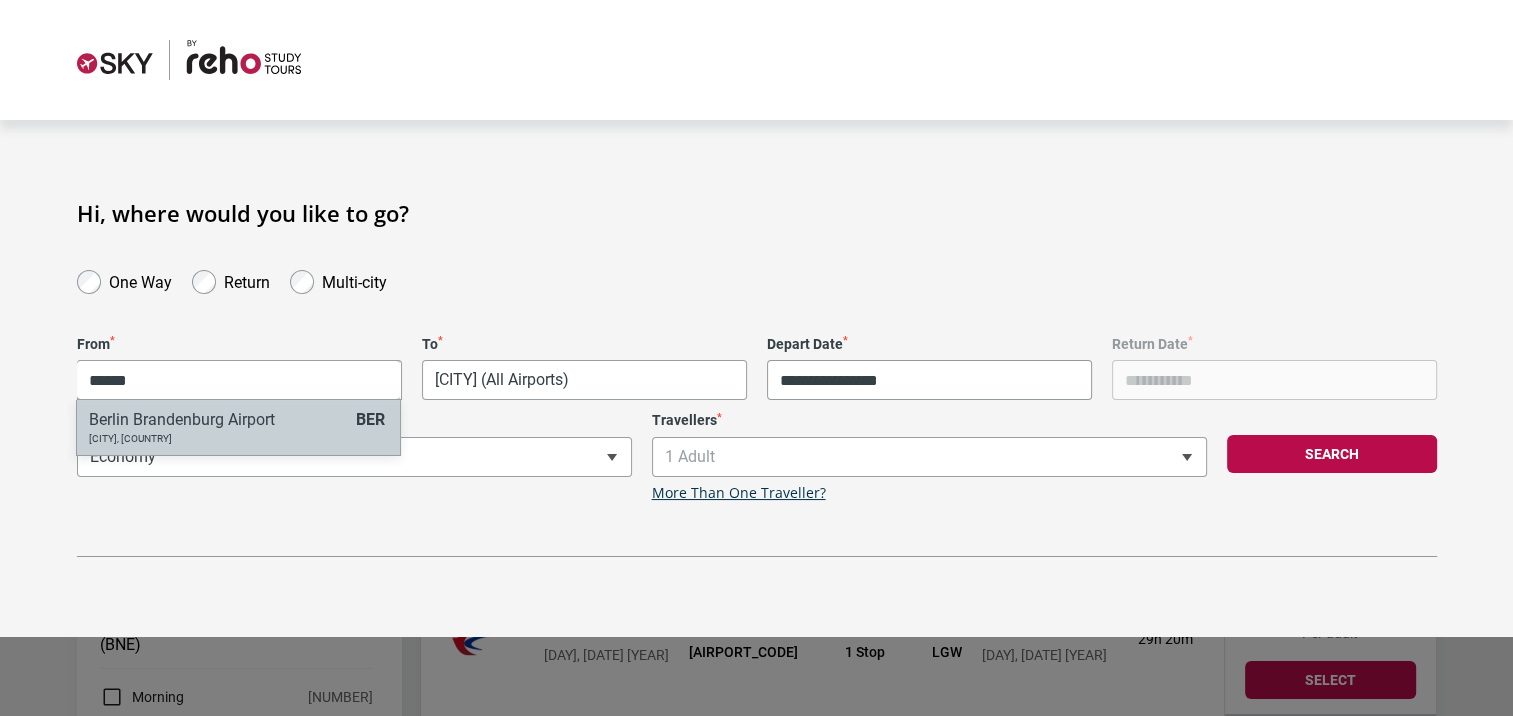 click on "**********" at bounding box center (756, 19654) 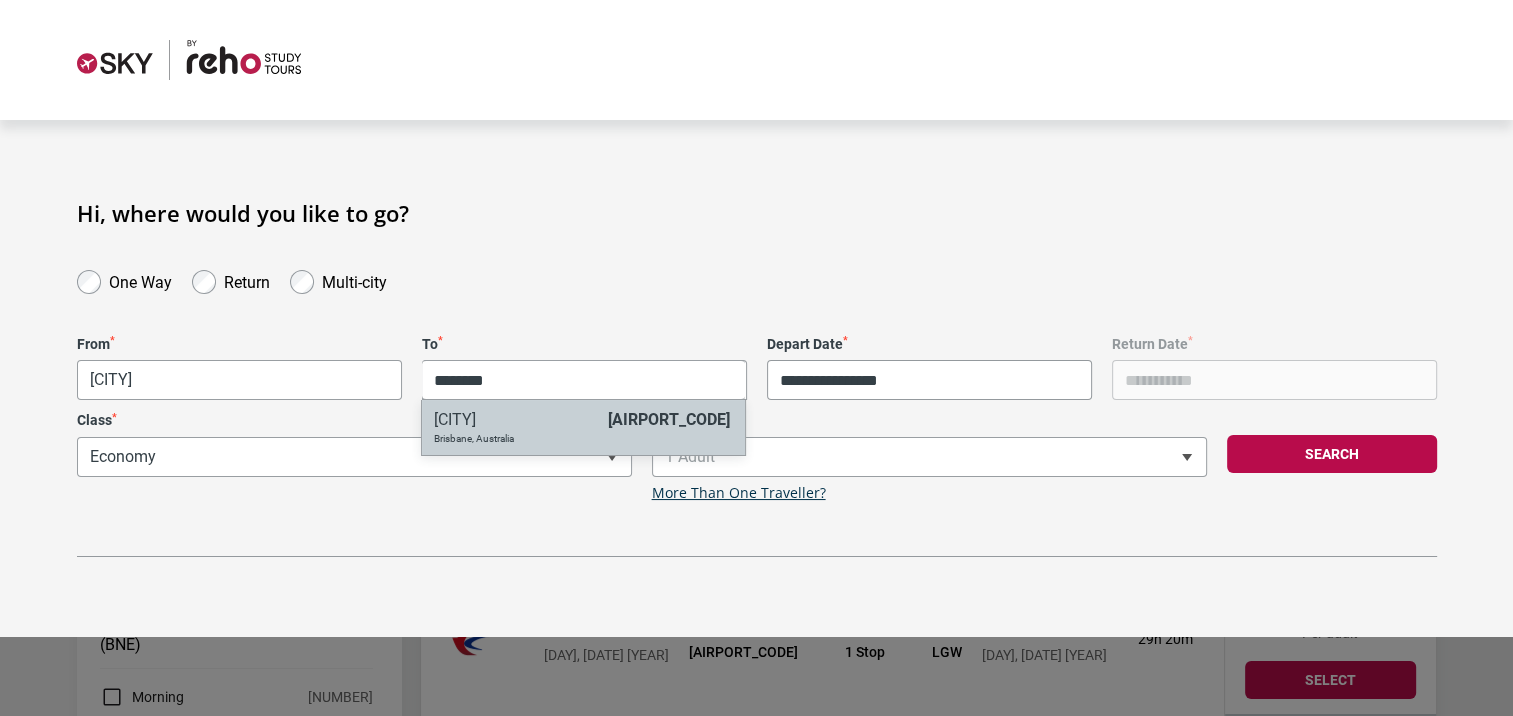 type on "********" 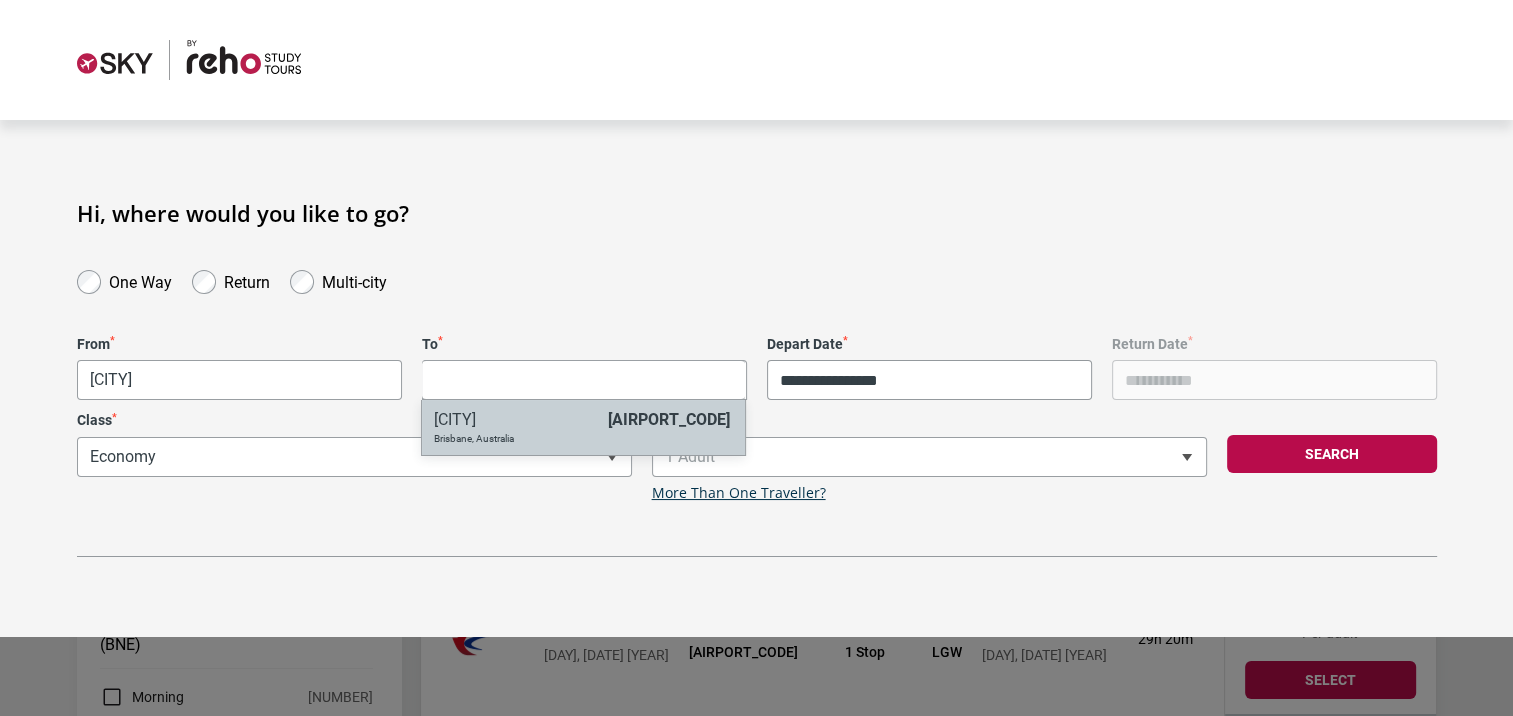 select on "[AIRPORT_CODE]" 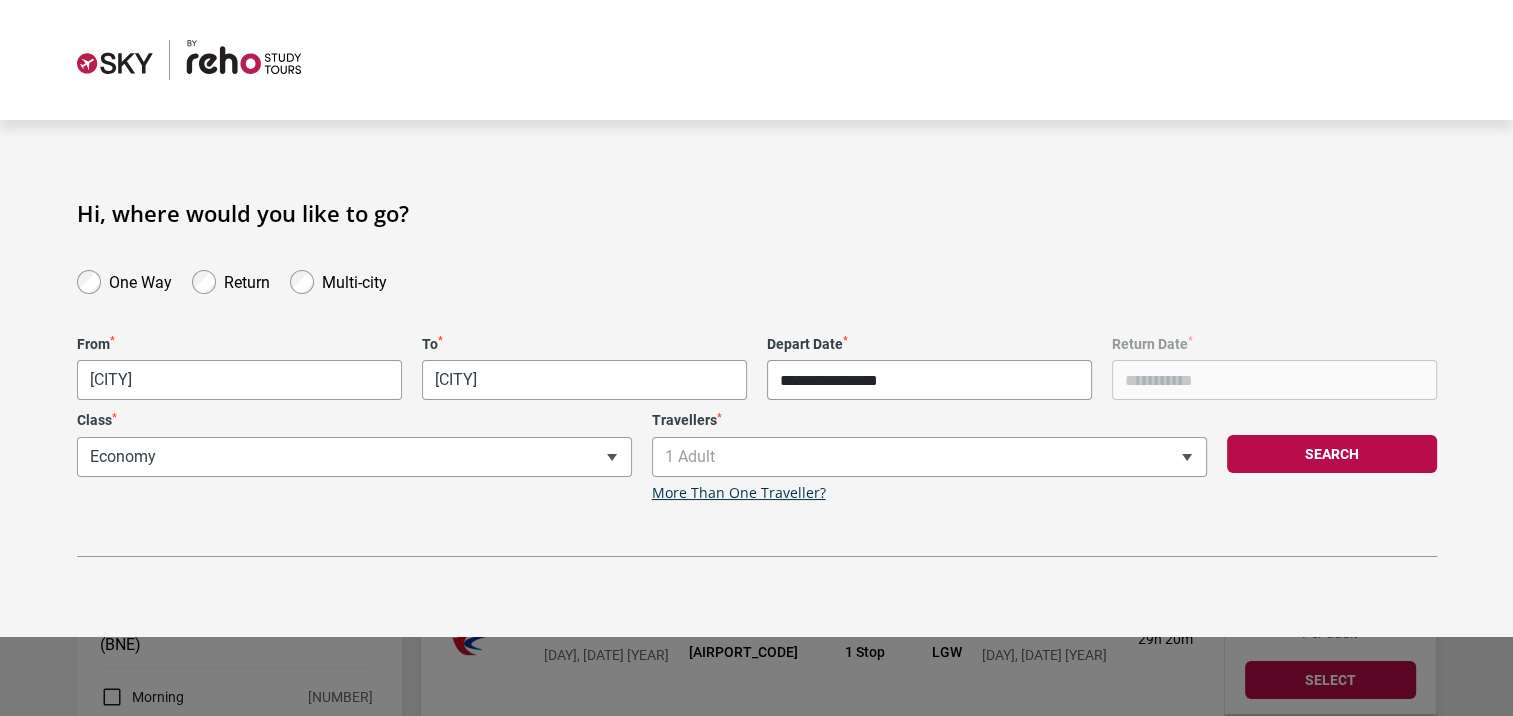 click on "**********" at bounding box center (929, 380) 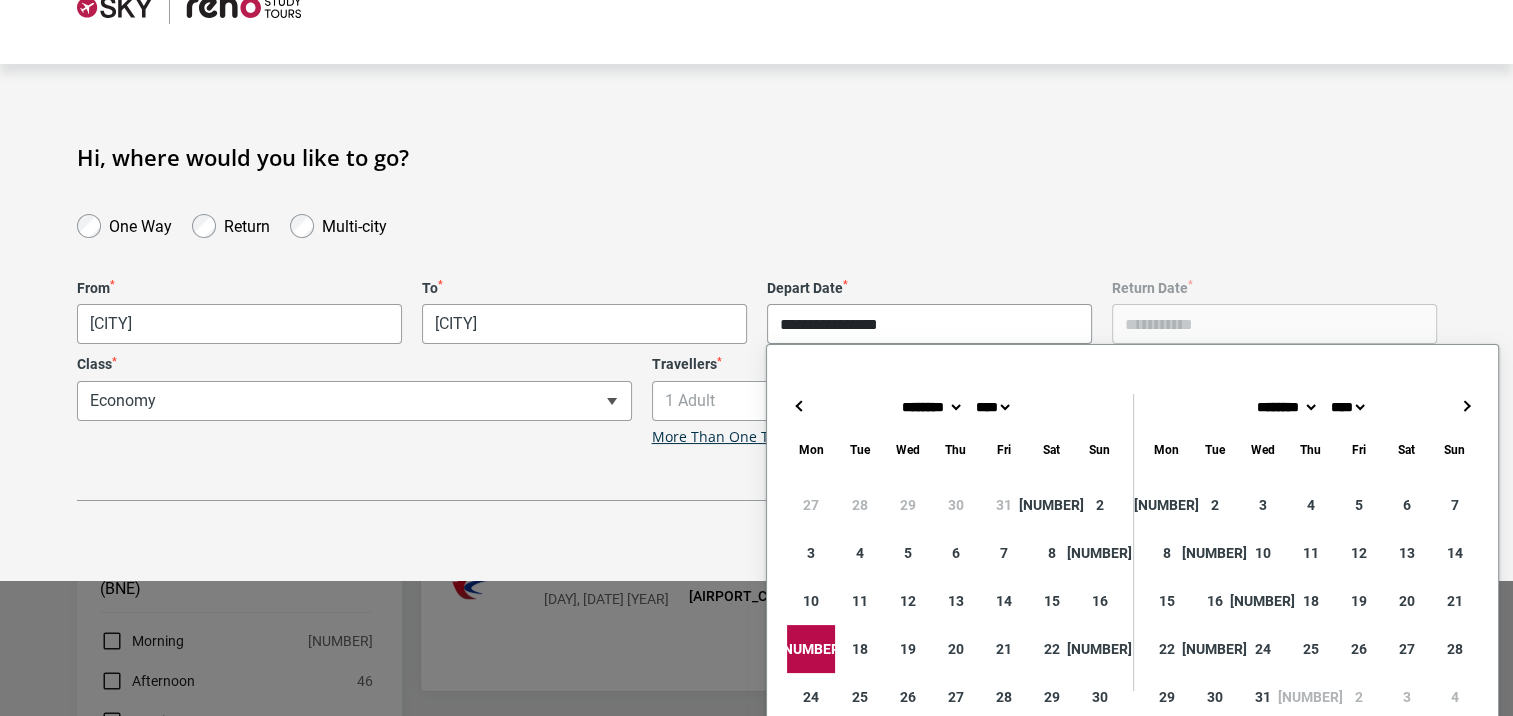 scroll, scrollTop: 59, scrollLeft: 0, axis: vertical 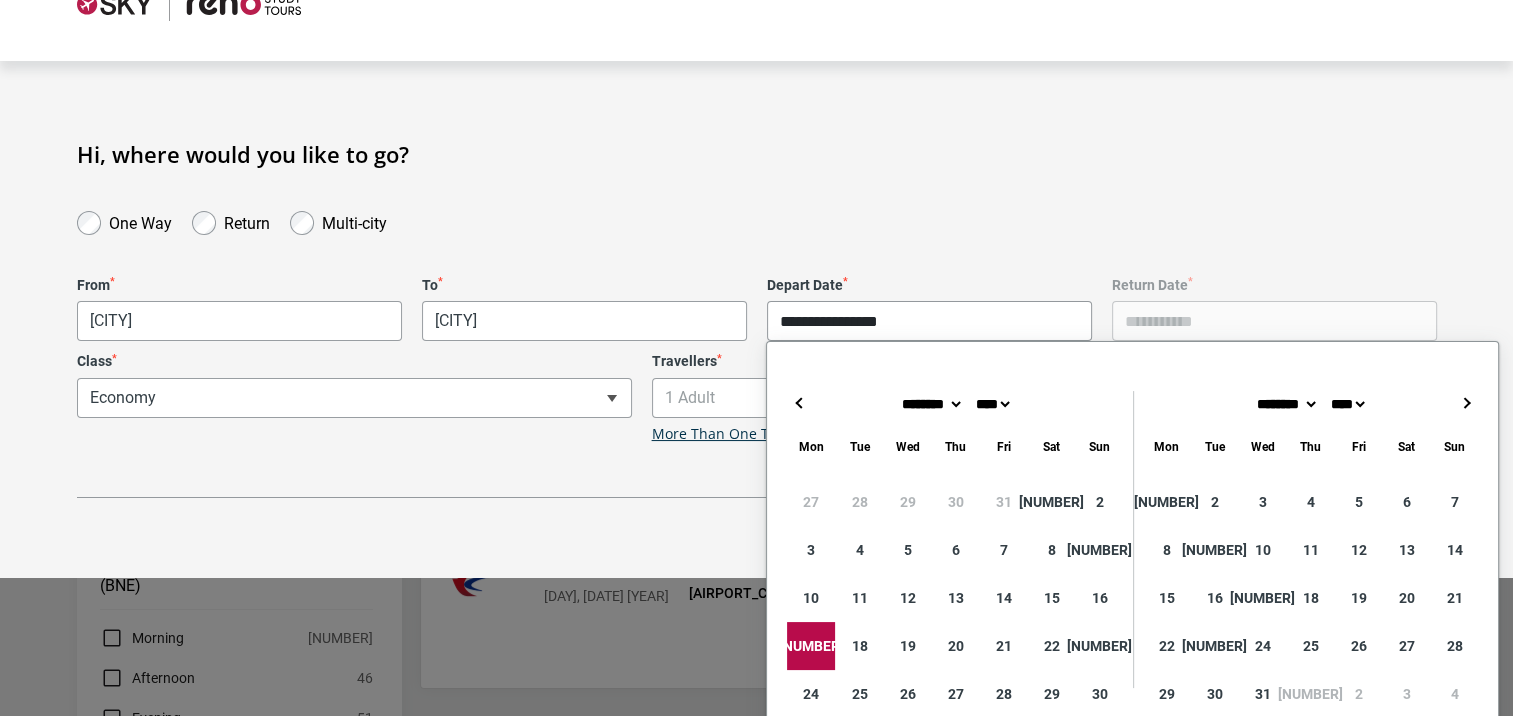 type on "**********" 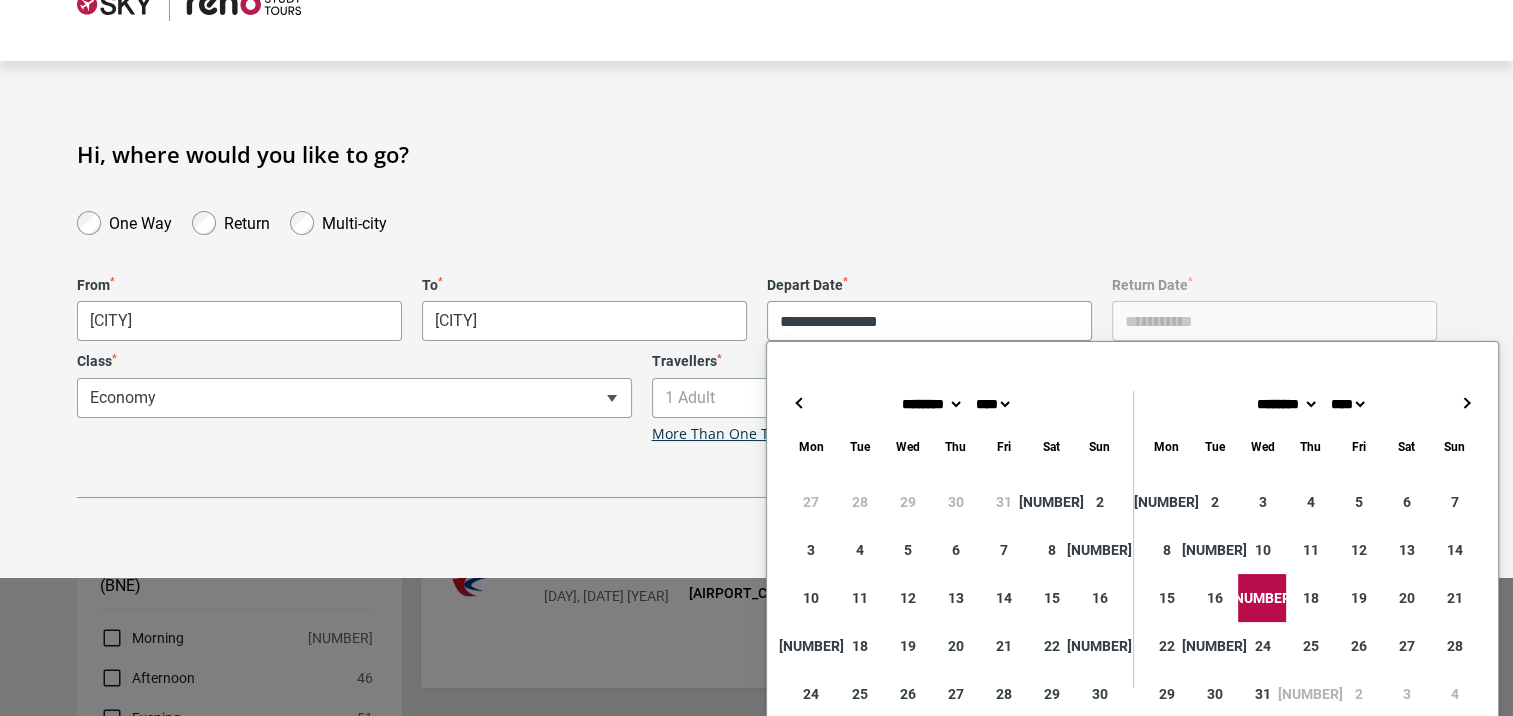 click on "**********" at bounding box center (757, 319) 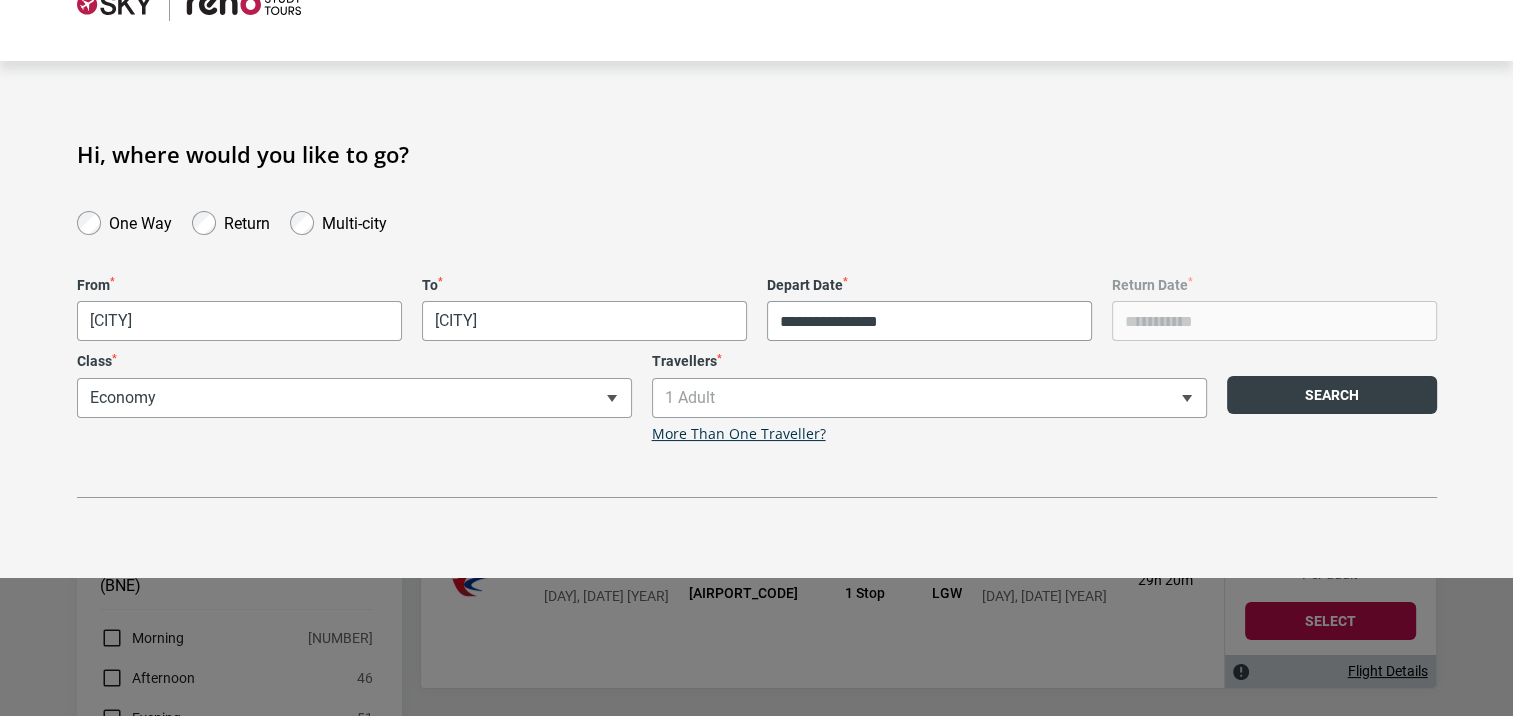 click on "Search" at bounding box center [1332, 395] 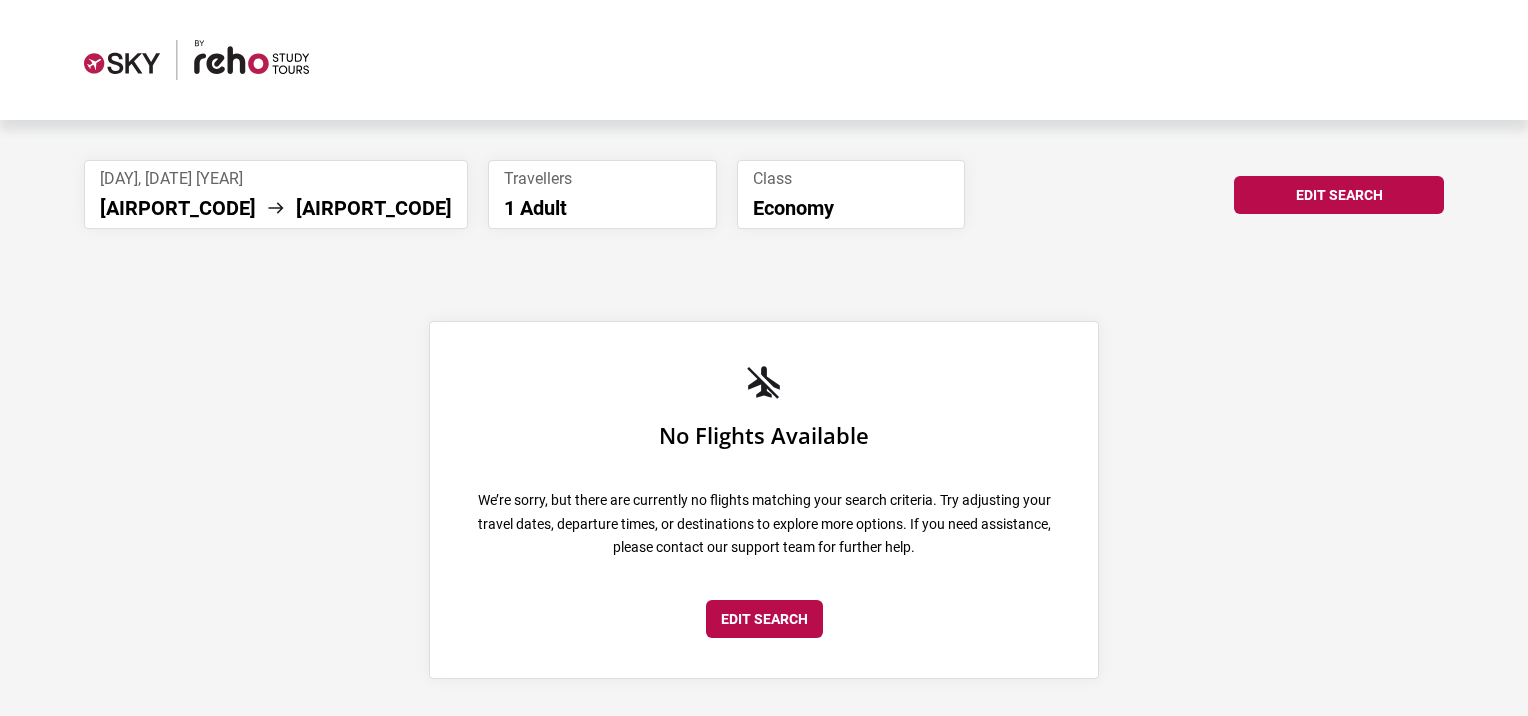 click on "Wed, 17 Dec 2025   BNE     BNE" at bounding box center [276, 194] 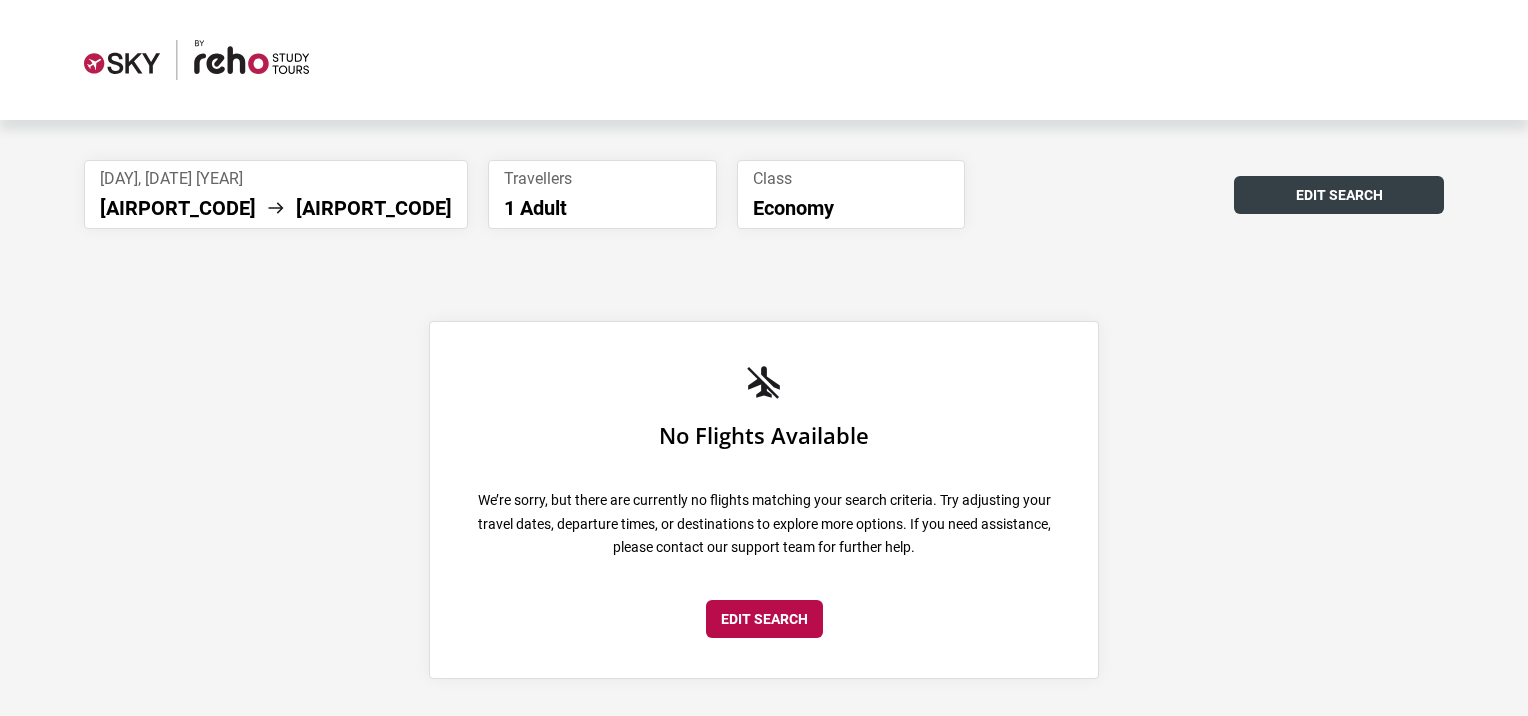 click on "Edit Search" at bounding box center [1339, 195] 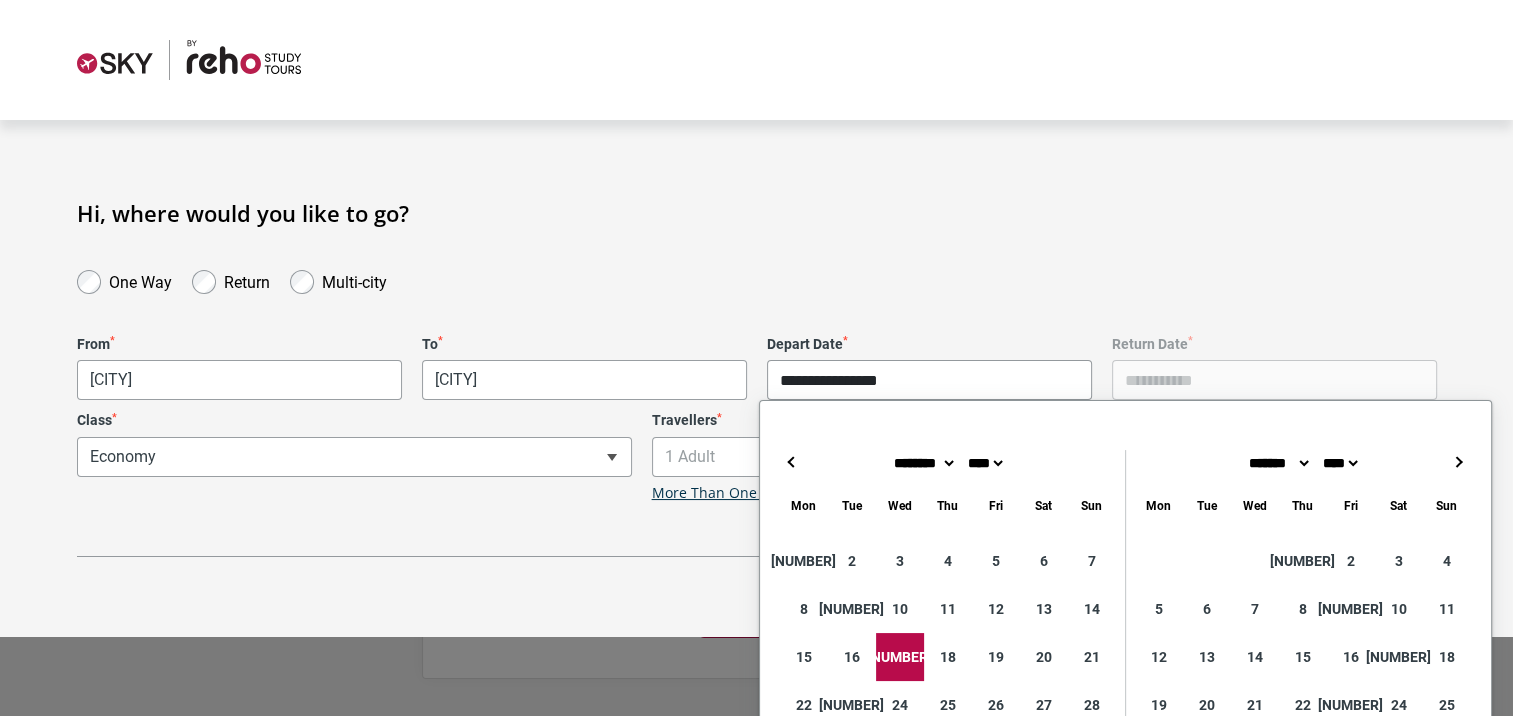 click on "**********" at bounding box center (929, 380) 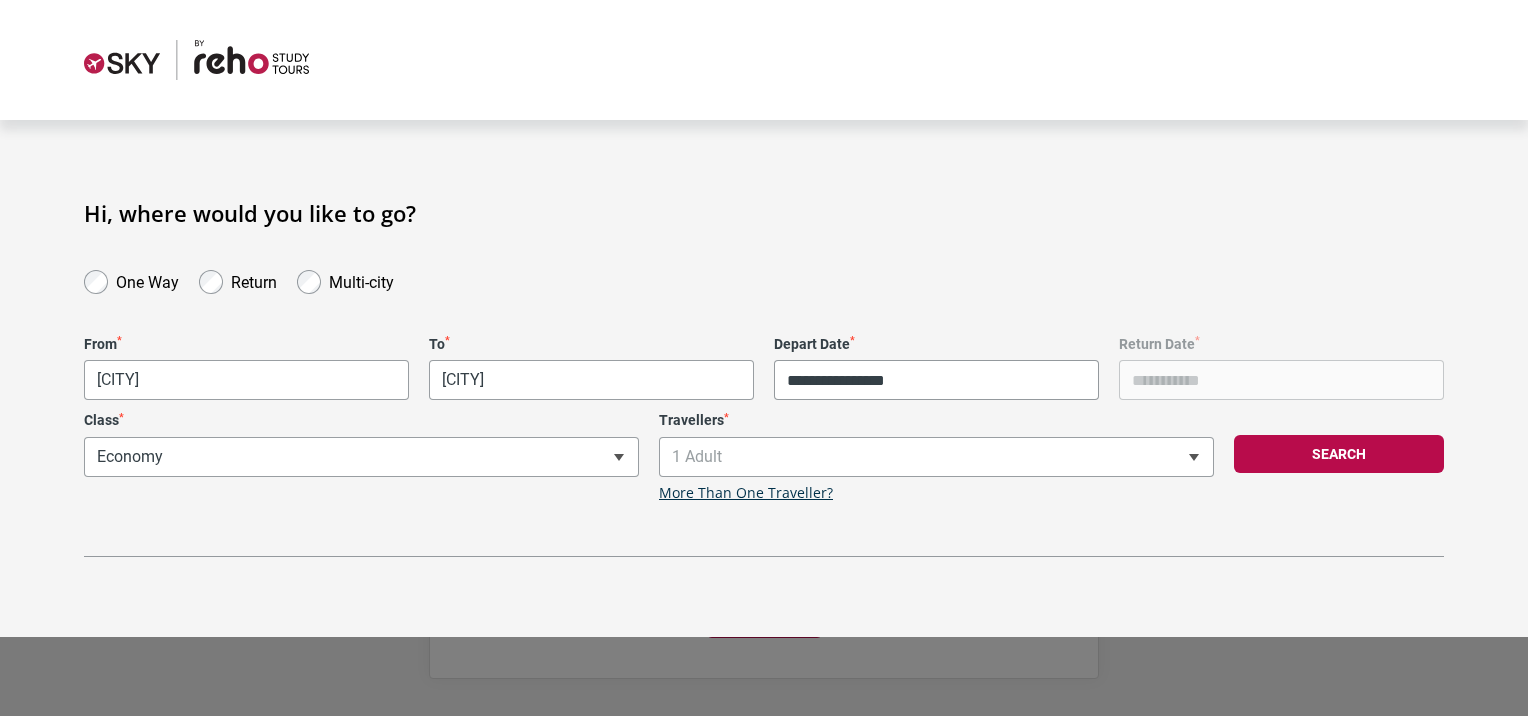 click on "One Way     Return     Multi-city" at bounding box center (764, 280) 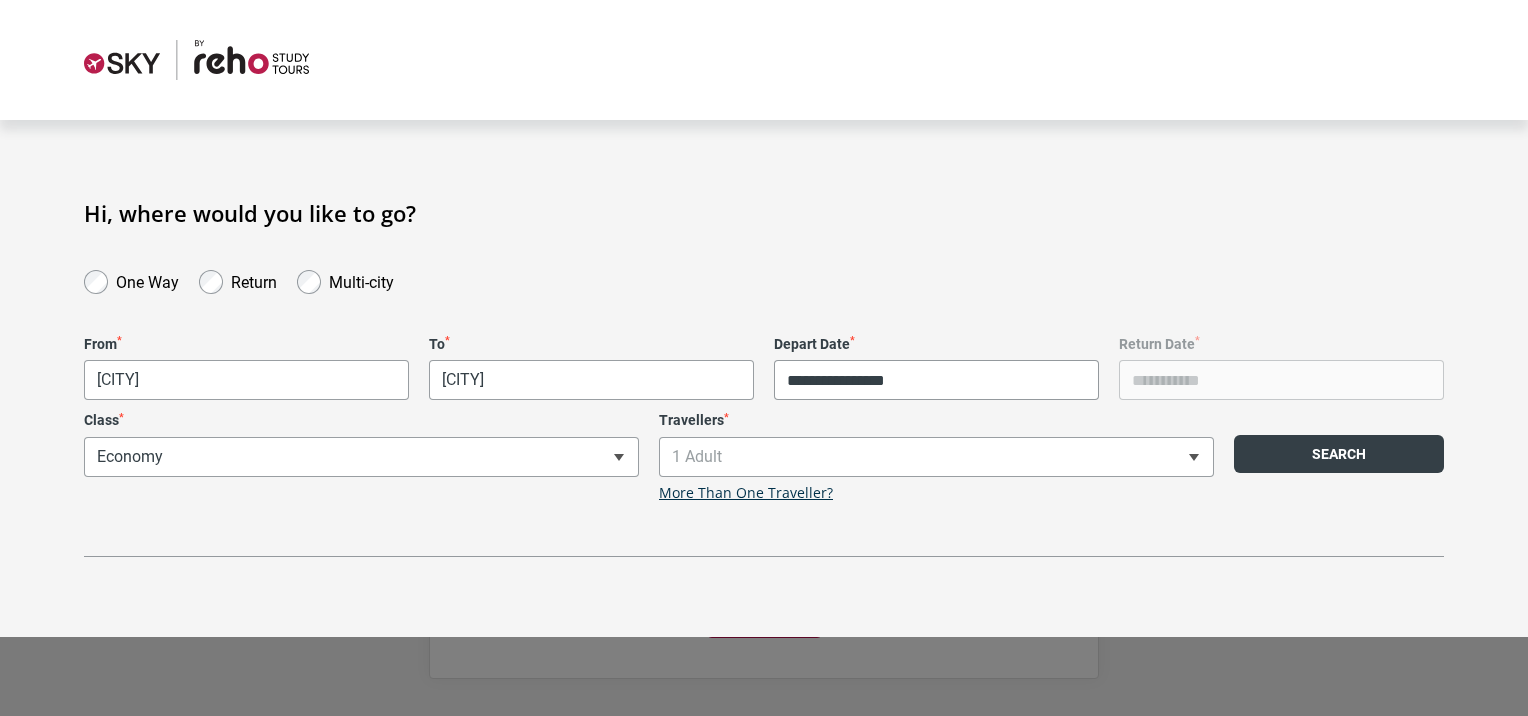 click on "Search" at bounding box center [1339, 454] 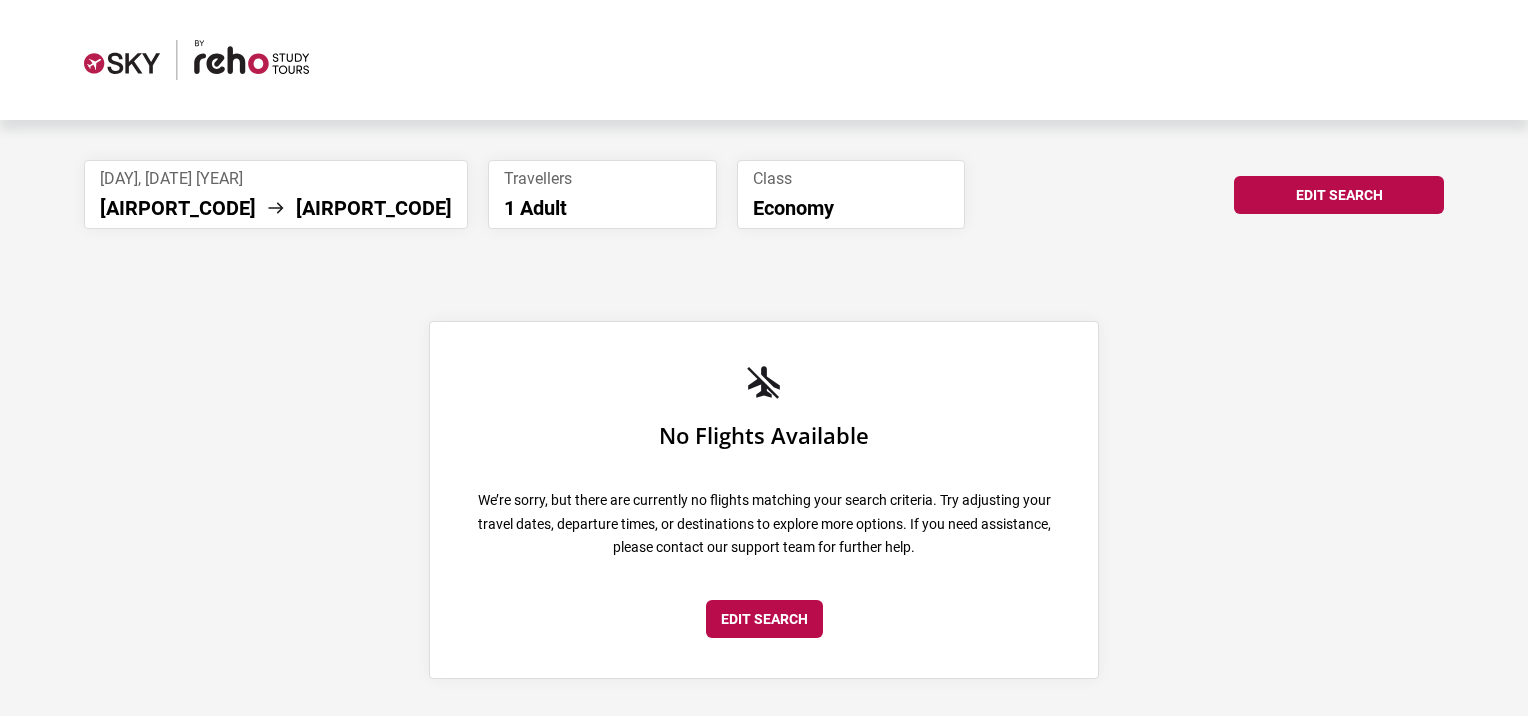 click on "1 Adult" at bounding box center (602, 208) 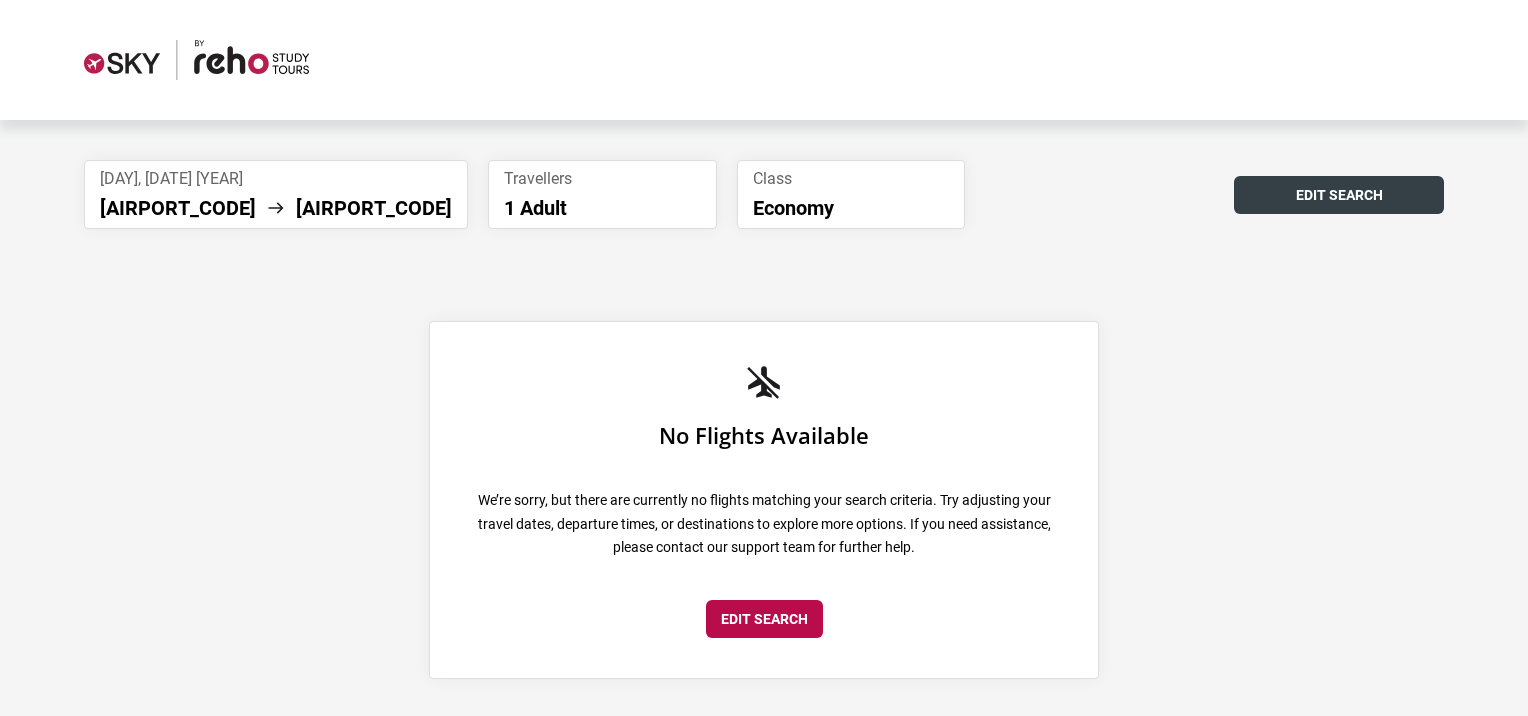 click on "Edit Search" at bounding box center (1339, 195) 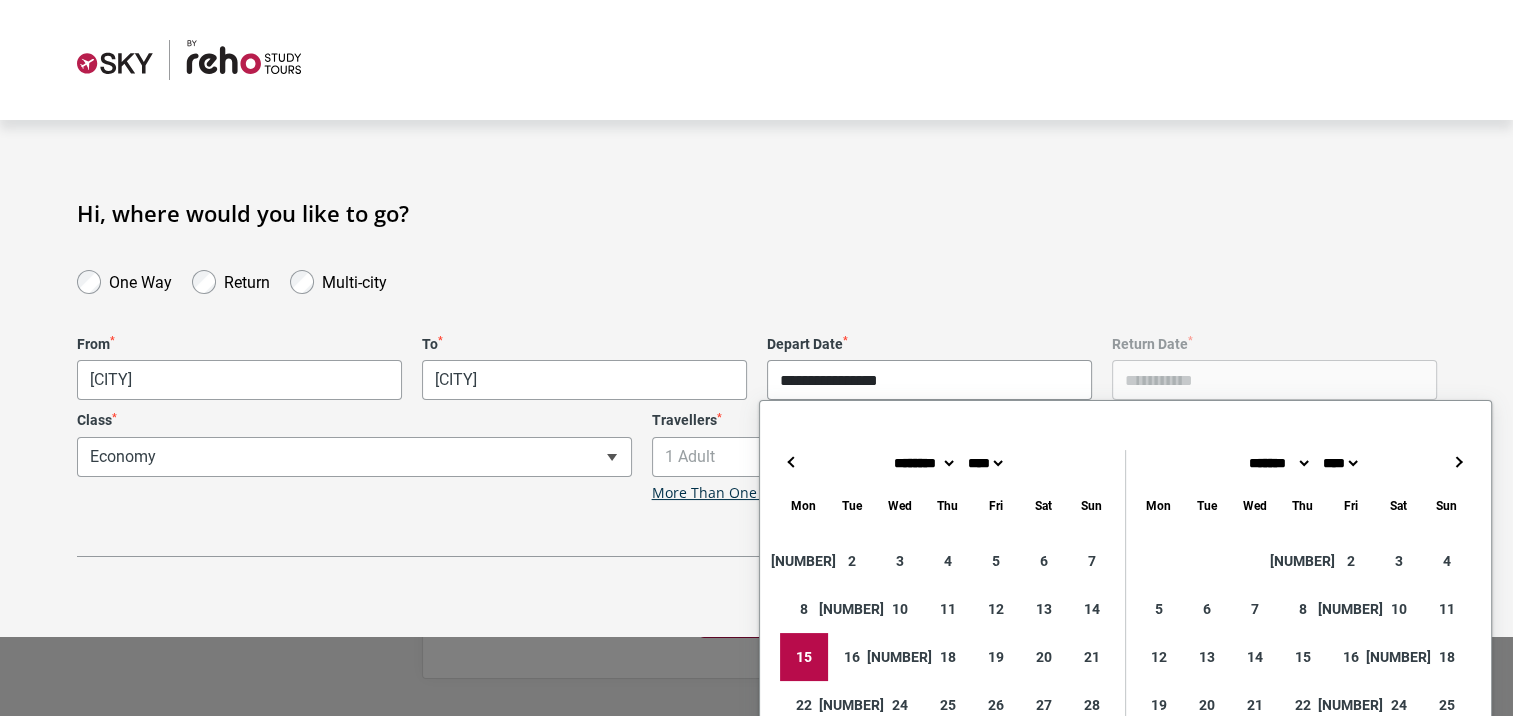 click on "**********" at bounding box center (929, 380) 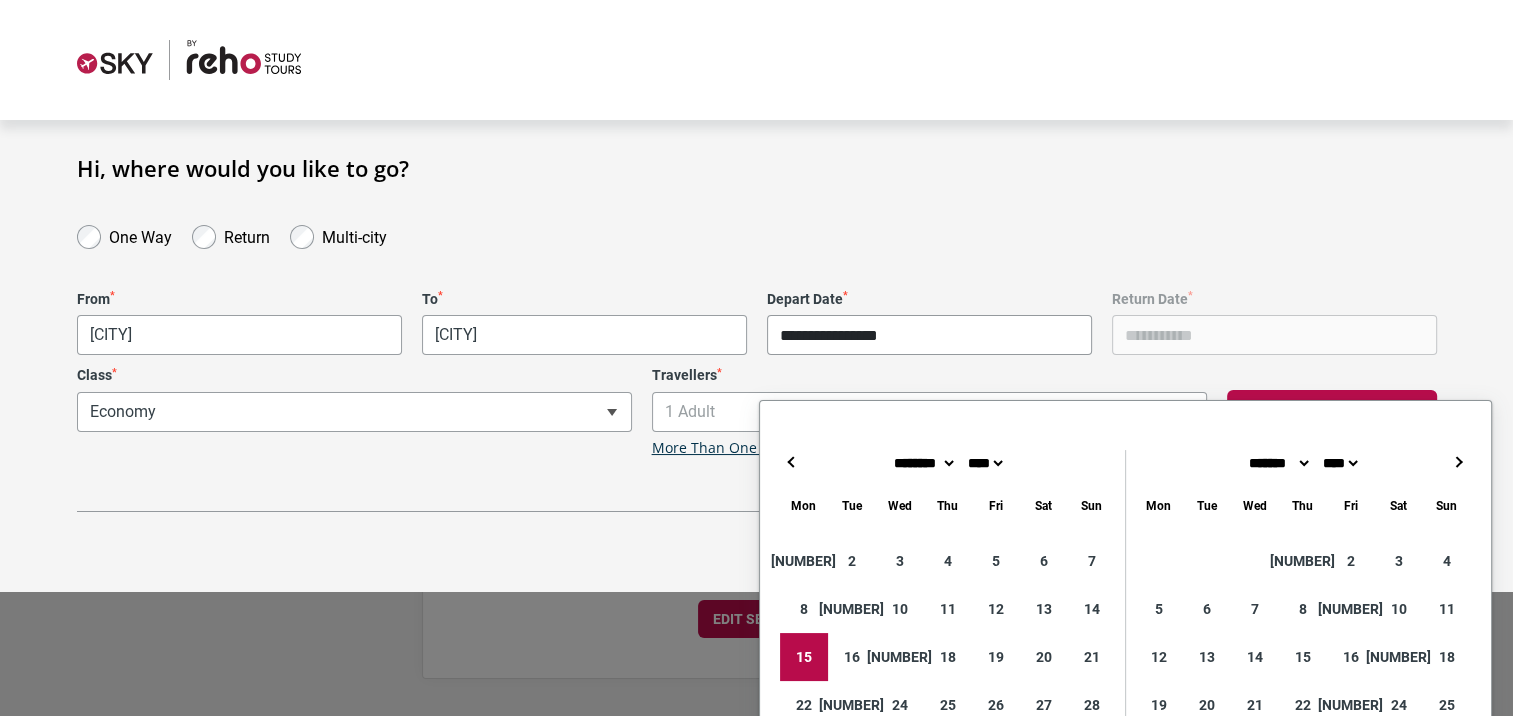 type on "**********" 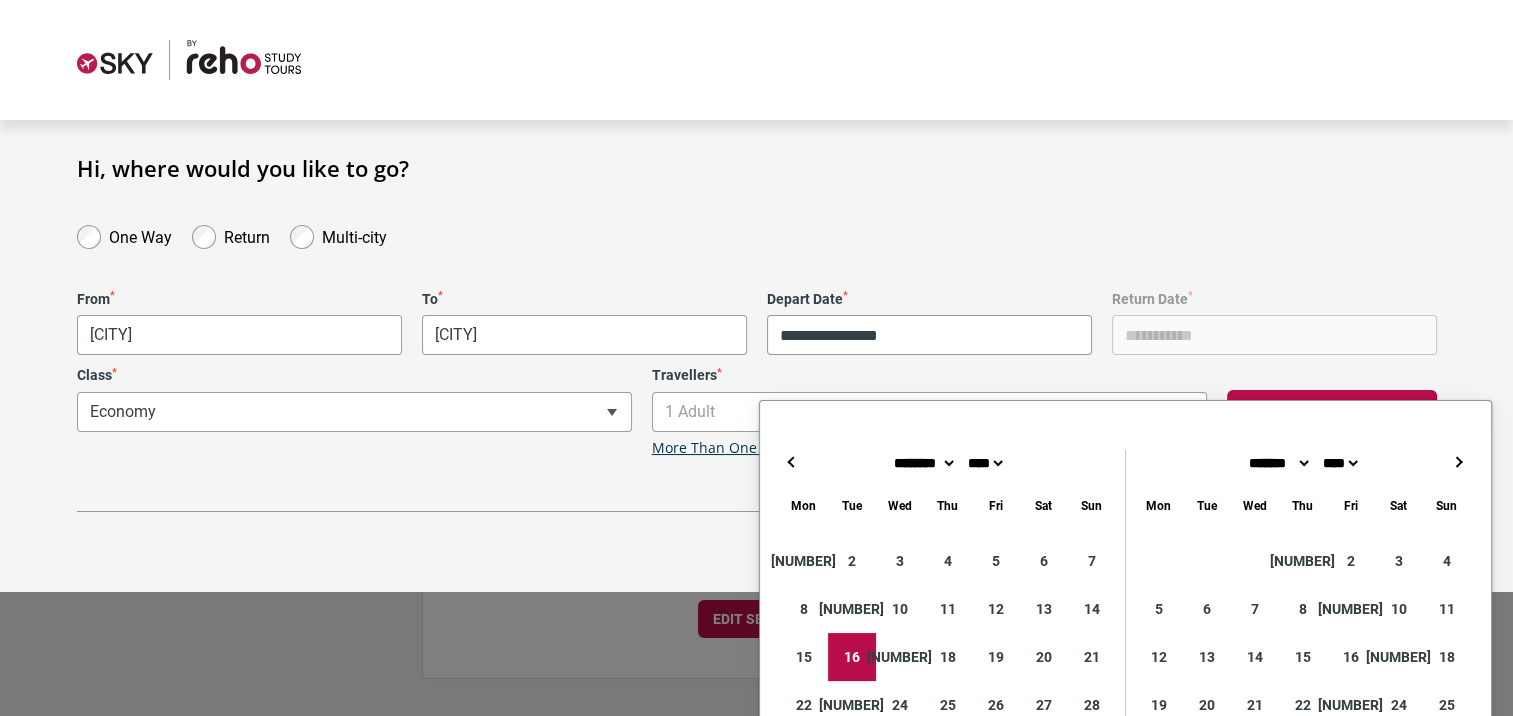 click on "Return Date  *" at bounding box center [1274, 323] 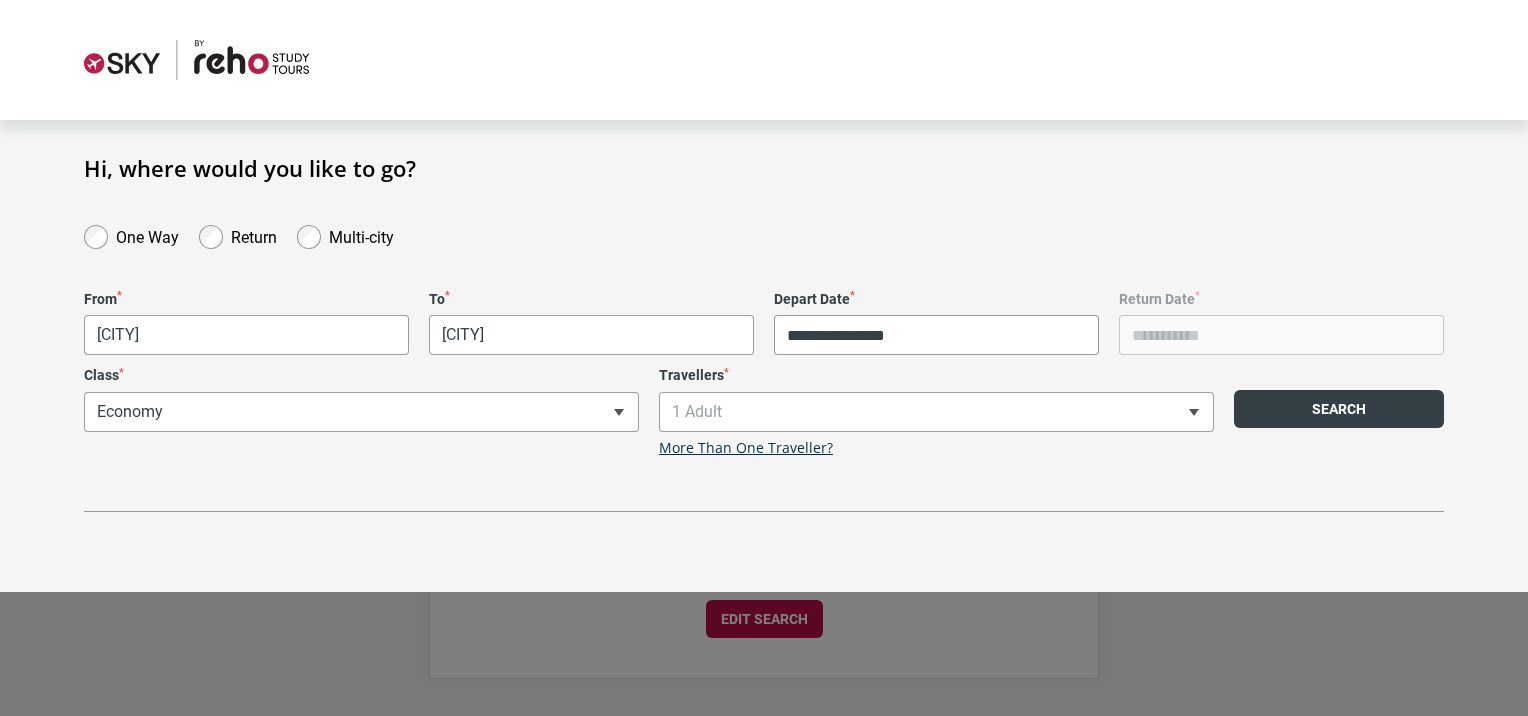 click on "Search" at bounding box center (1339, 409) 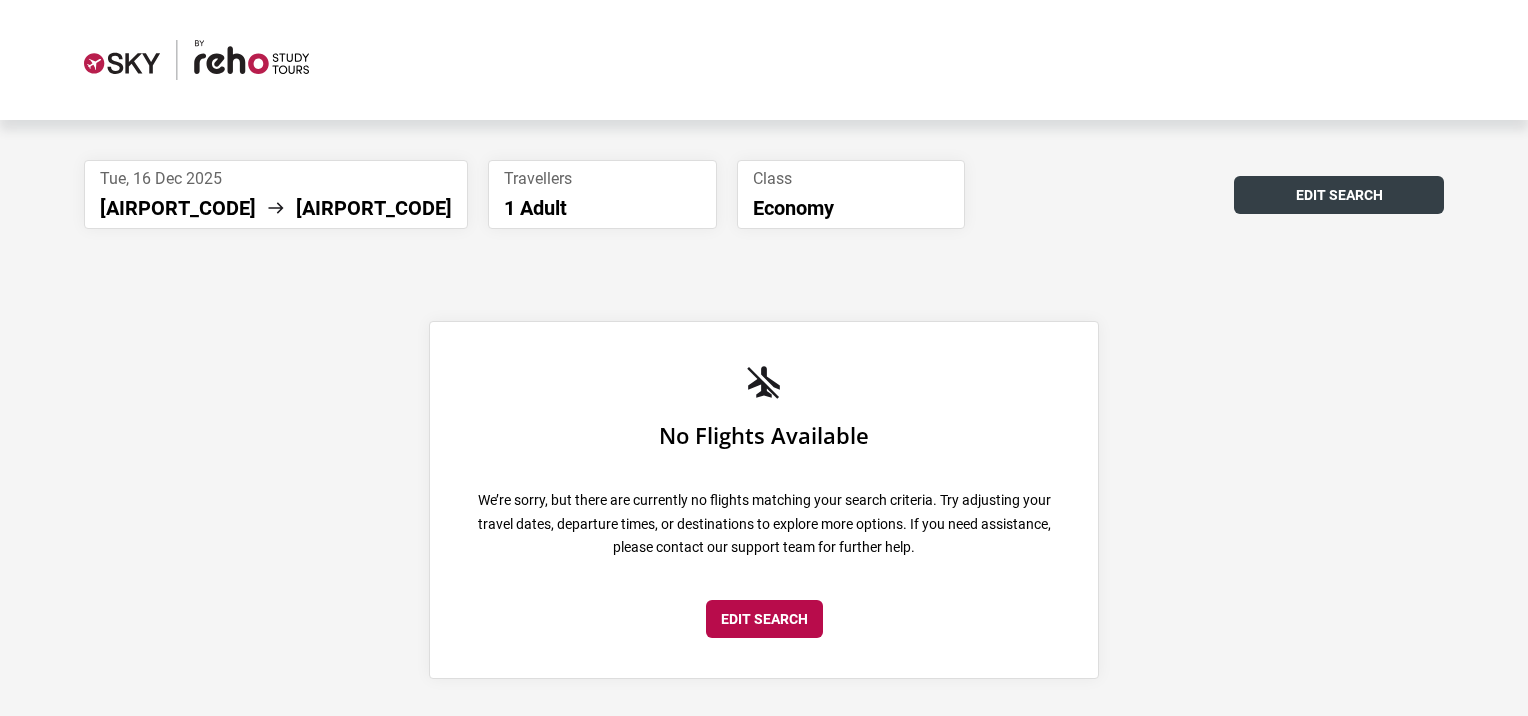 click on "Edit Search" at bounding box center (1339, 195) 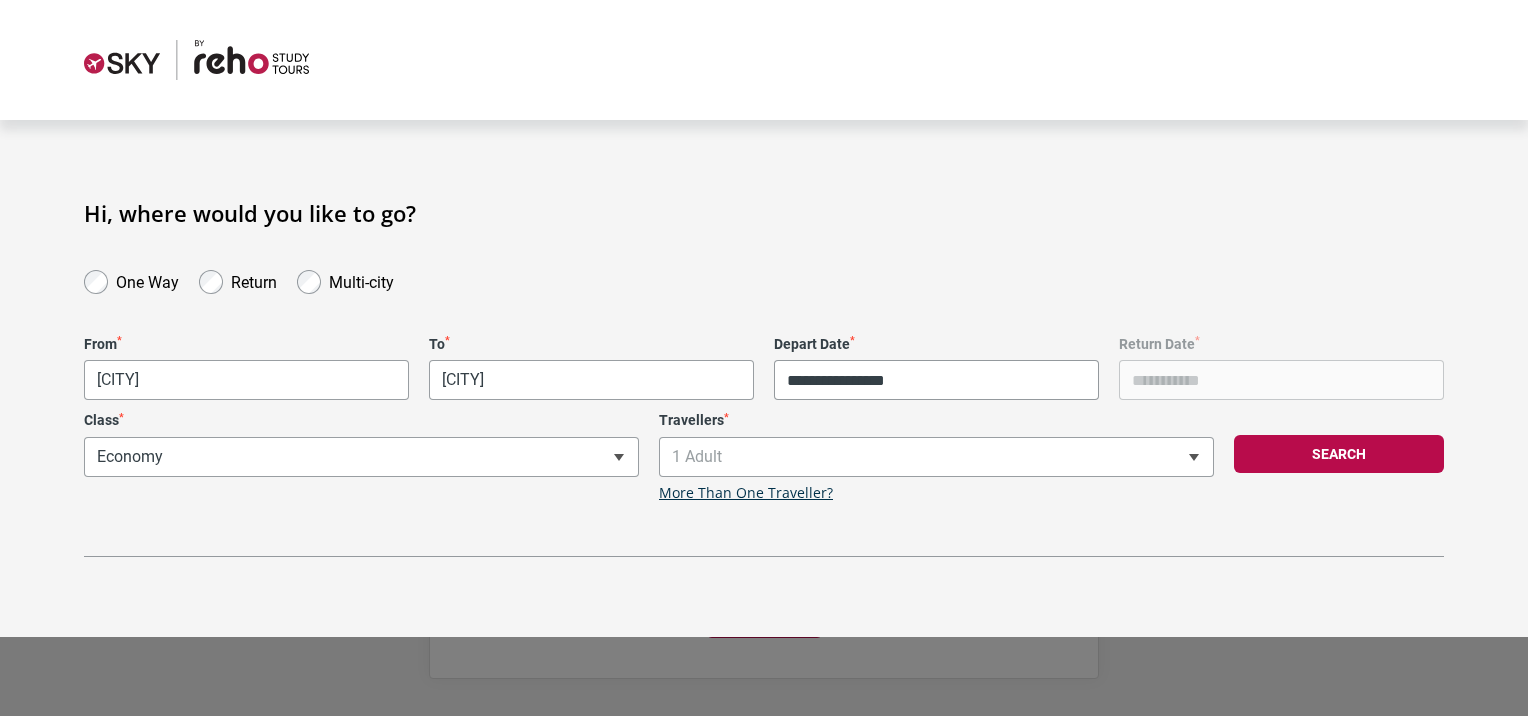 click on "**********" at bounding box center [764, 358] 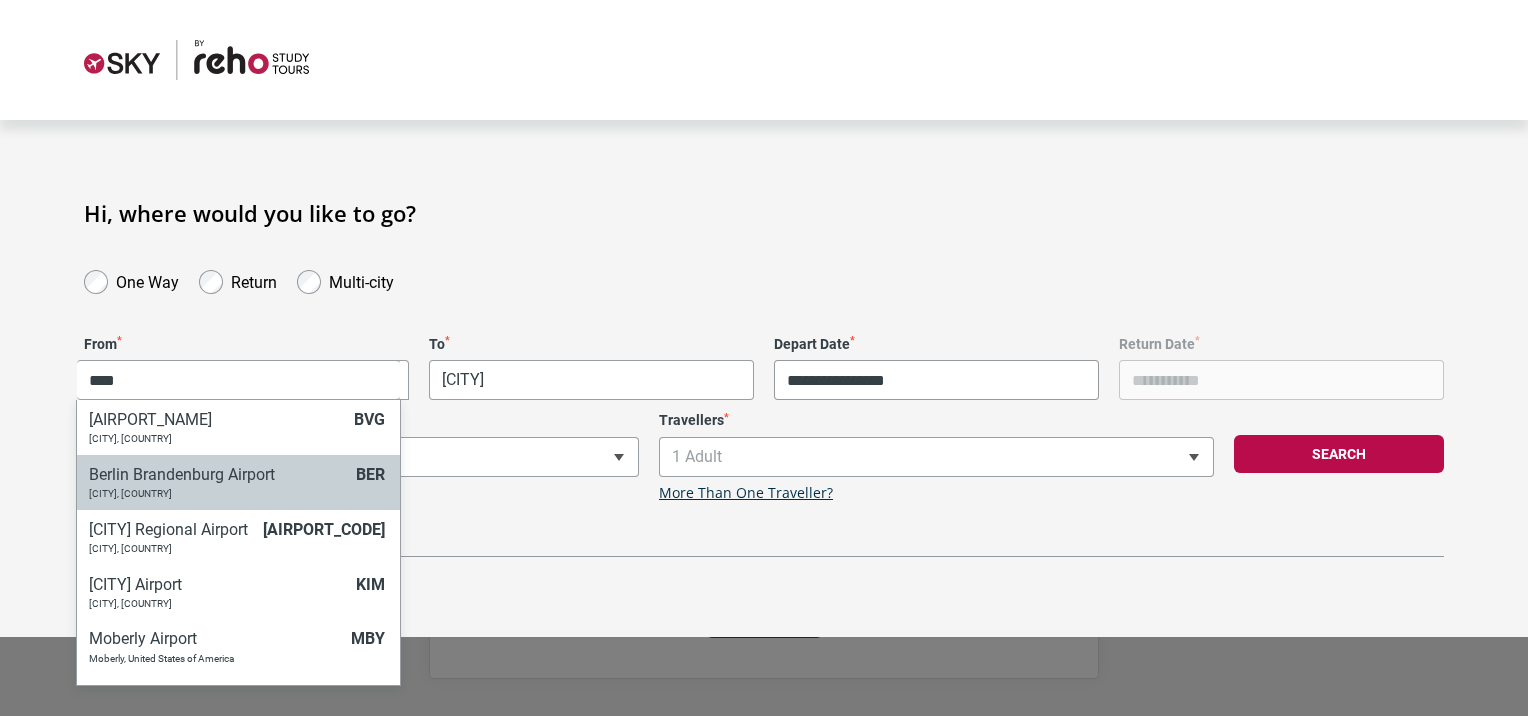type on "****" 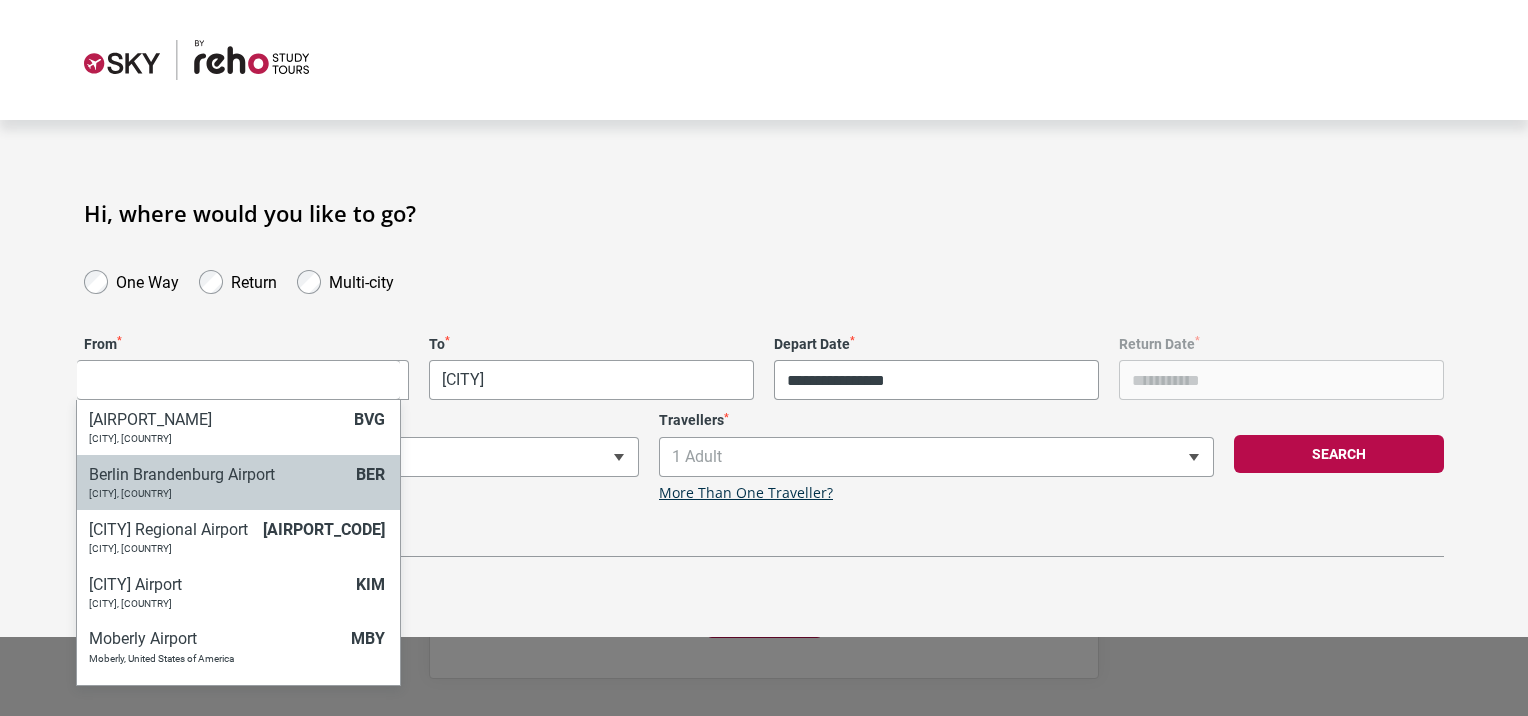 select on "BERA" 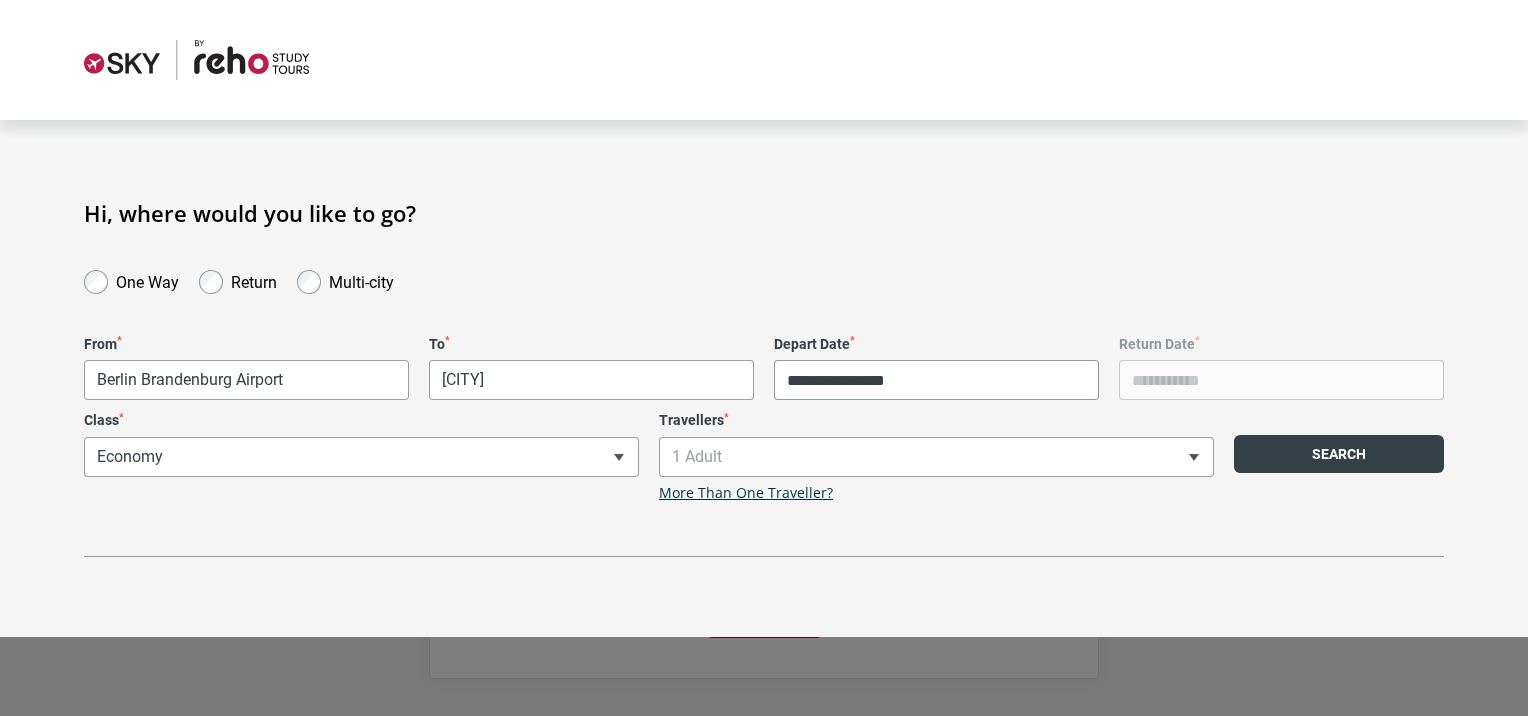 click on "Search" at bounding box center (1339, 454) 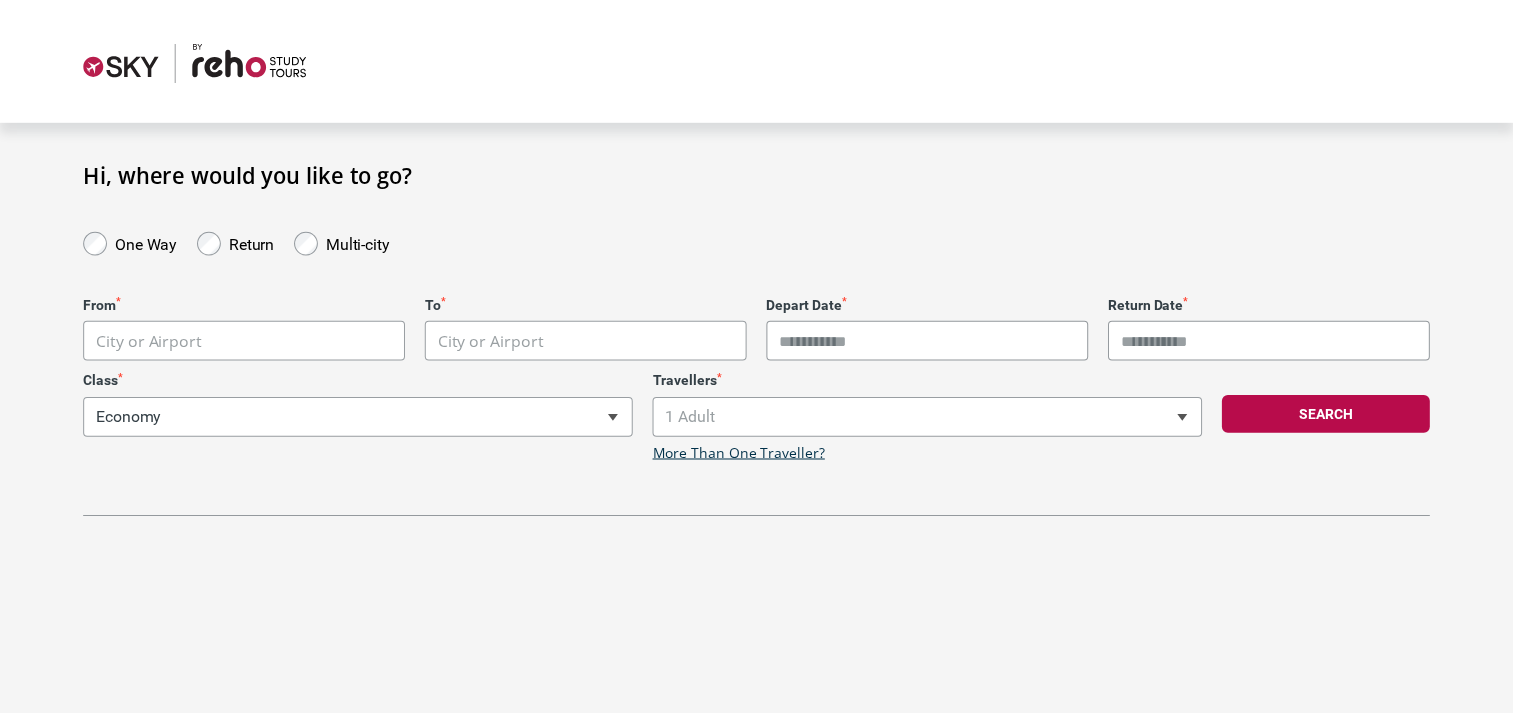 scroll, scrollTop: 0, scrollLeft: 0, axis: both 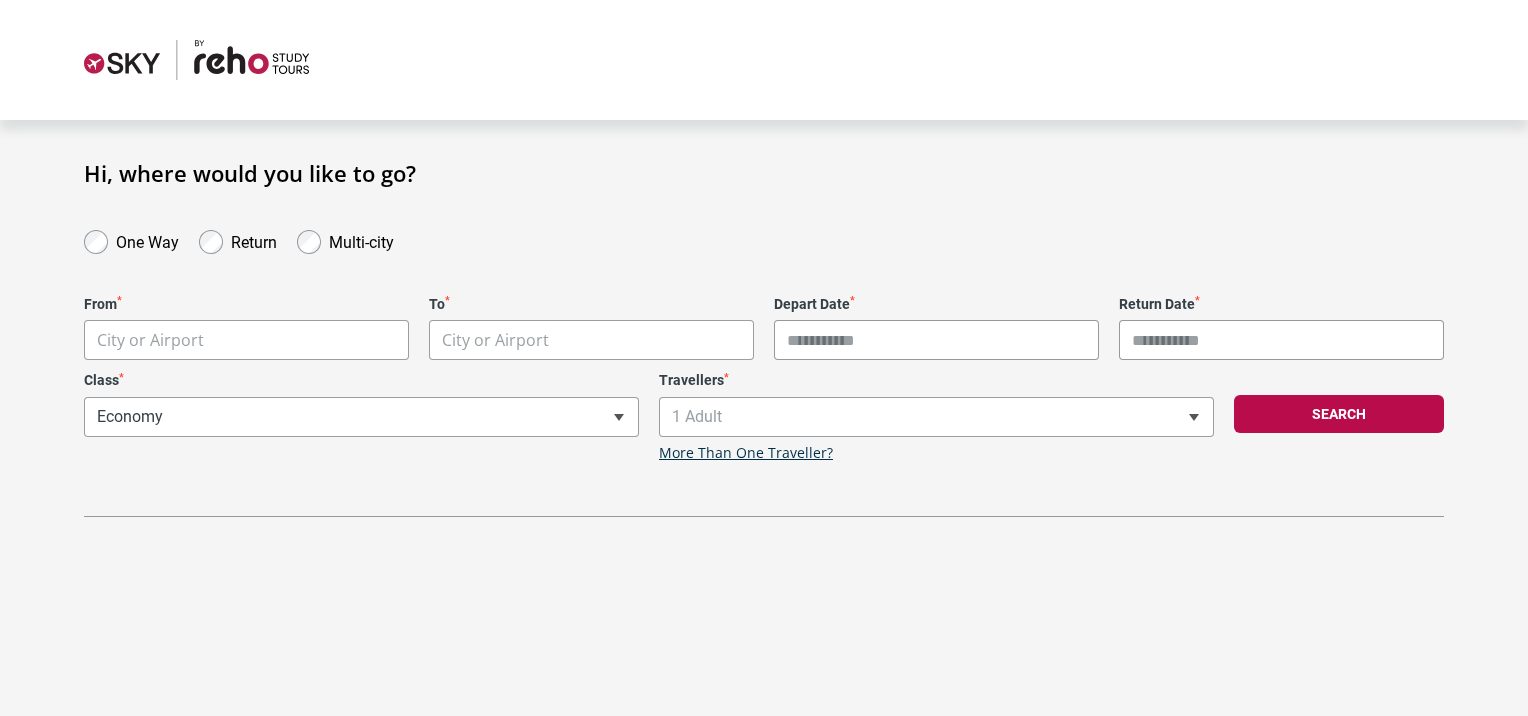 click on "**********" at bounding box center [764, 358] 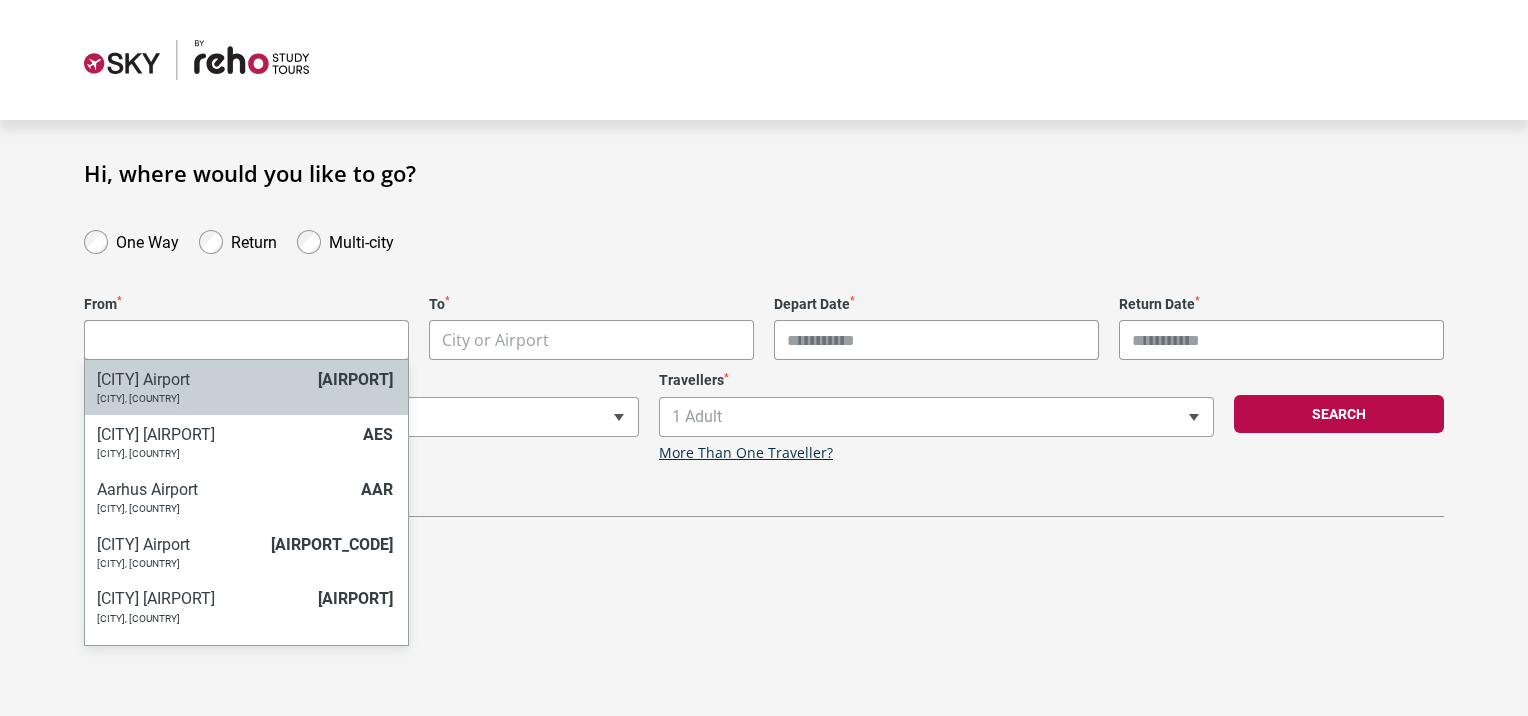 click on "One Way" at bounding box center [131, 240] 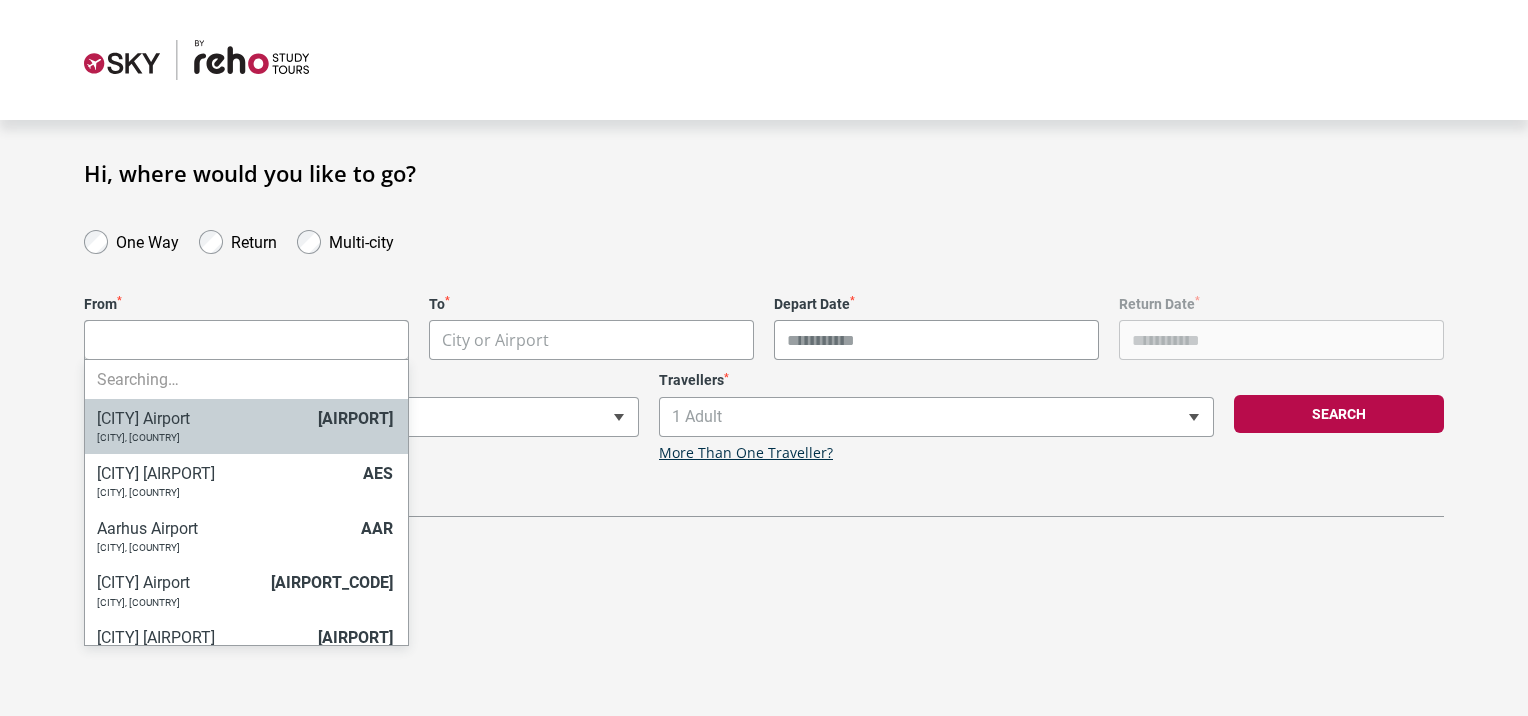 click on "**********" at bounding box center [764, 358] 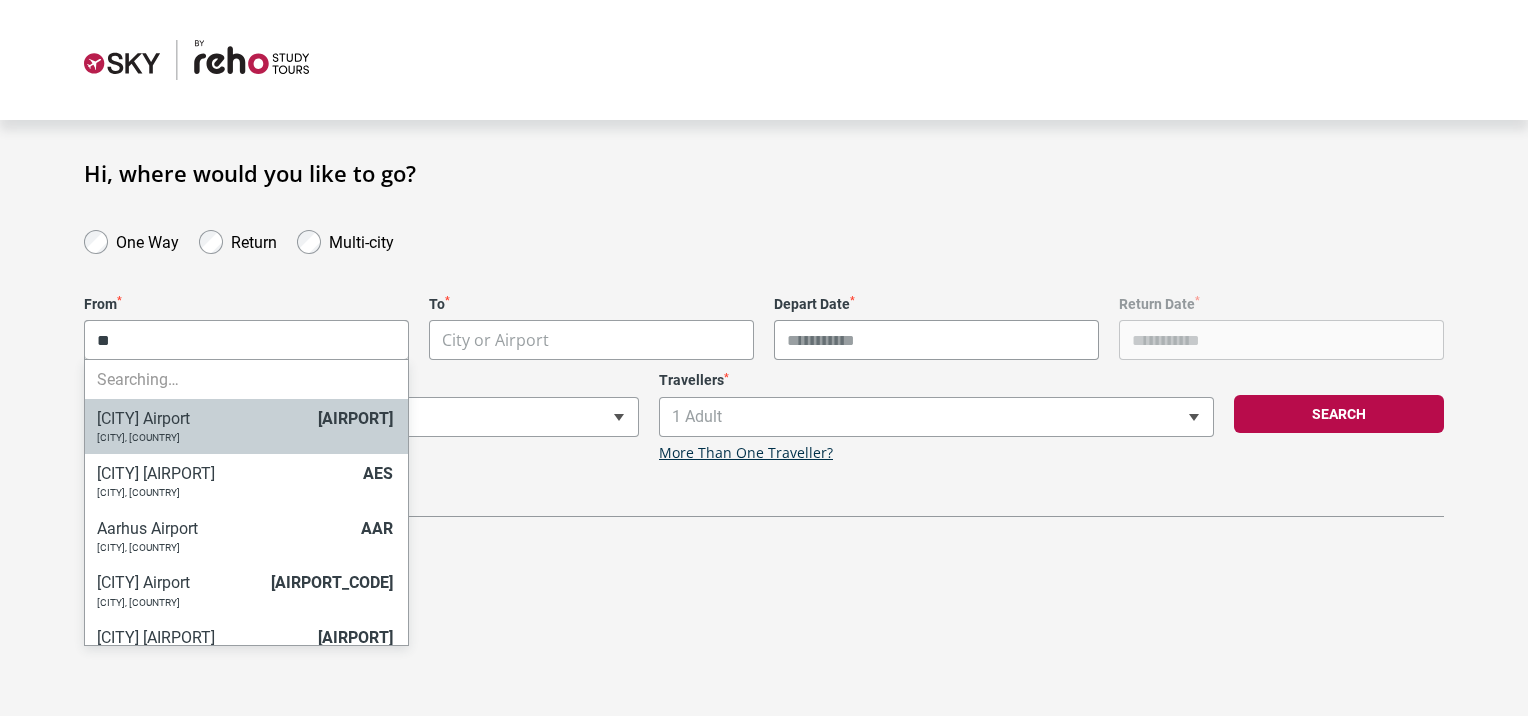 type on "*" 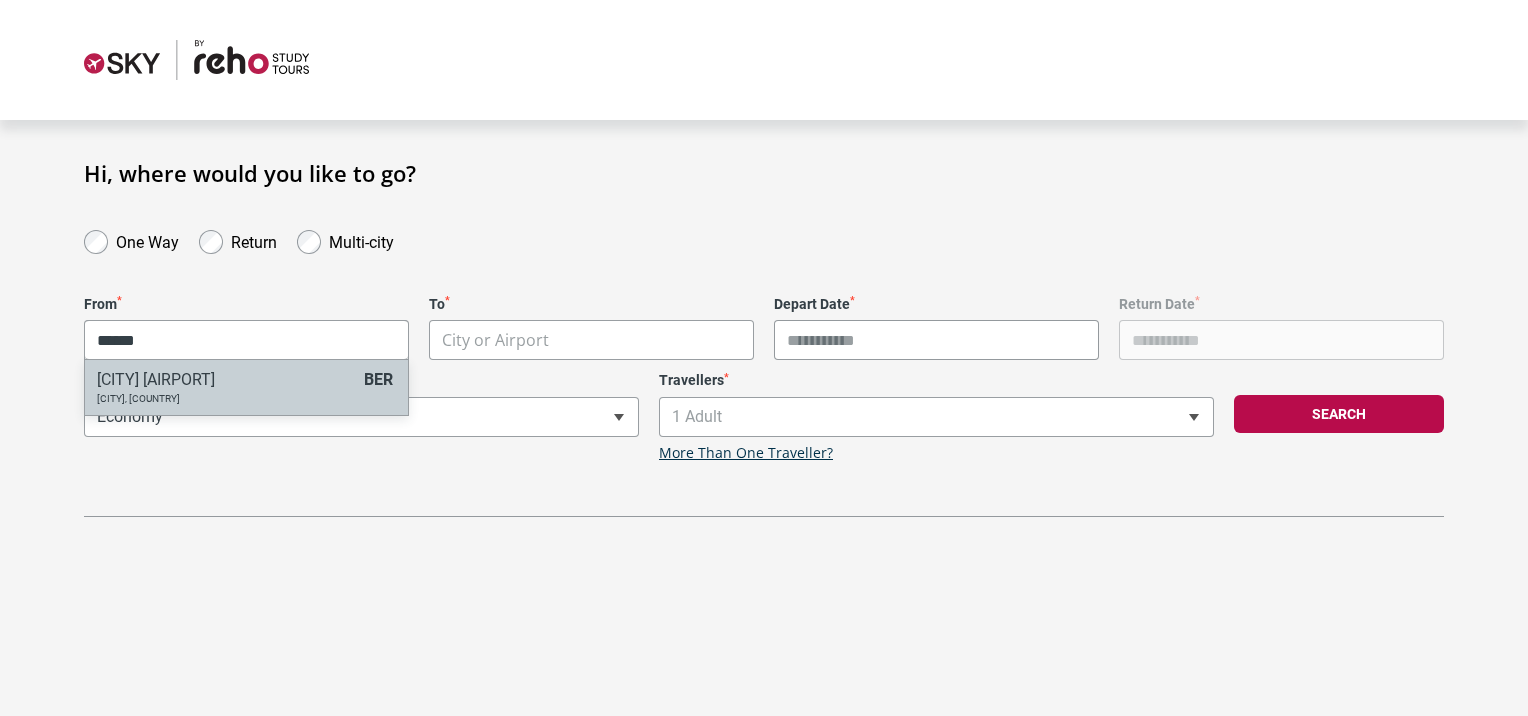 type on "******" 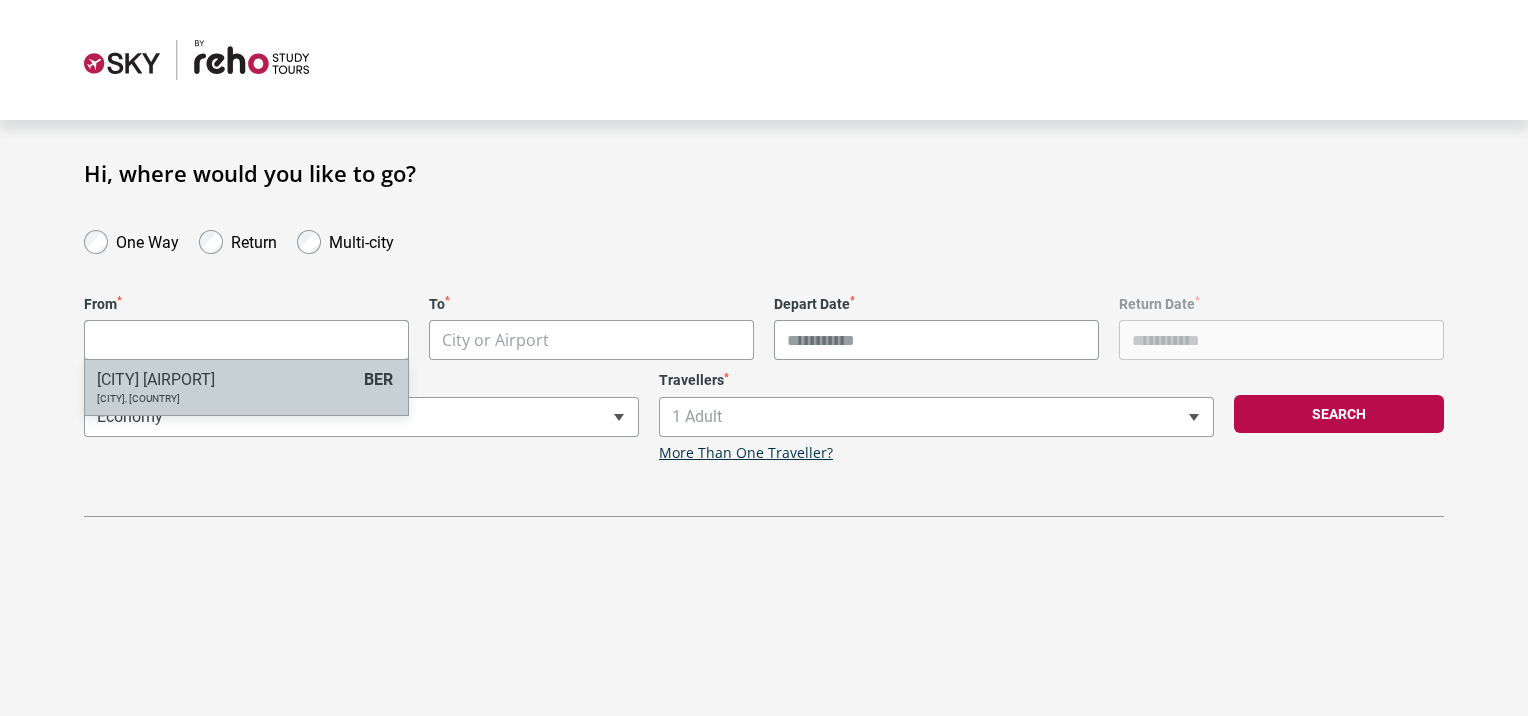 select on "BERA" 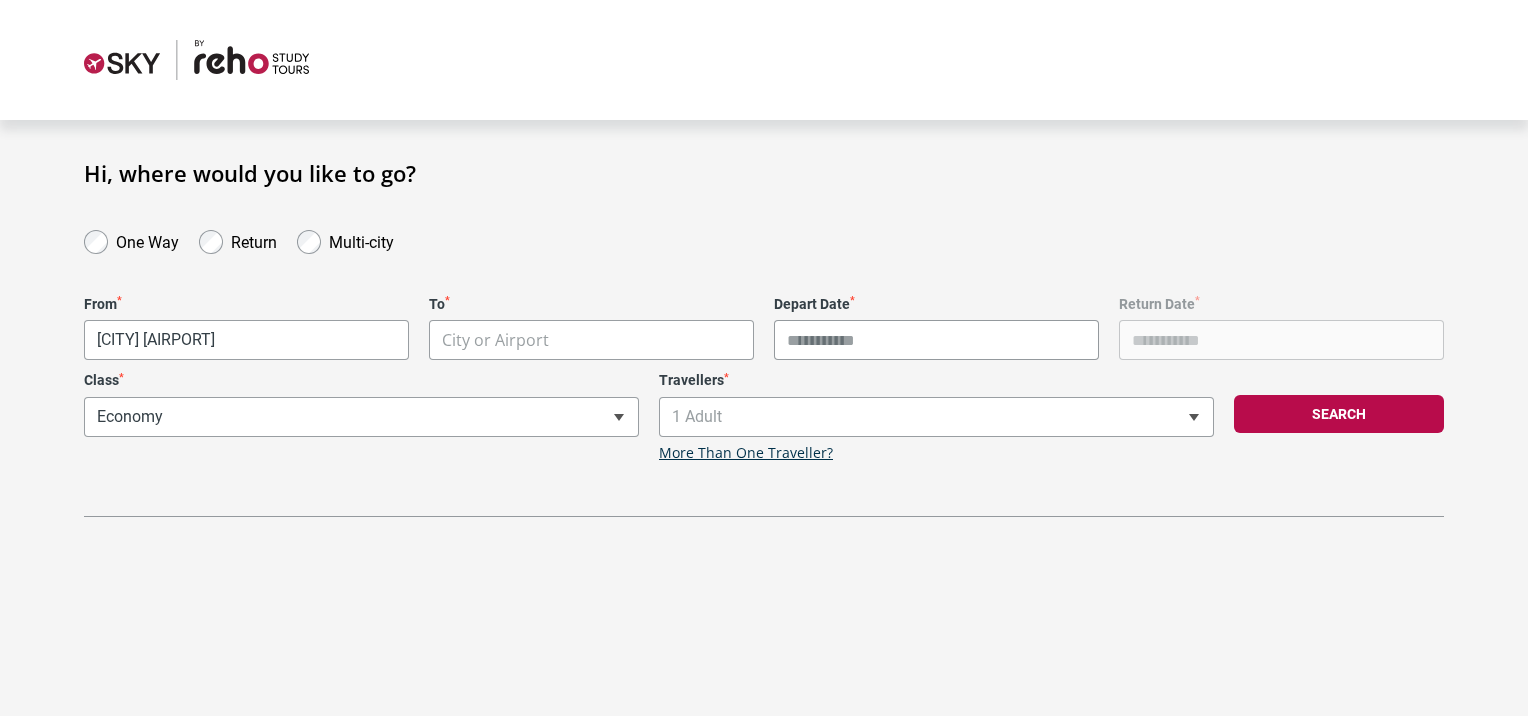 click on "**********" at bounding box center (764, 358) 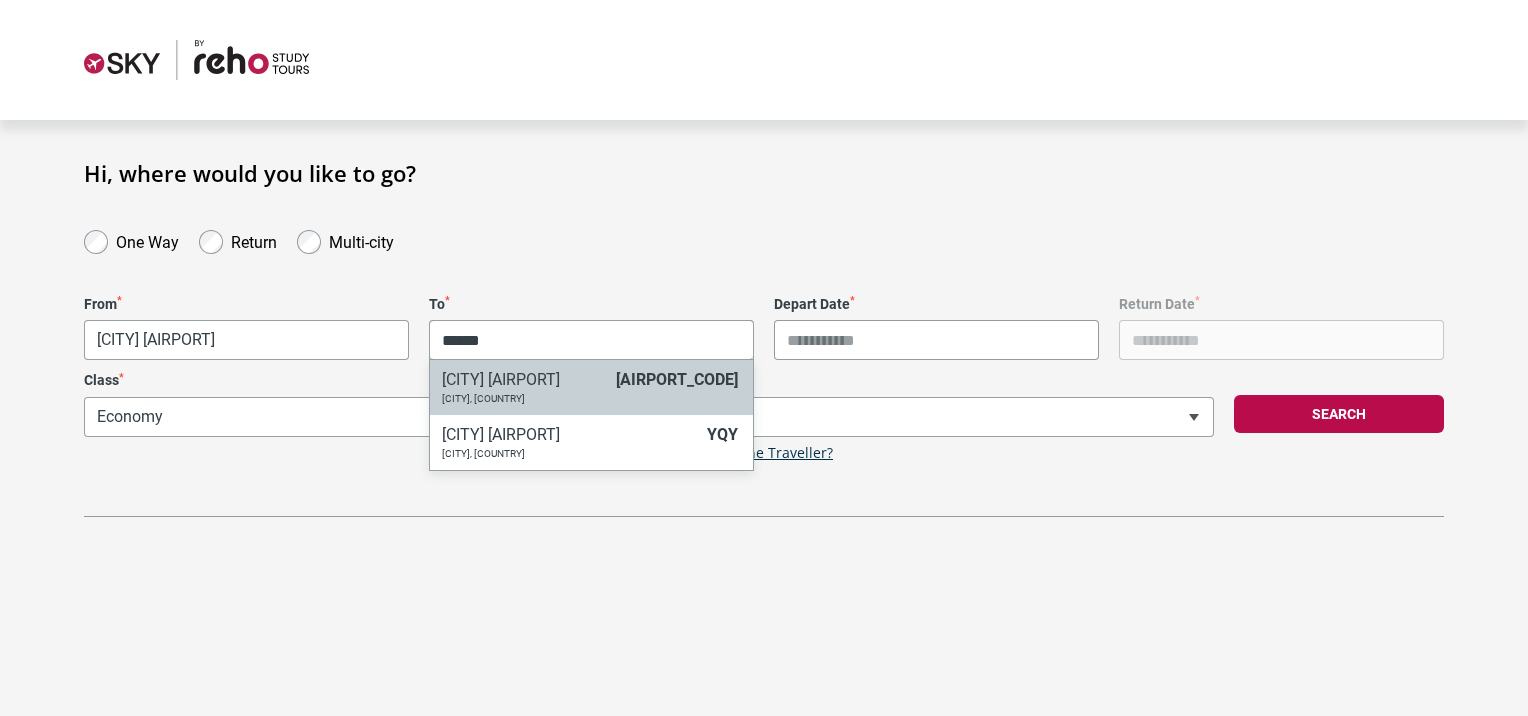 type on "******" 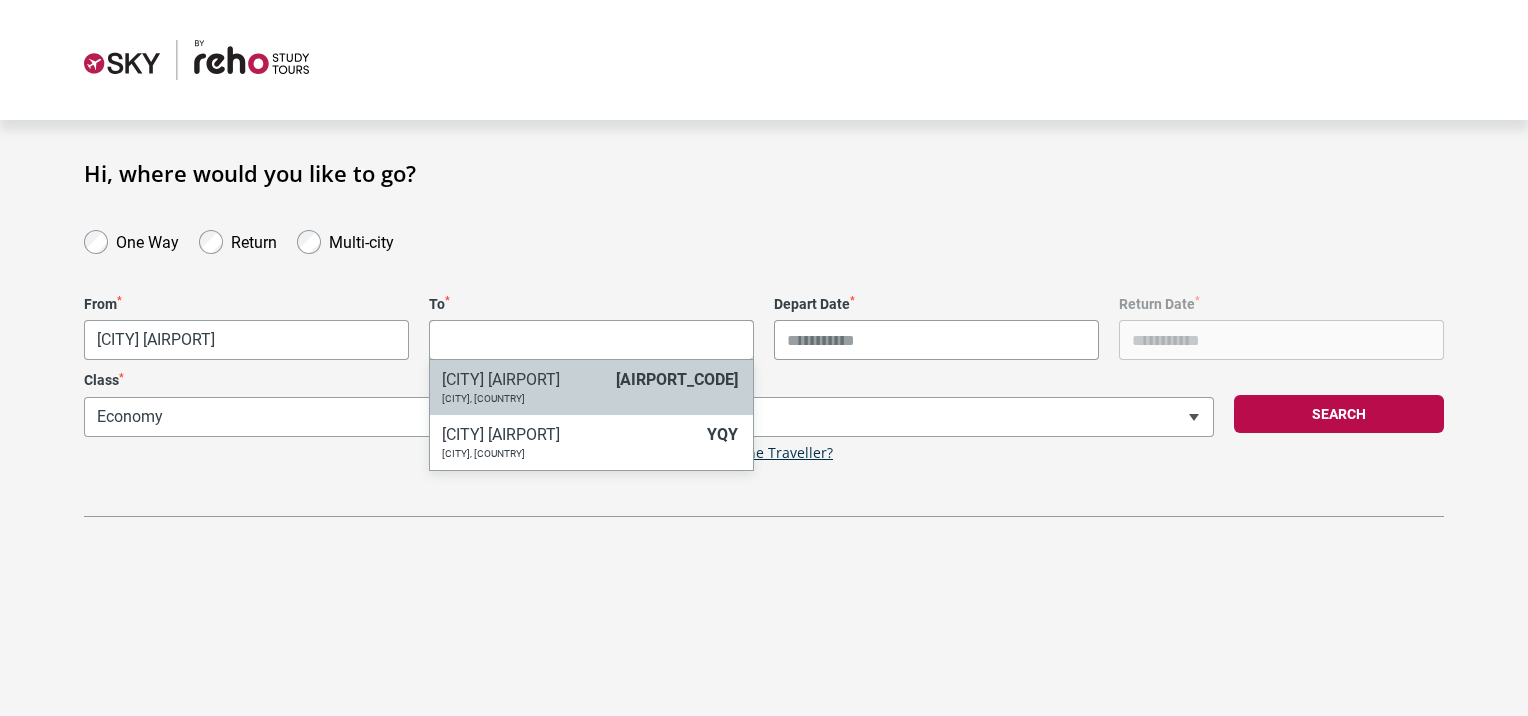 select on "SYDA" 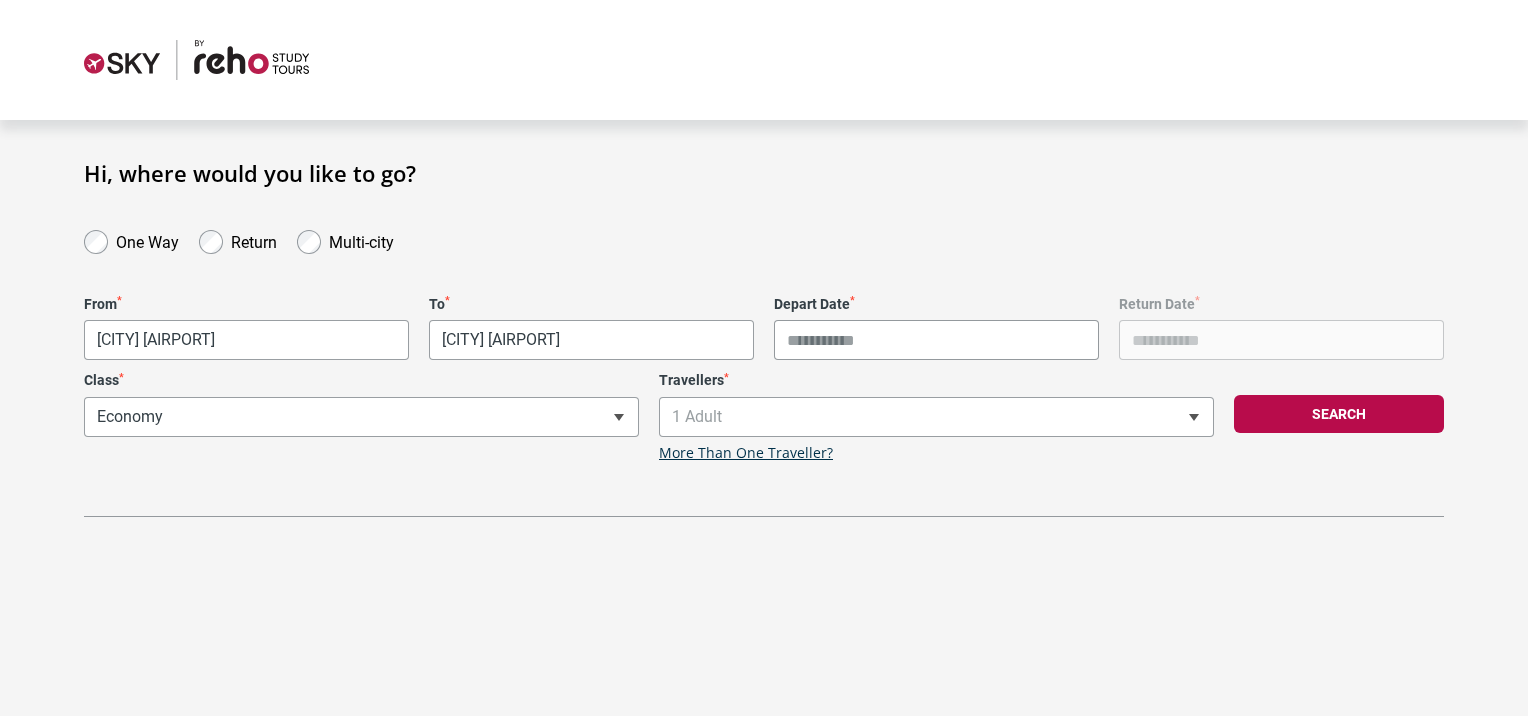 click on "Depart Date  *" at bounding box center (936, 340) 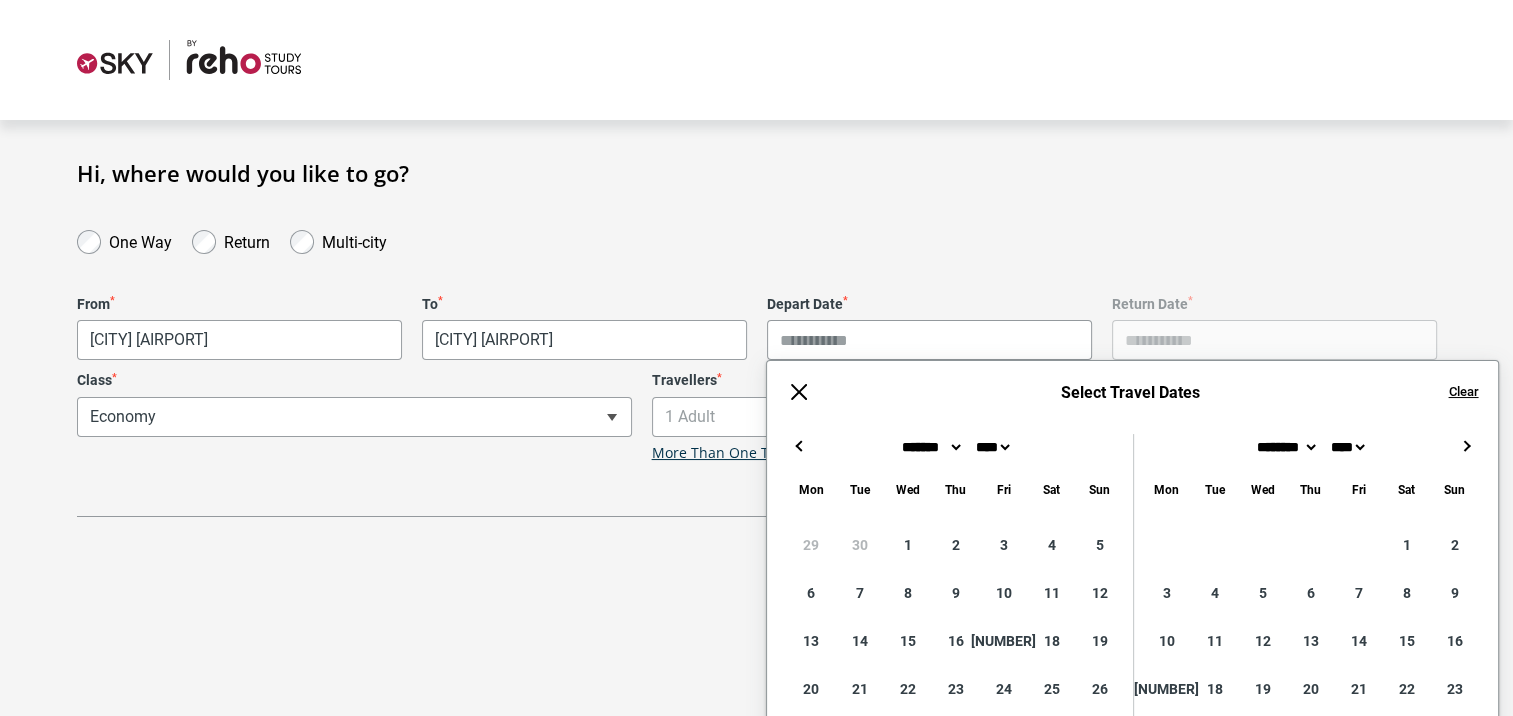click on "→" at bounding box center (1466, 446) 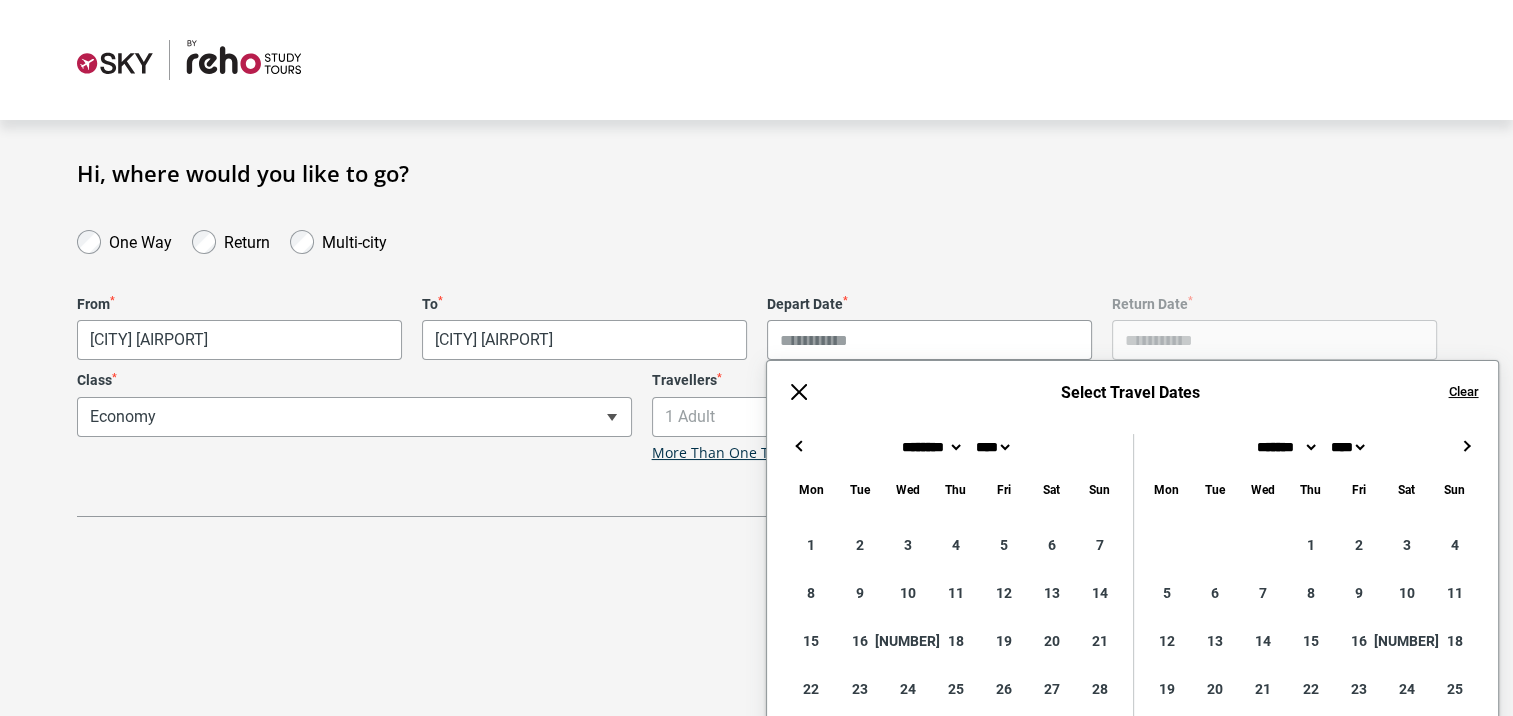 type on "**********" 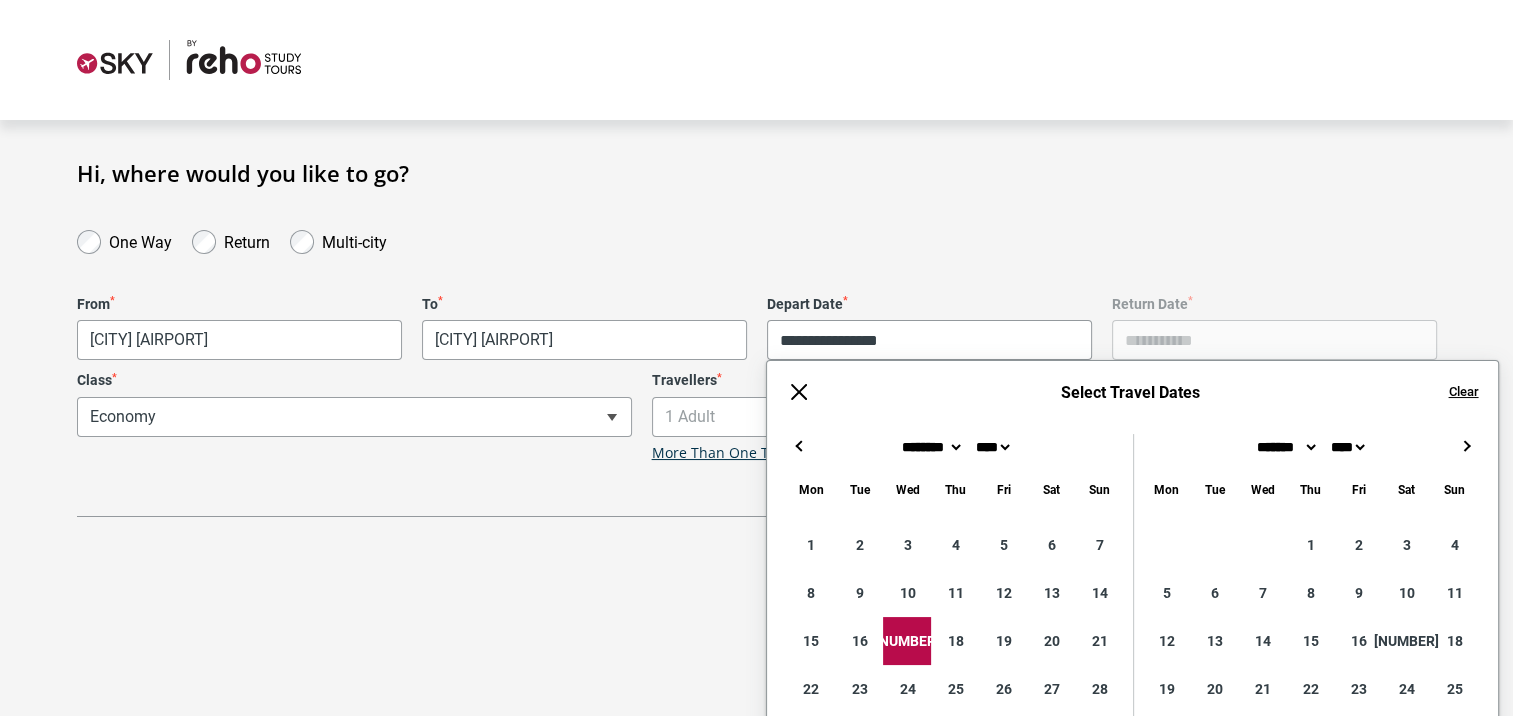 click on "**********" at bounding box center (757, 338) 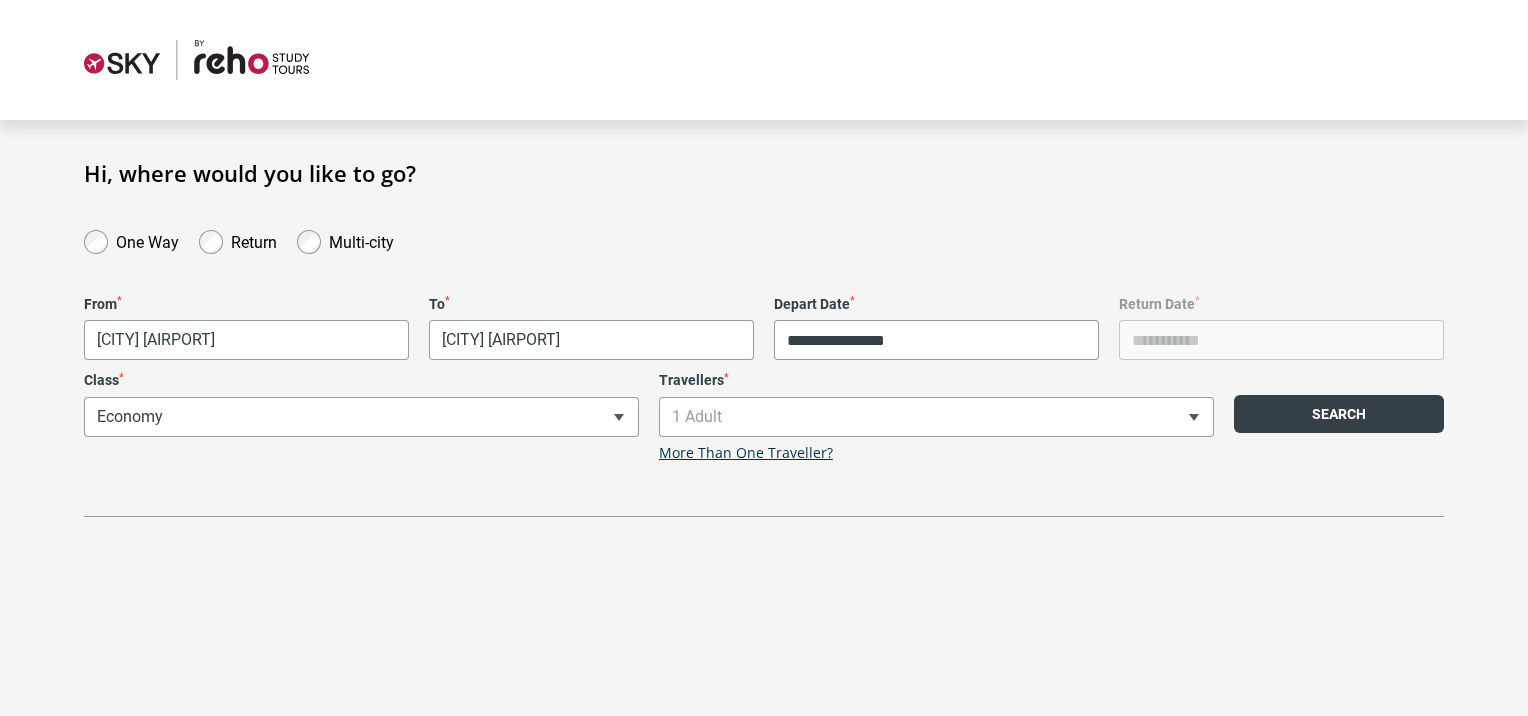 click on "Search" at bounding box center (1339, 414) 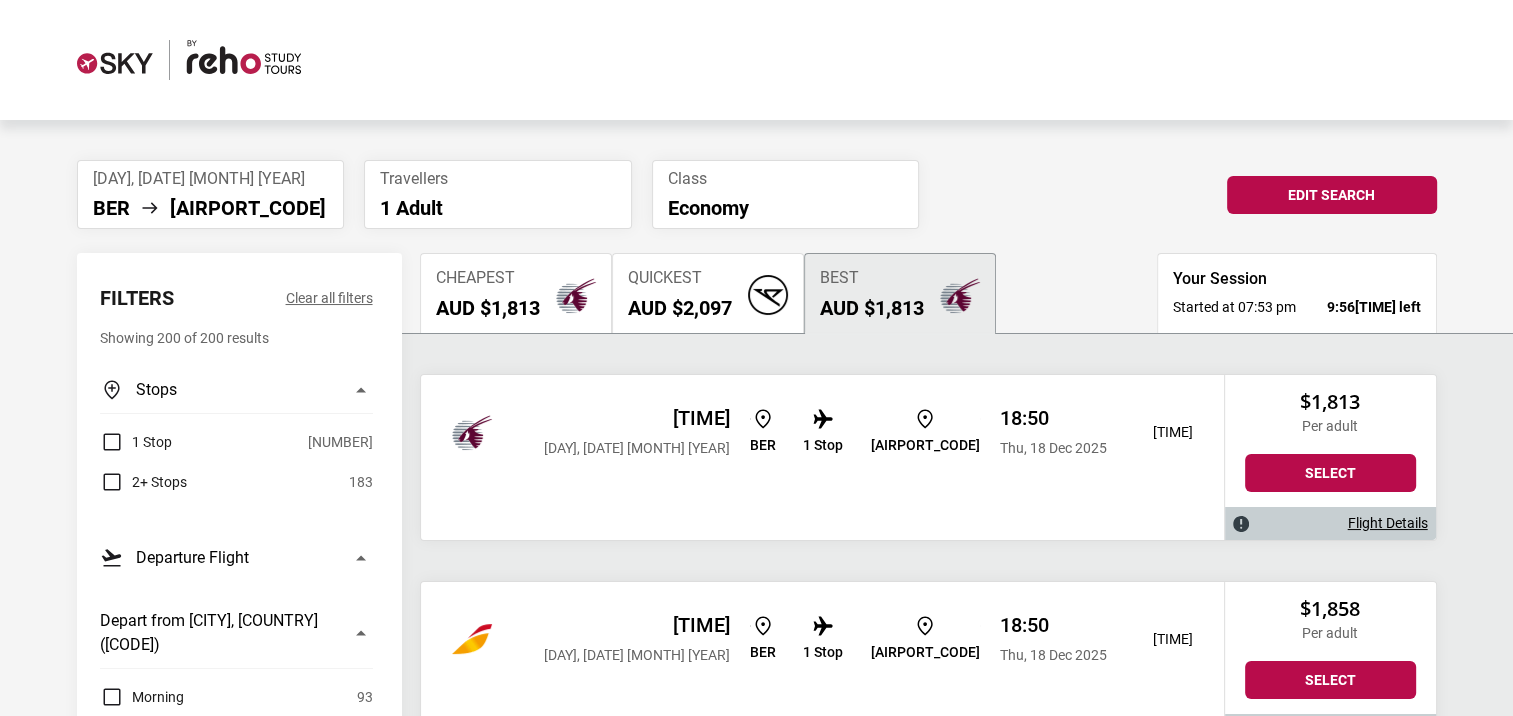 click on "Cheapest" at bounding box center (488, 278) 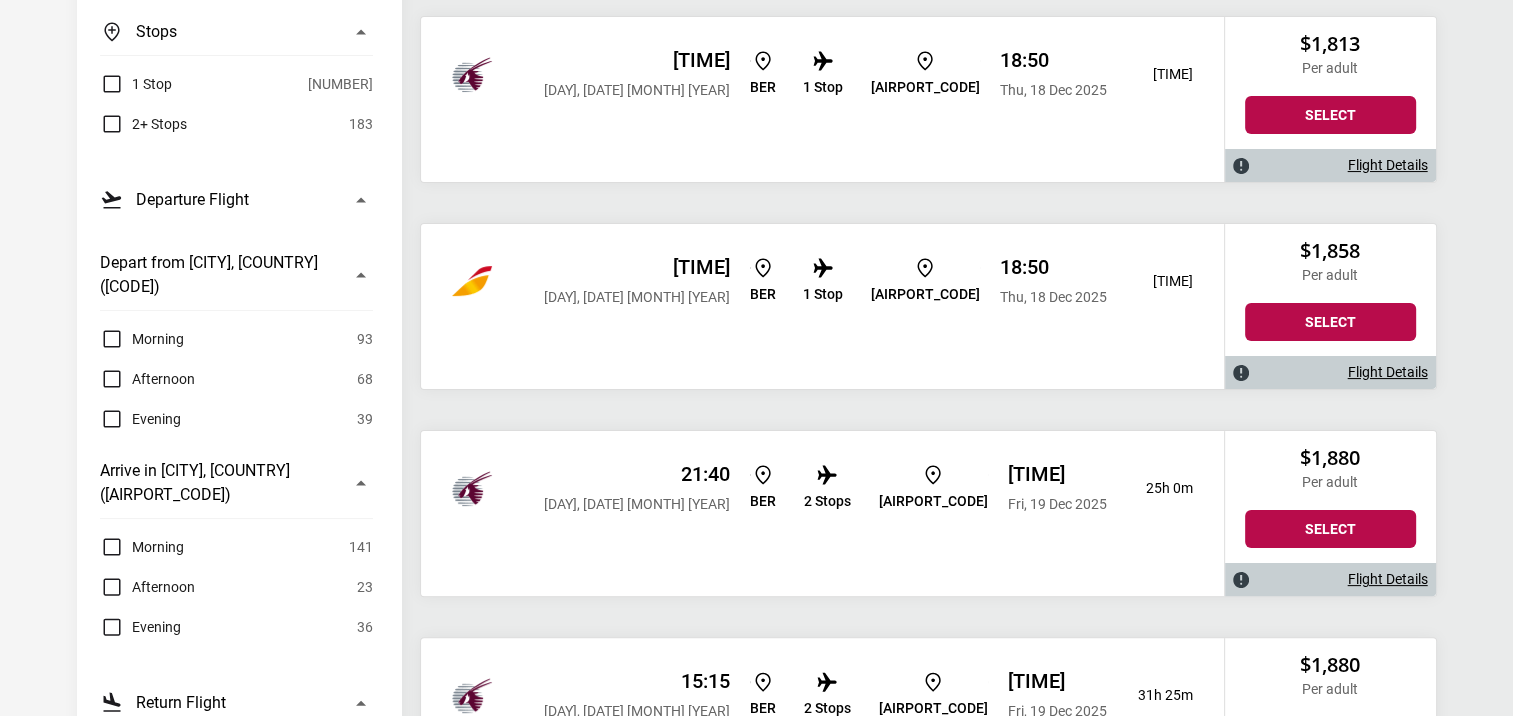 scroll, scrollTop: 220, scrollLeft: 0, axis: vertical 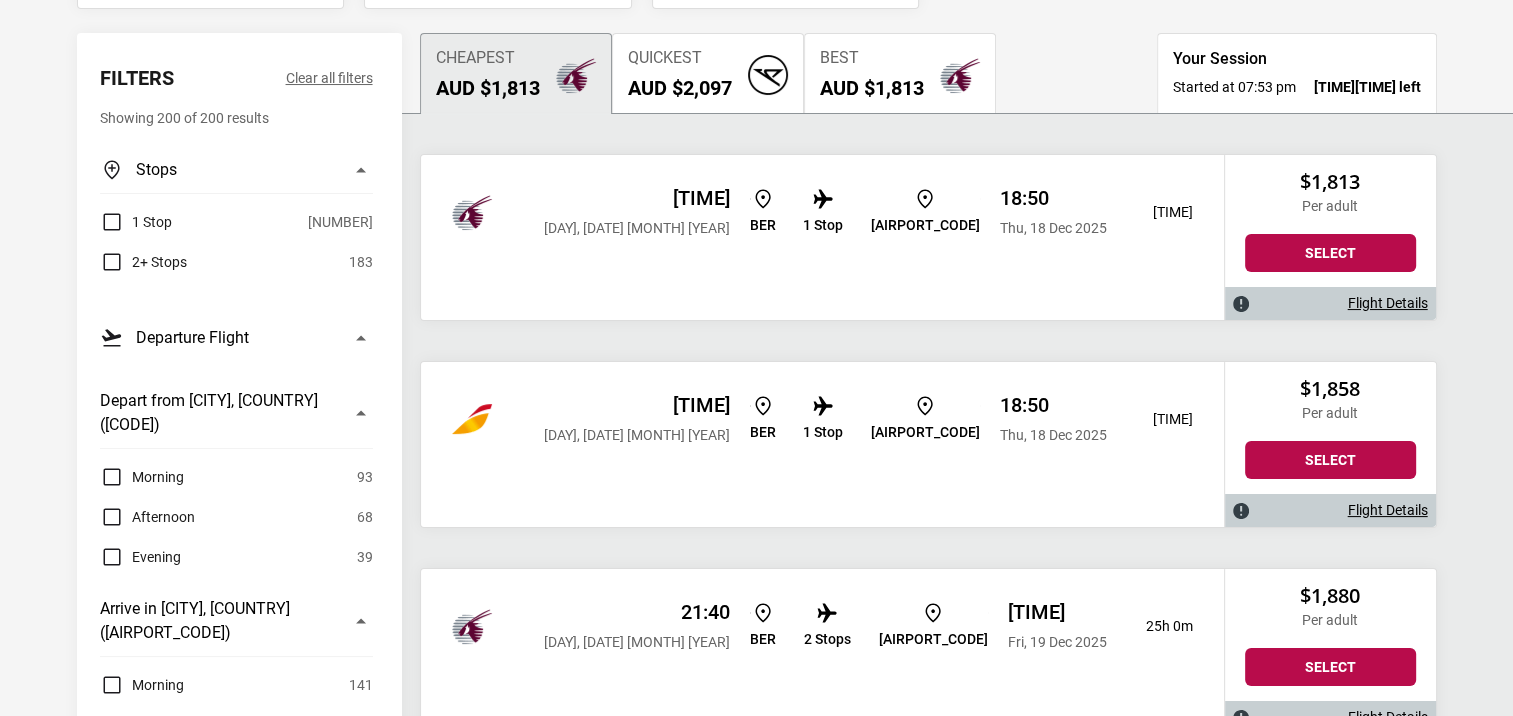 click on "Flight Details" at bounding box center (1388, 303) 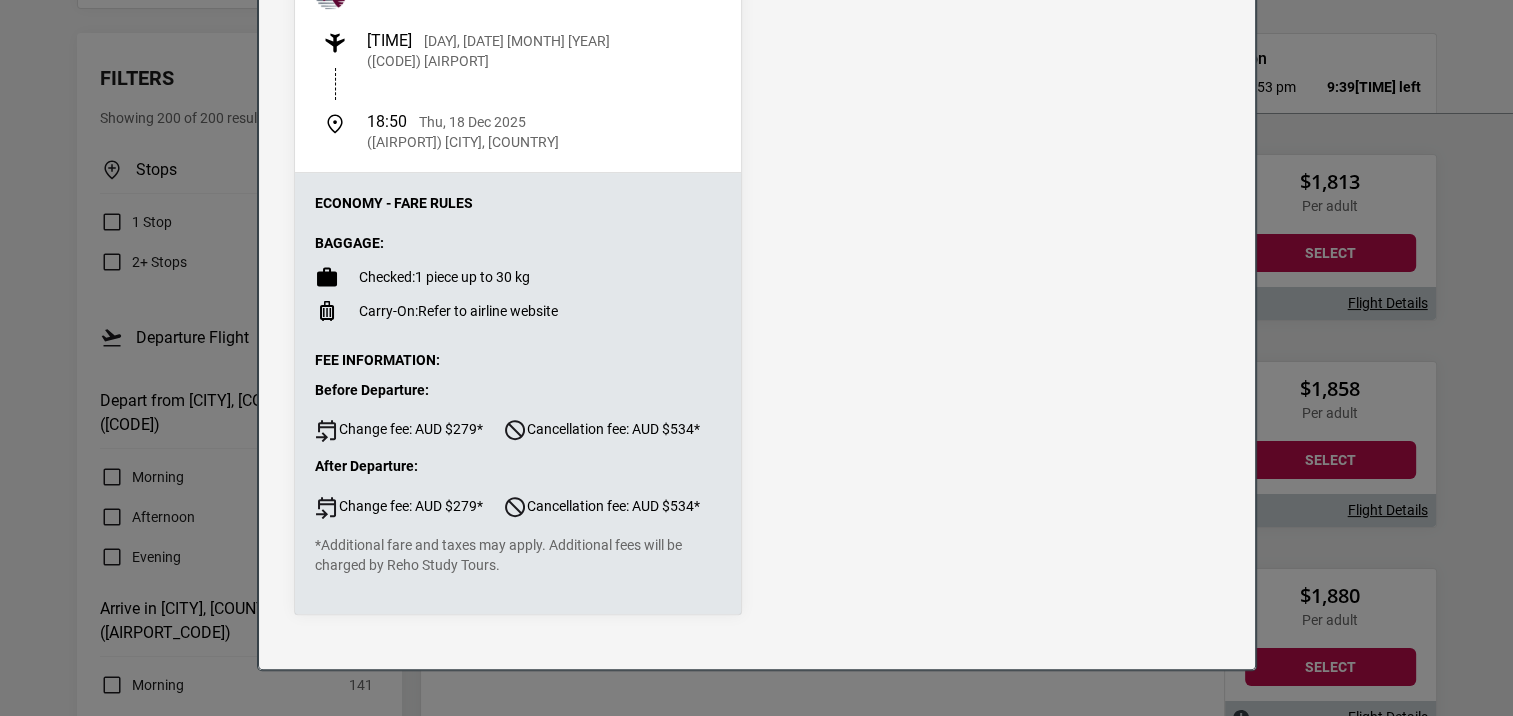 scroll, scrollTop: 568, scrollLeft: 0, axis: vertical 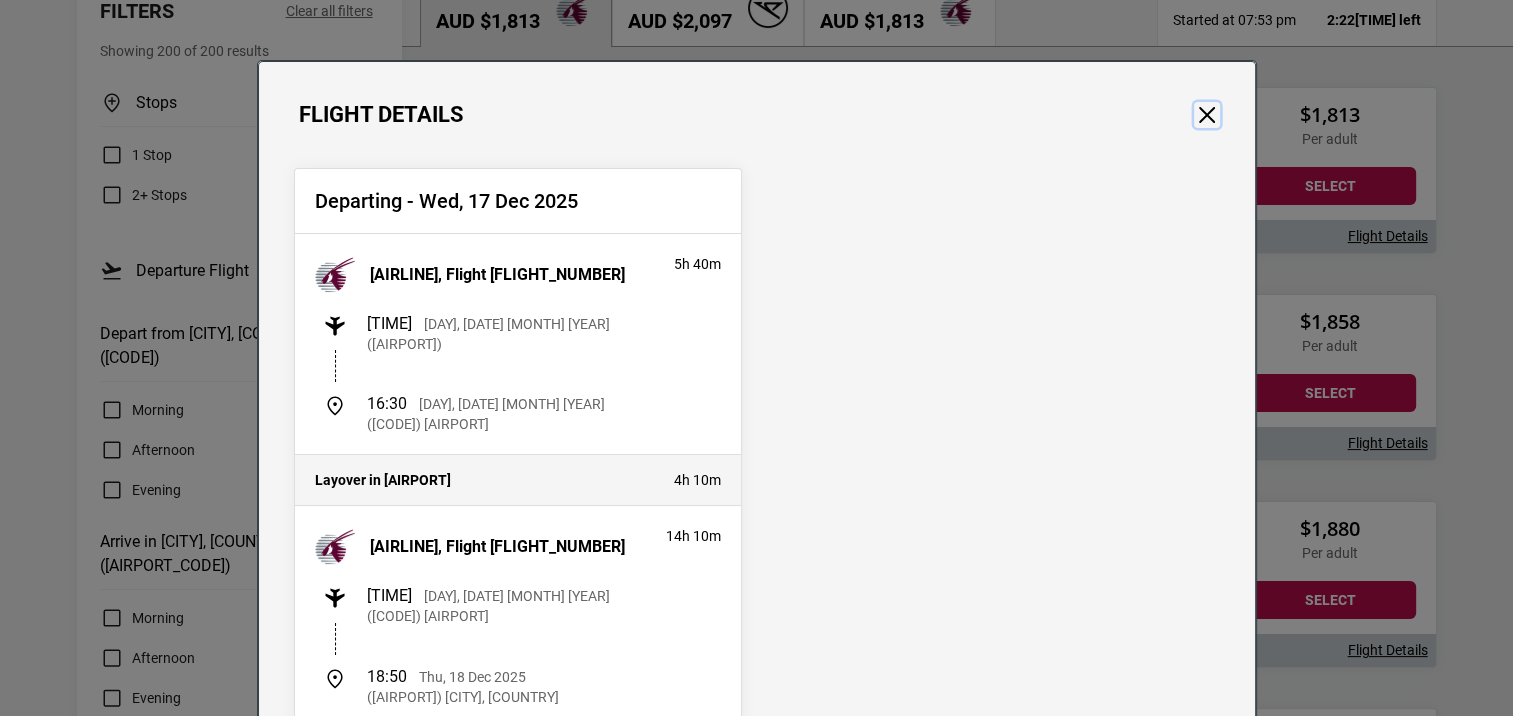 click at bounding box center [1207, 115] 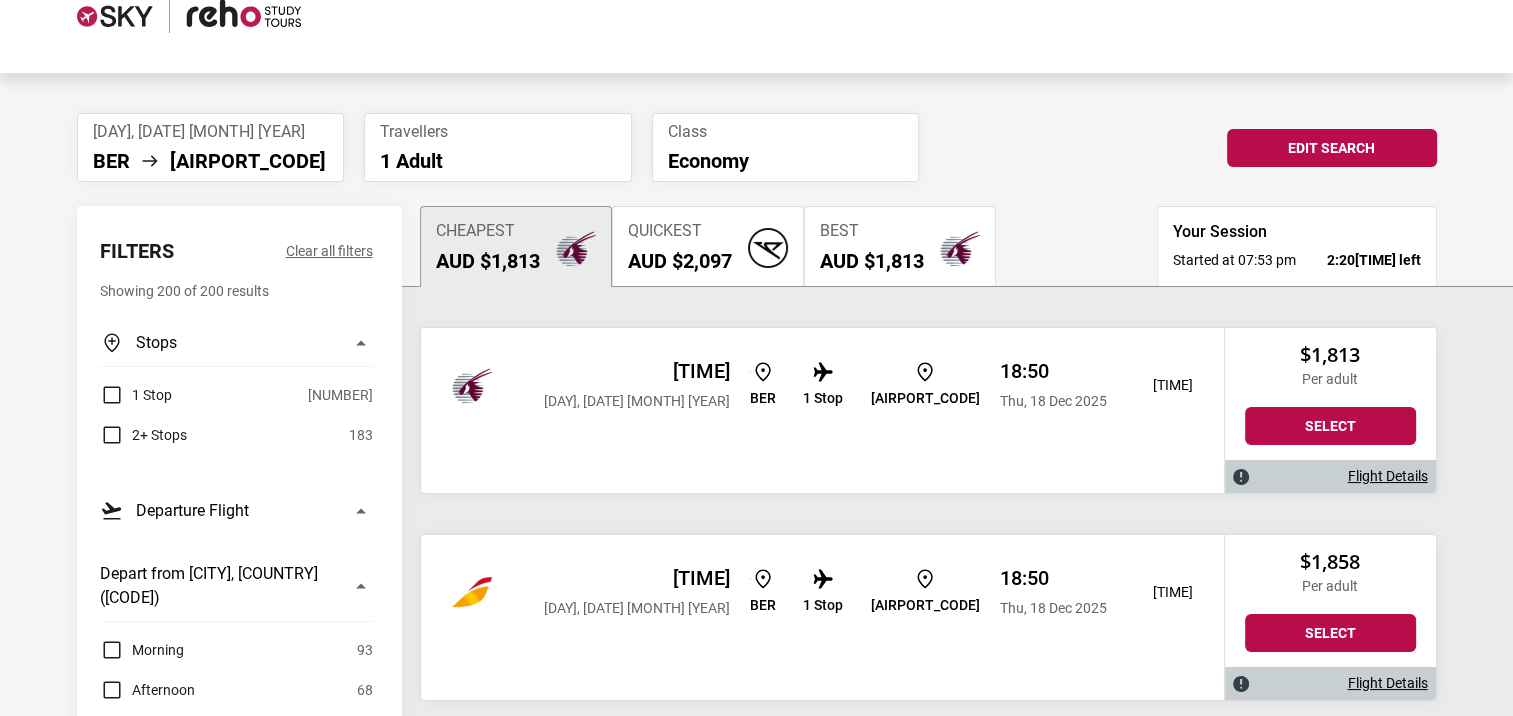 scroll, scrollTop: 48, scrollLeft: 0, axis: vertical 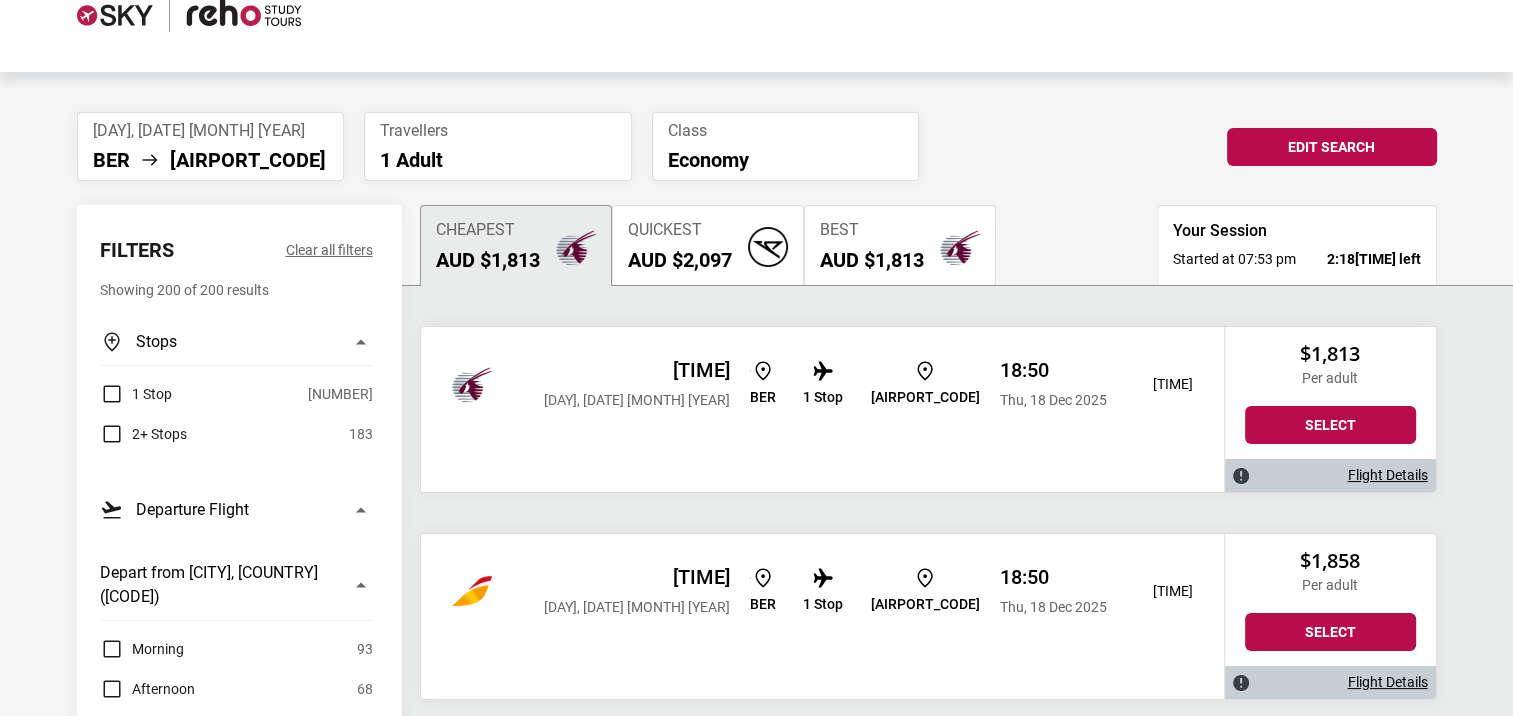 click on "BER     SYD" at bounding box center (211, 160) 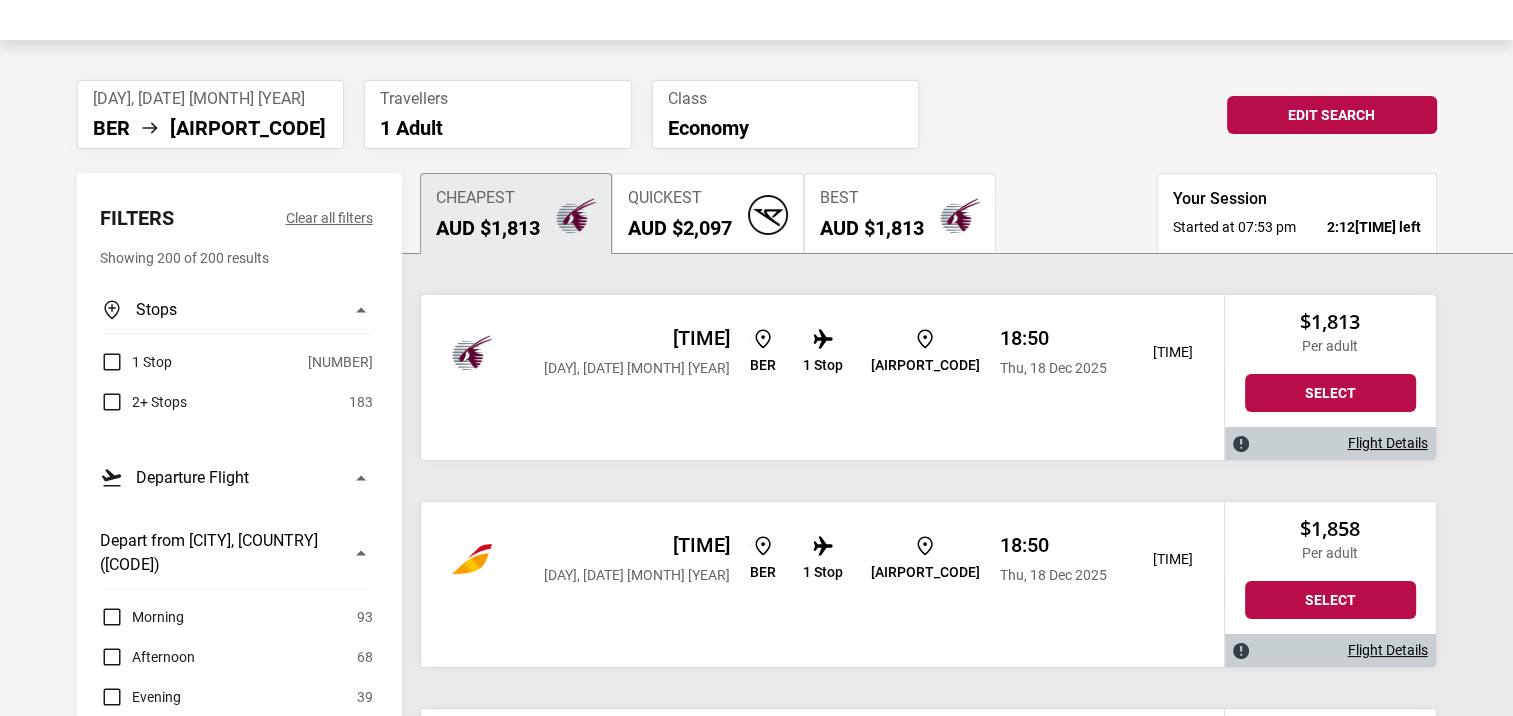 scroll, scrollTop: 0, scrollLeft: 0, axis: both 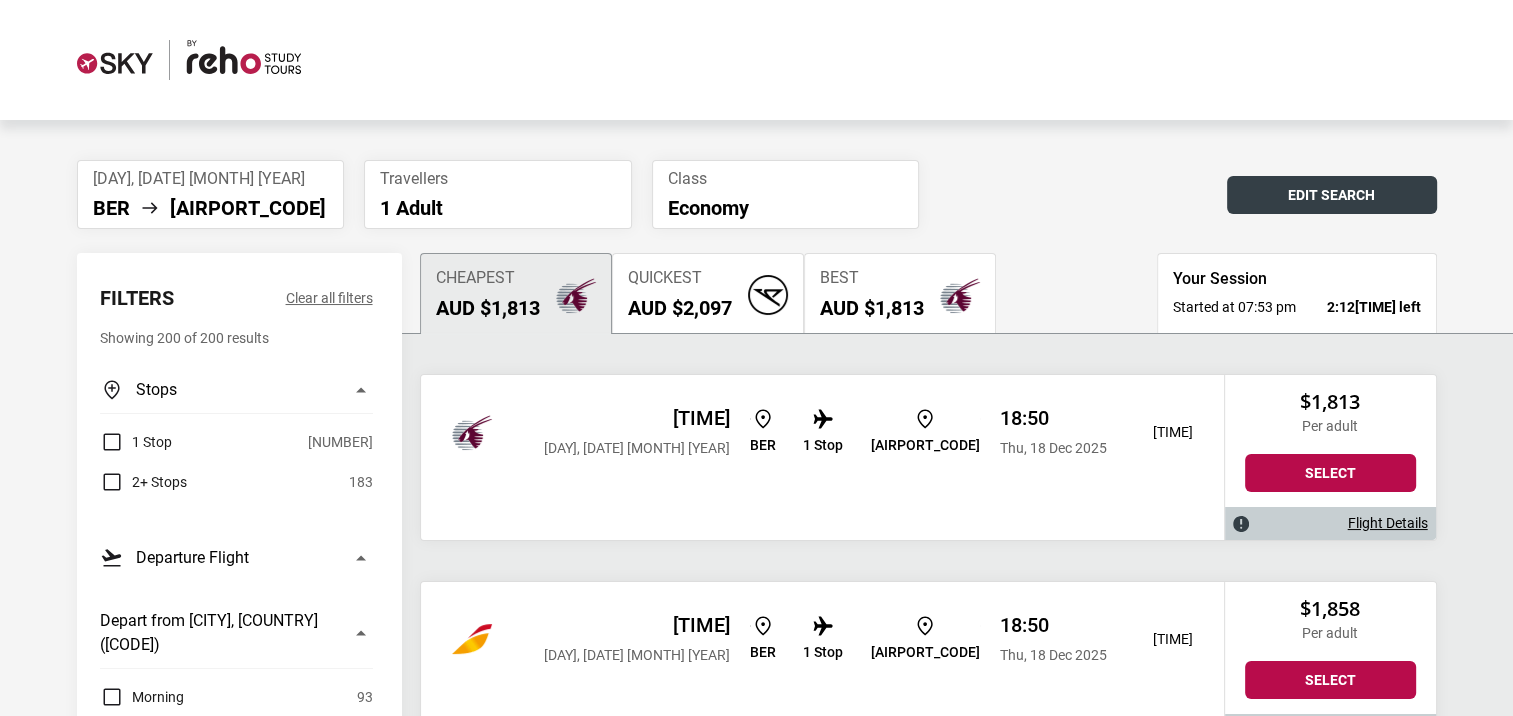 click on "Edit Search" at bounding box center [1332, 195] 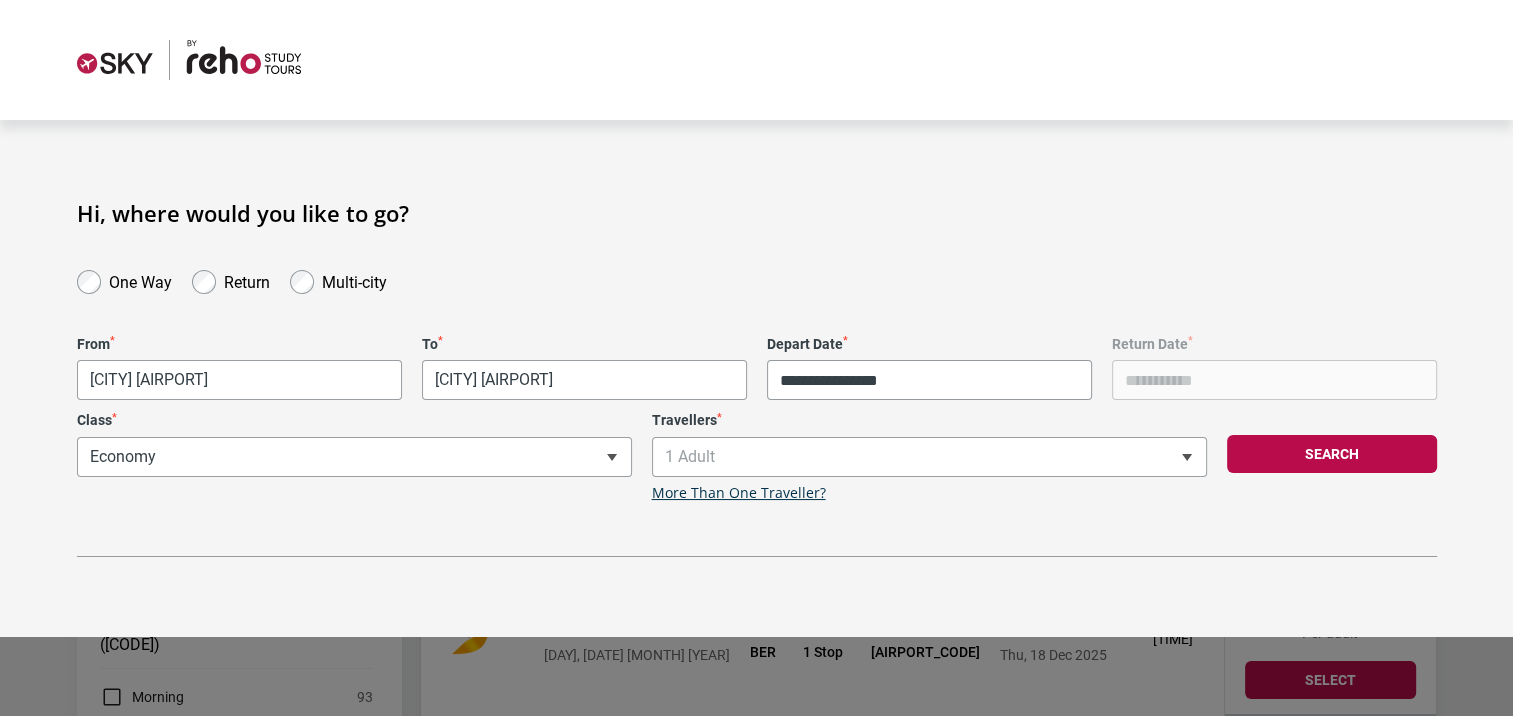 click on "**********" at bounding box center [756, 20896] 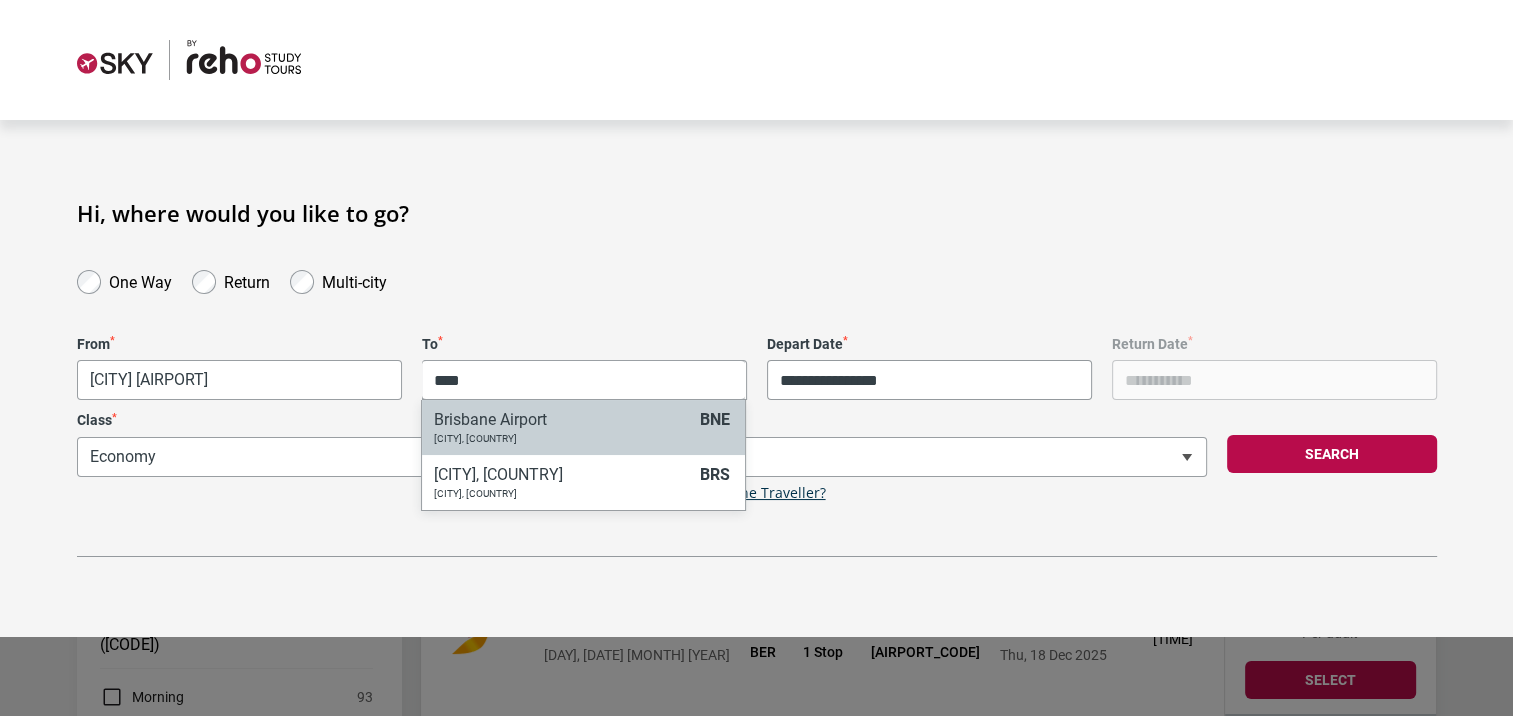 type on "****" 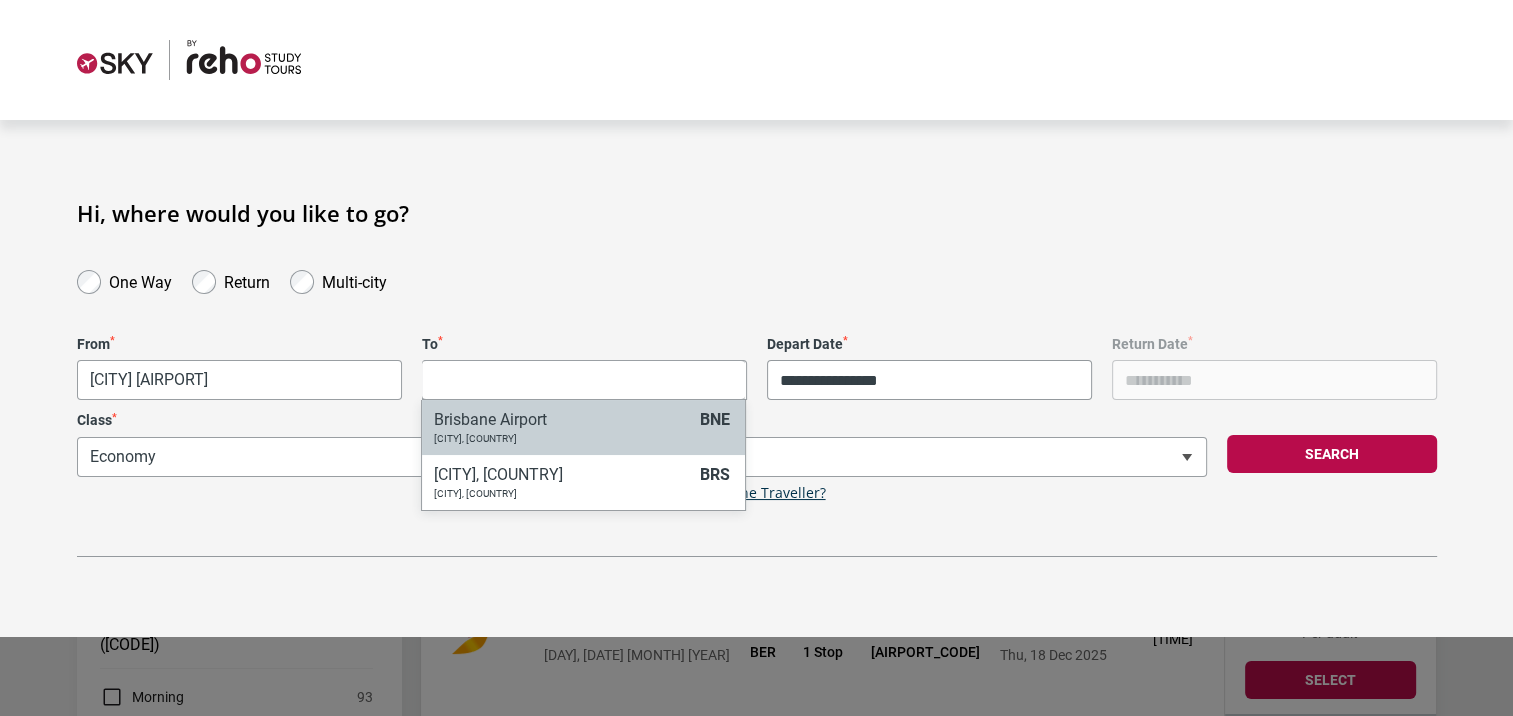 select on "[AIRPORT_CODE]" 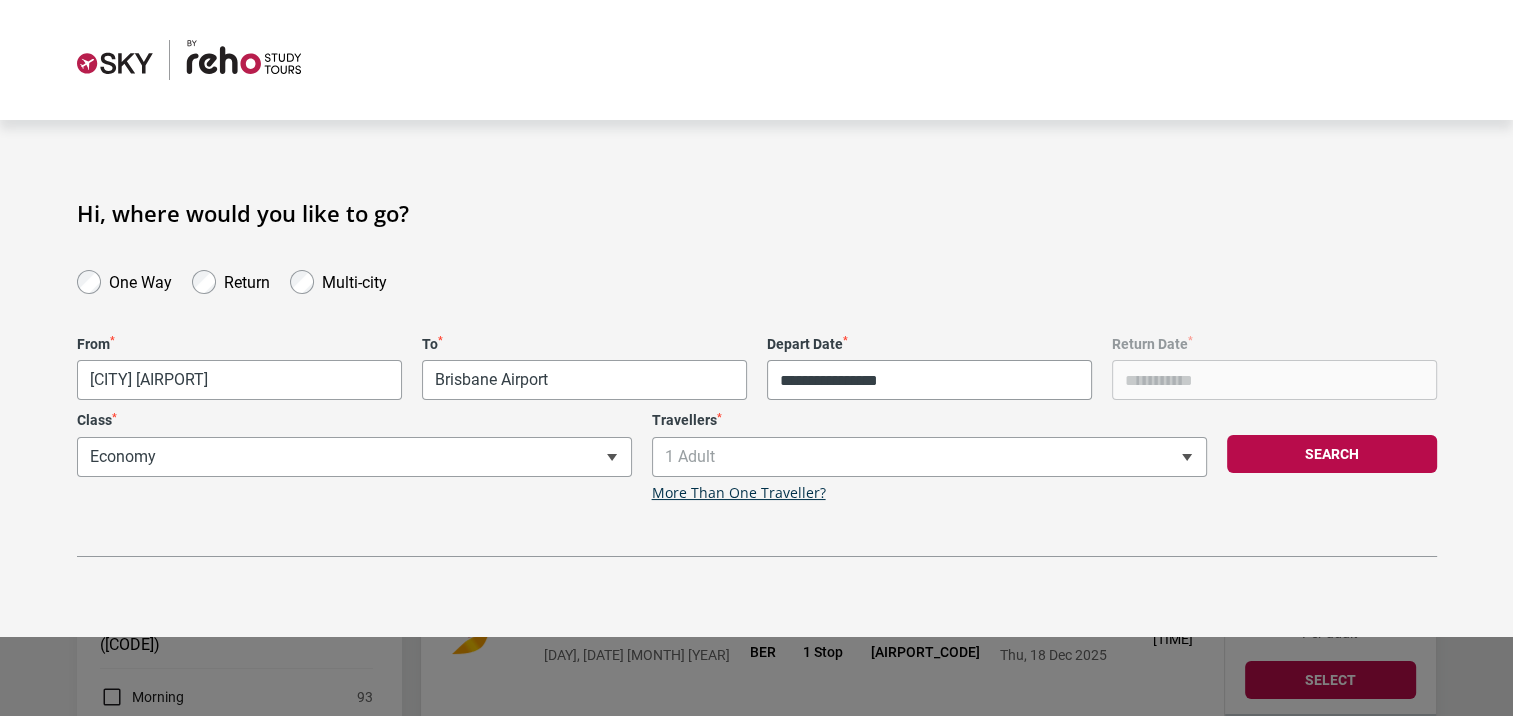 click on "**********" at bounding box center [756, 20896] 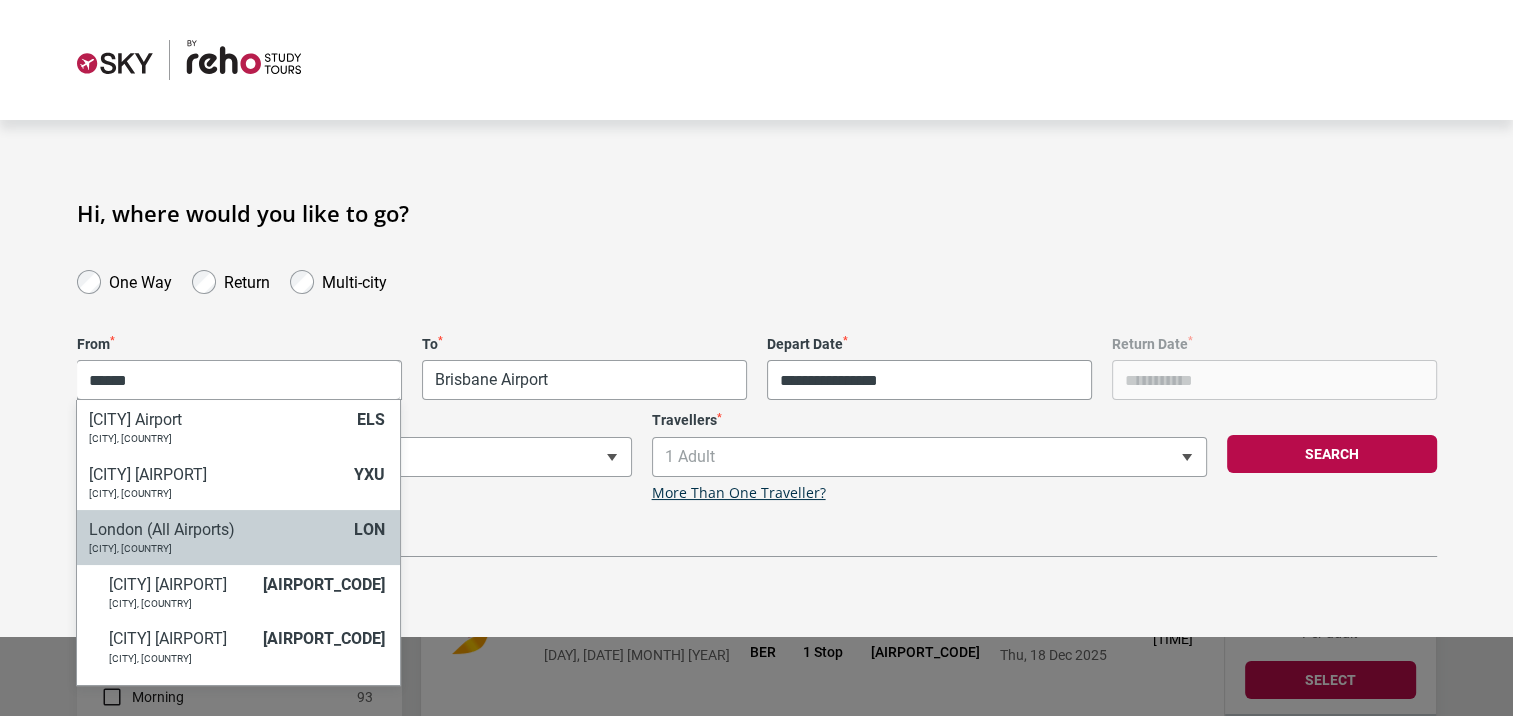 type on "******" 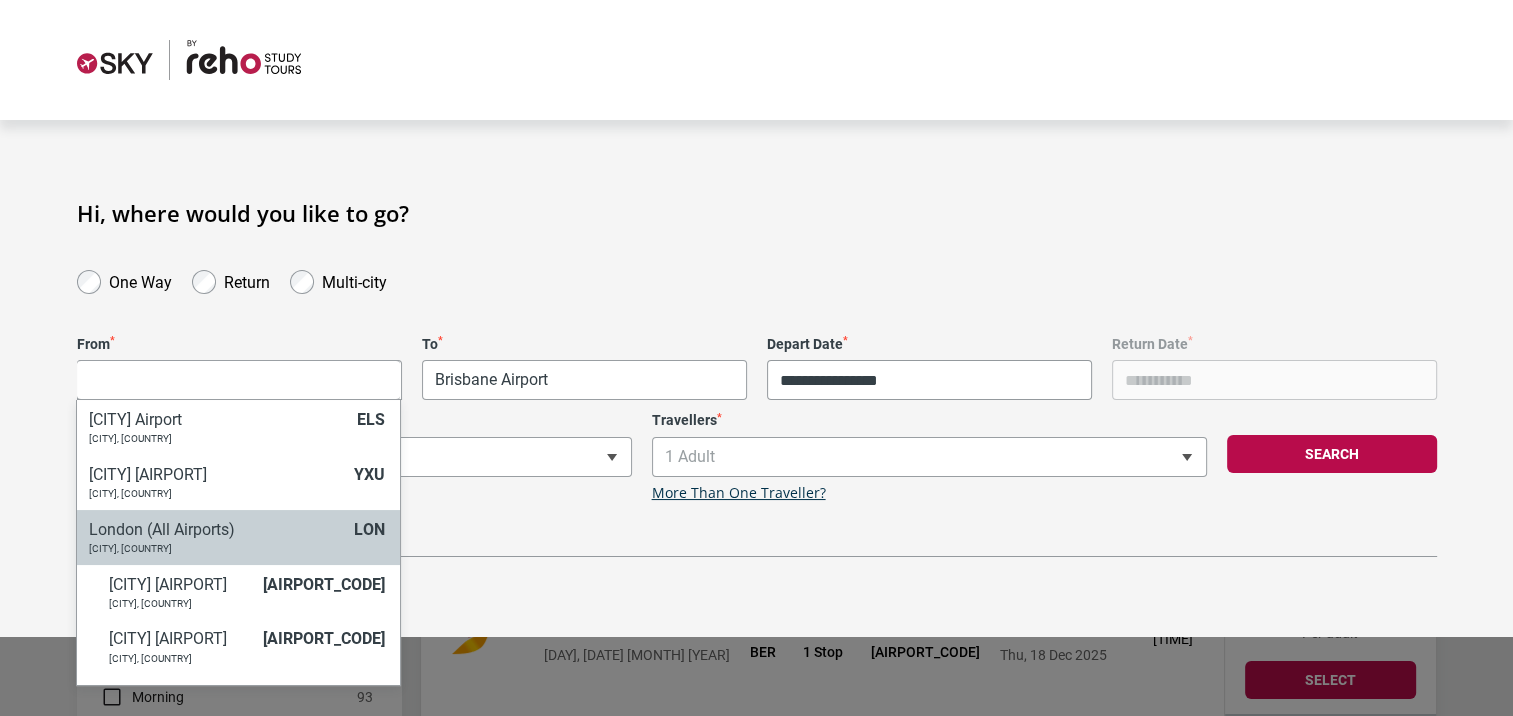 select on "LONC" 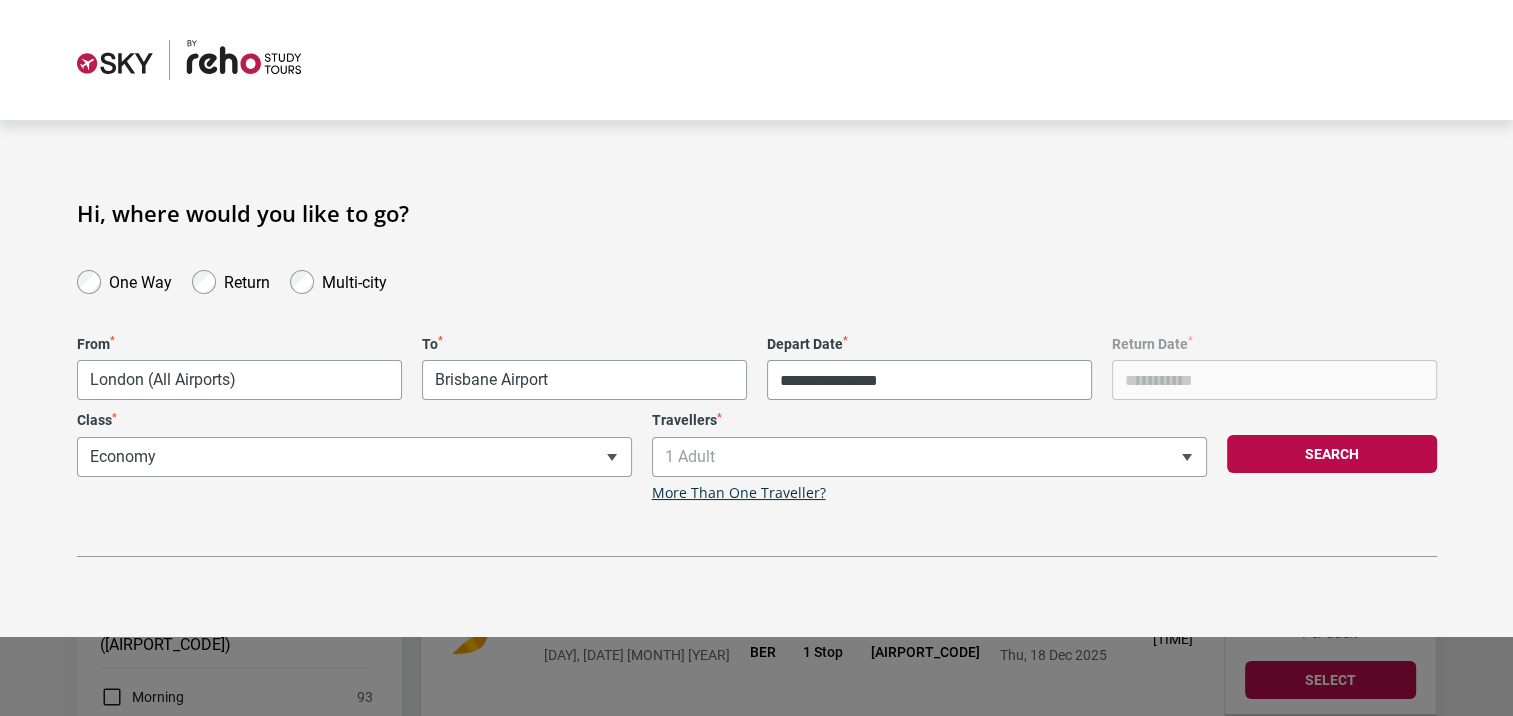 click on "Search" at bounding box center [1332, 454] 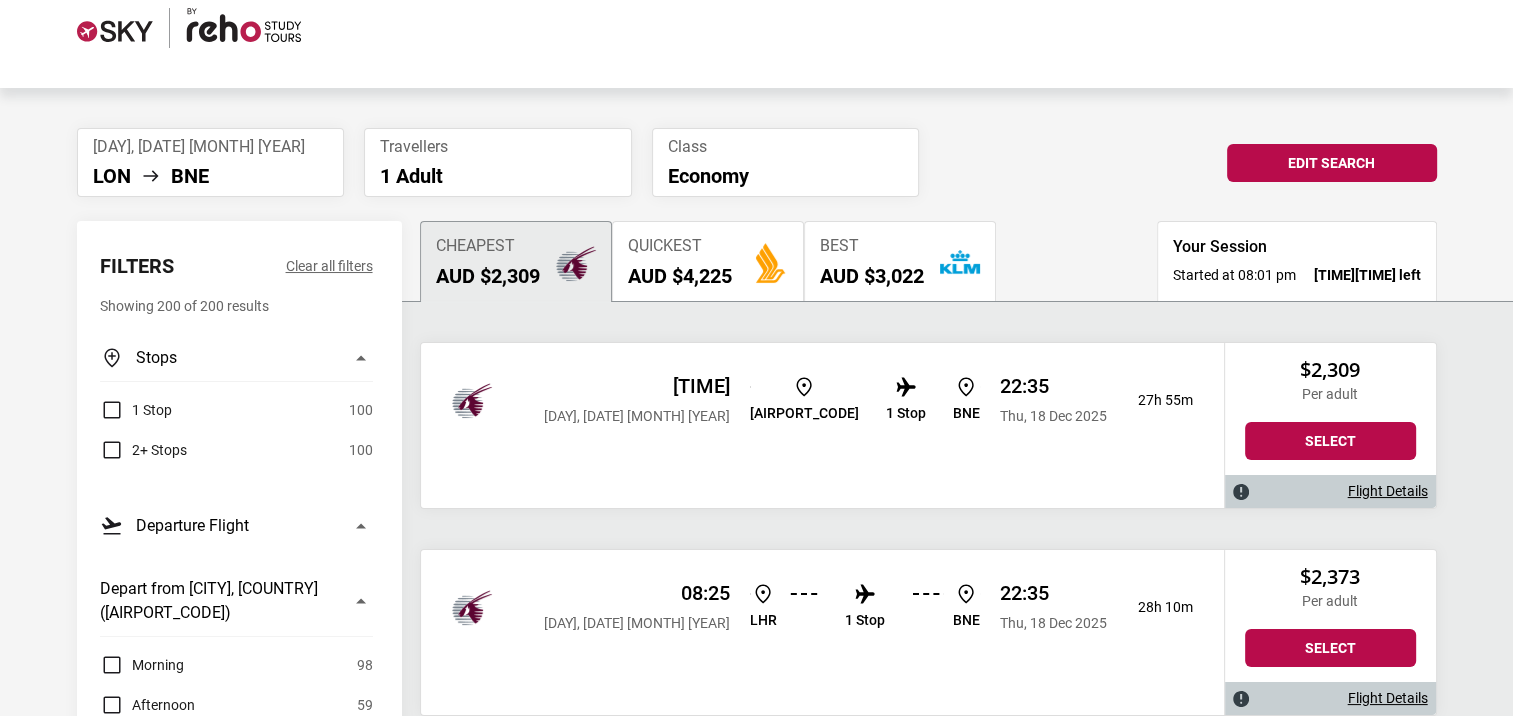 scroll, scrollTop: 0, scrollLeft: 0, axis: both 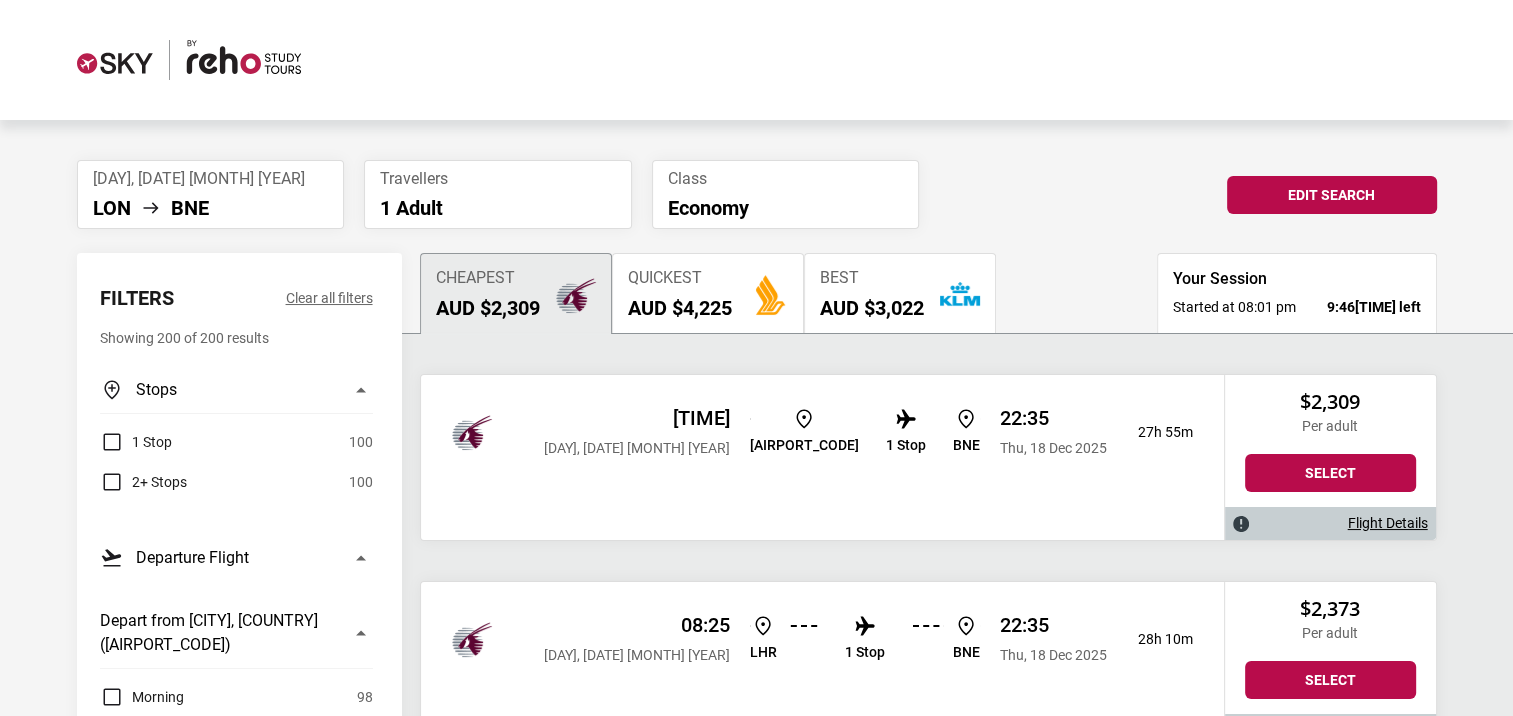click on "LON     BNE" at bounding box center (211, 208) 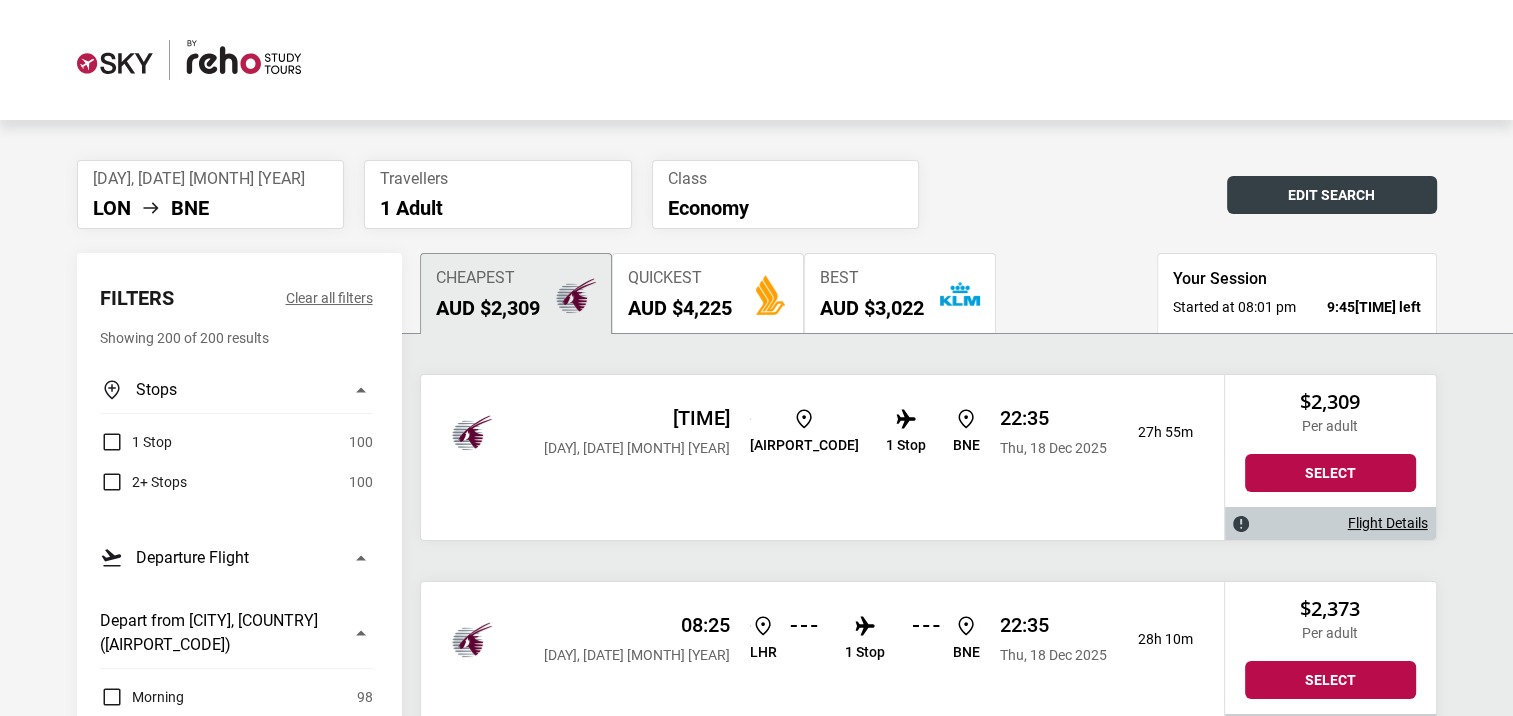 click on "Edit Search" at bounding box center [1332, 195] 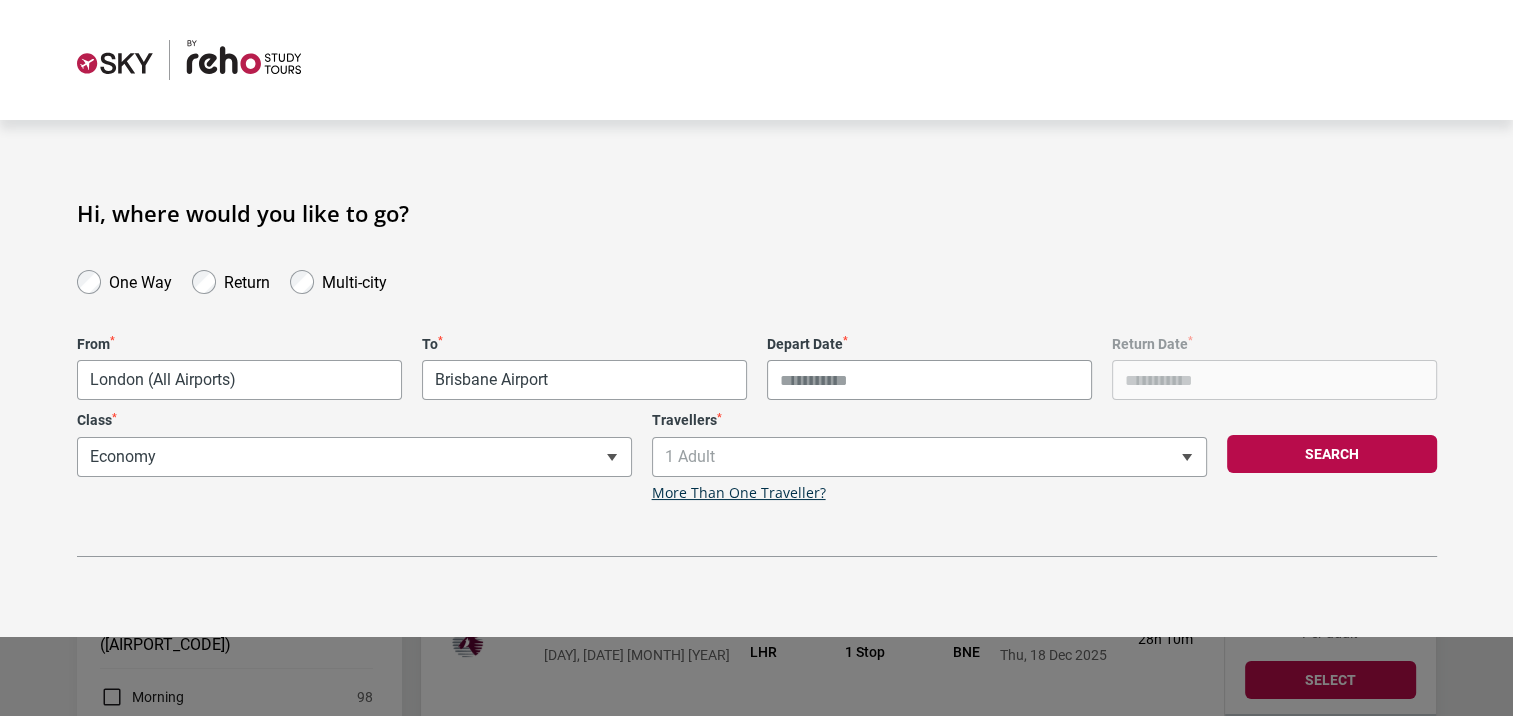 type on "**********" 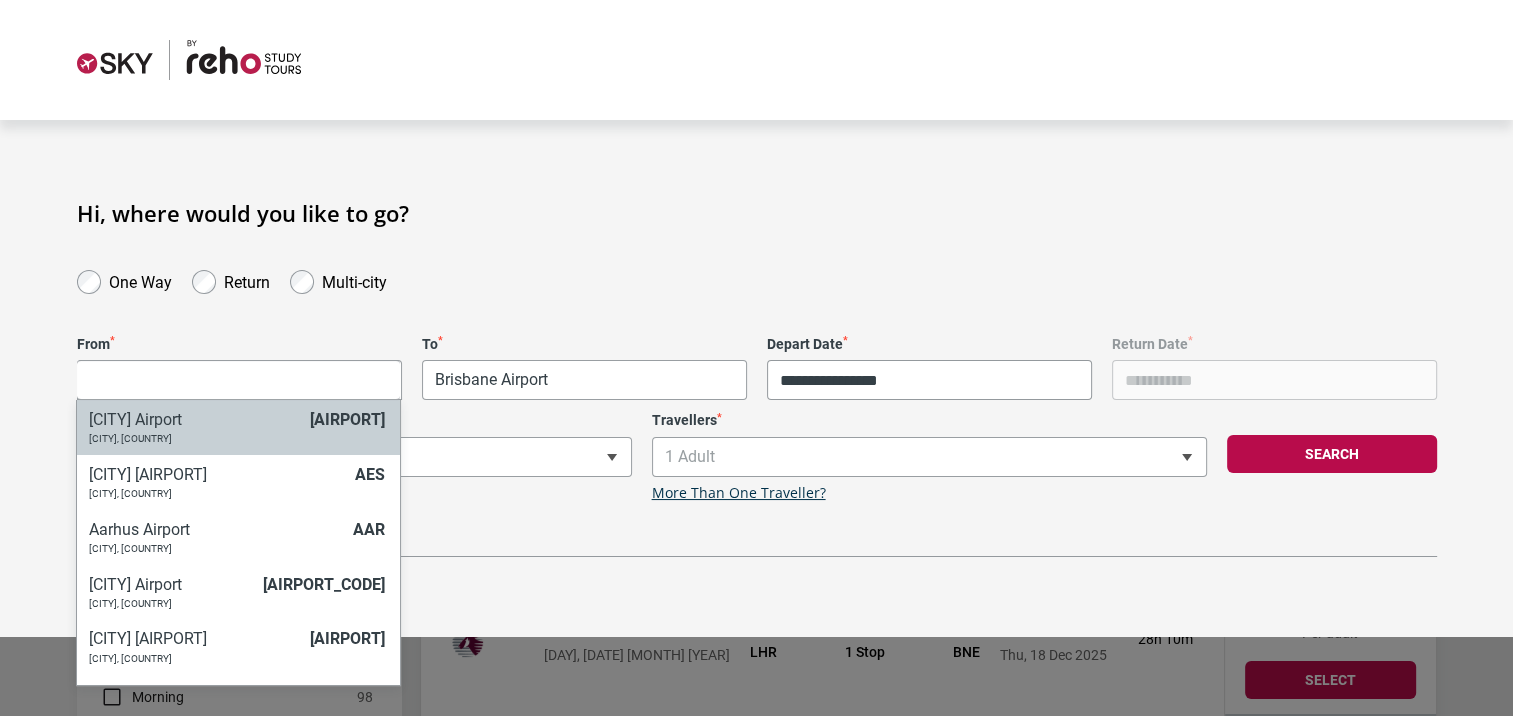 click on "**********" at bounding box center [756, 20896] 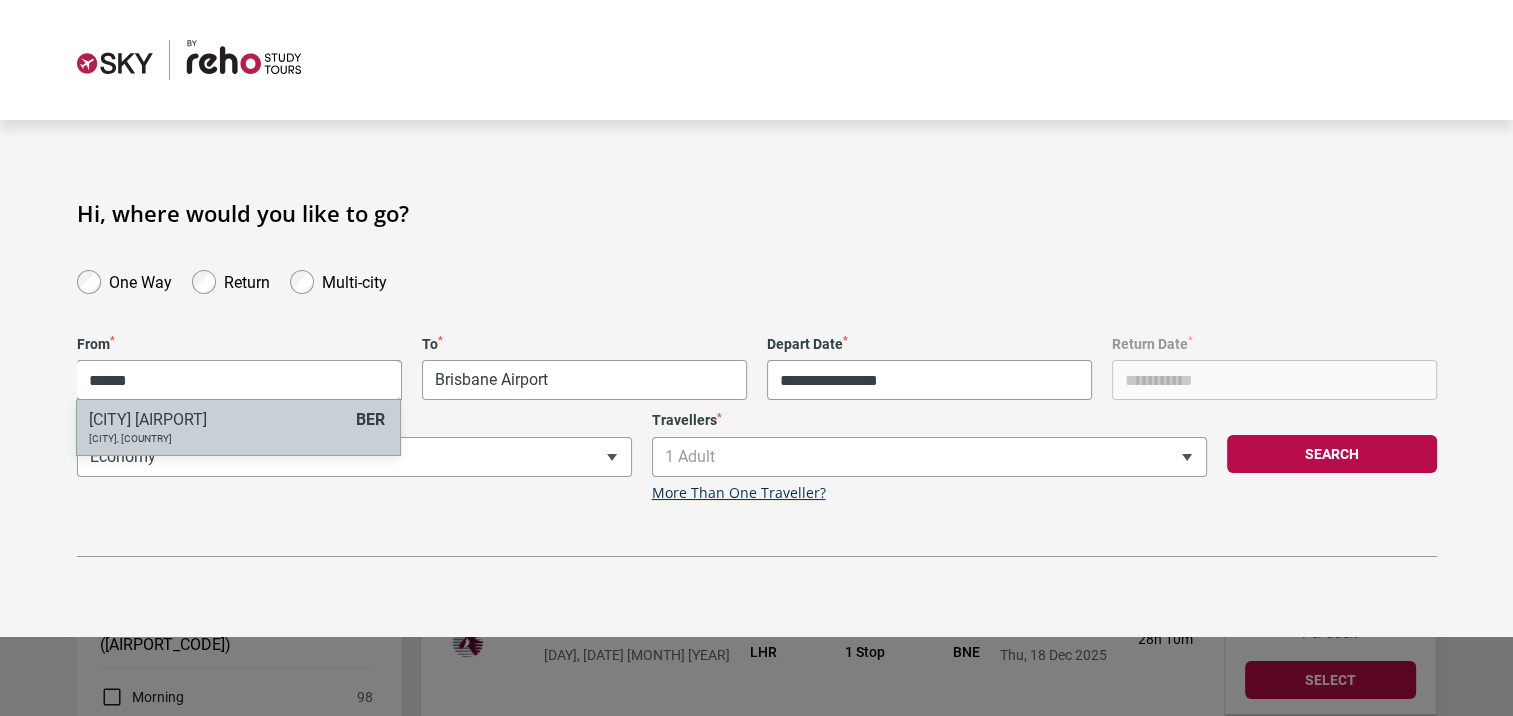 type on "******" 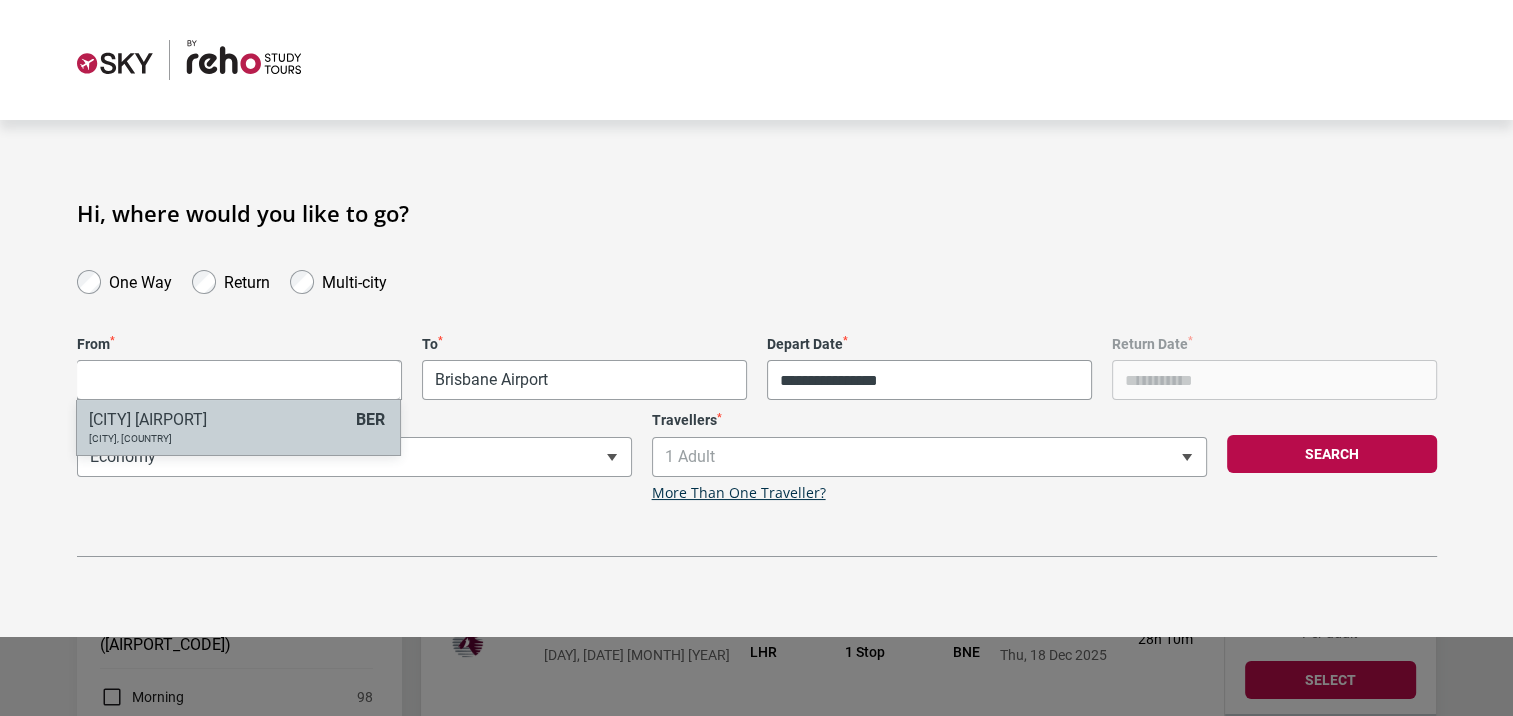 select on "BERA" 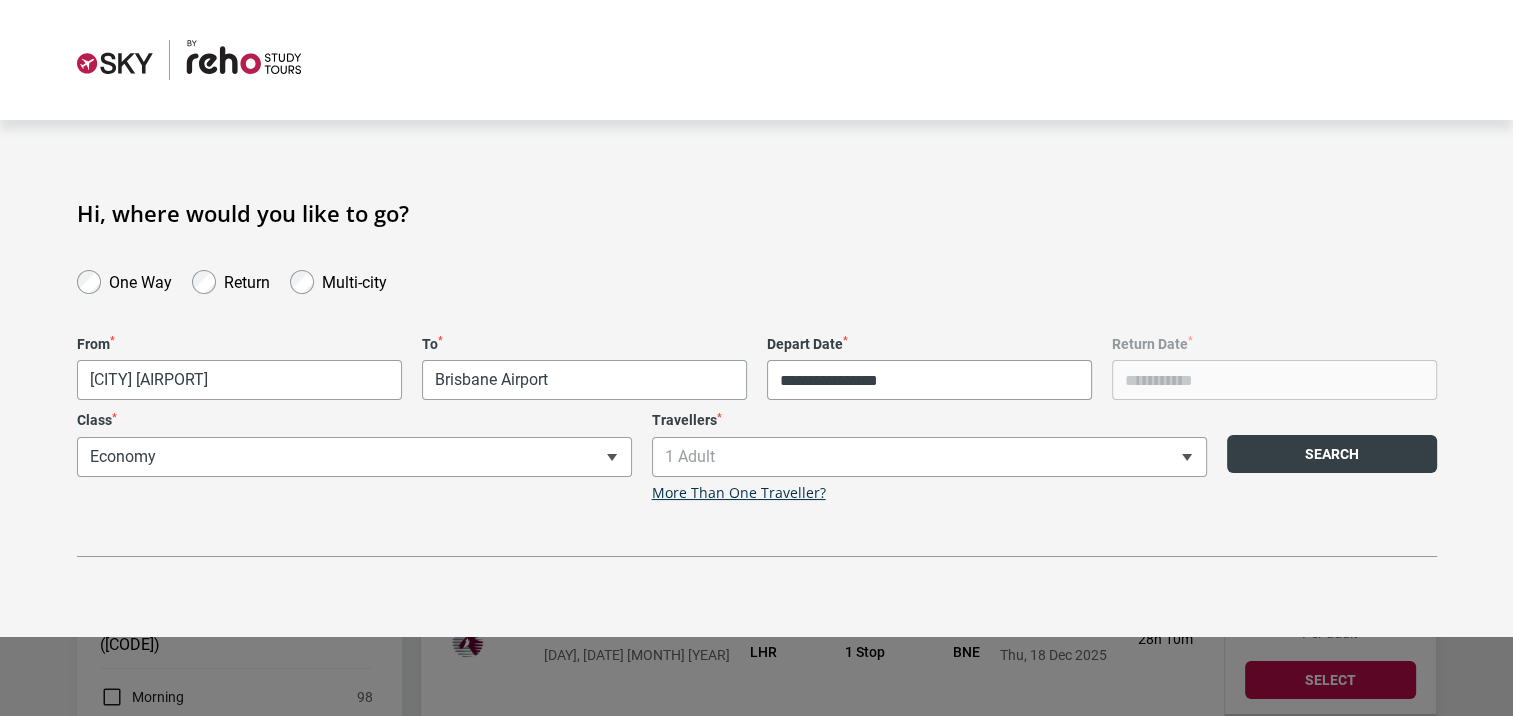 click on "Search" at bounding box center (1332, 454) 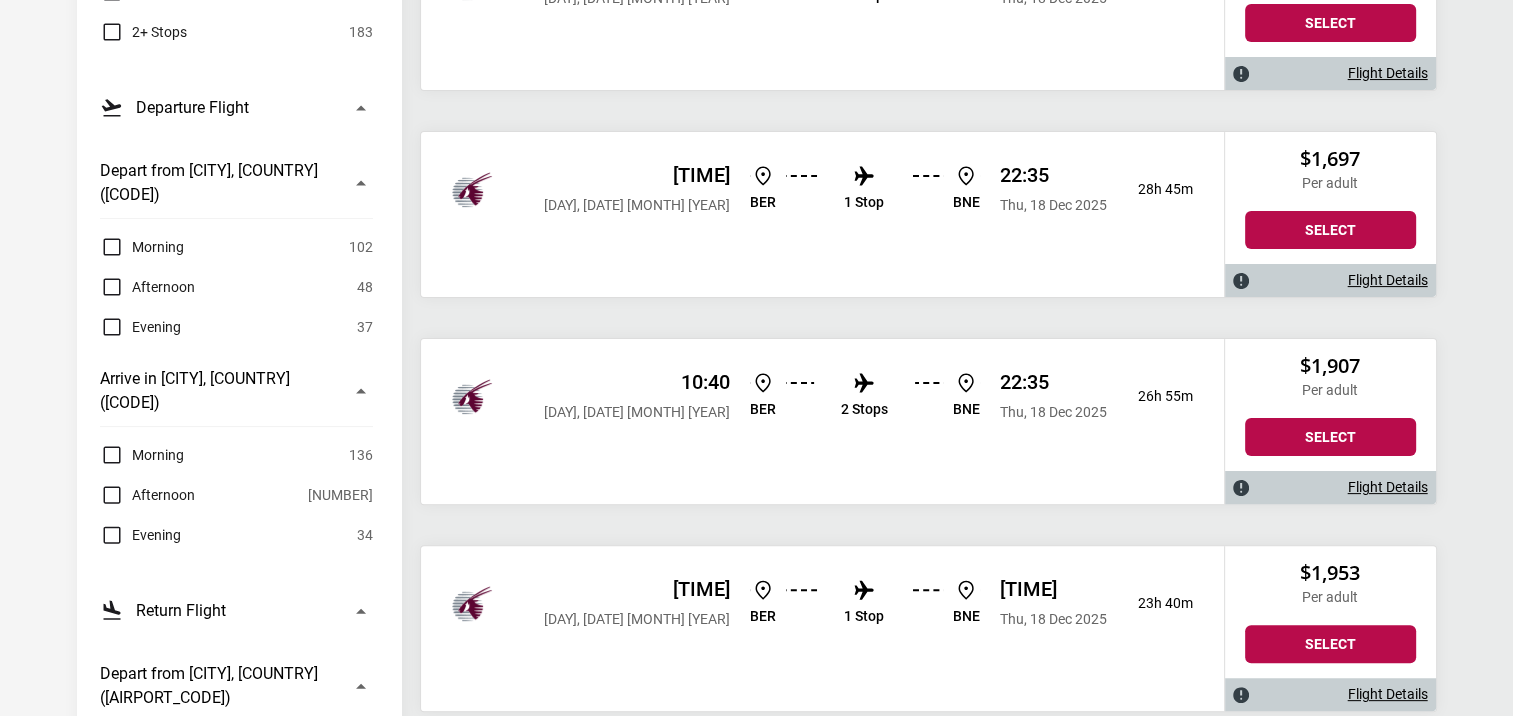 scroll, scrollTop: 0, scrollLeft: 0, axis: both 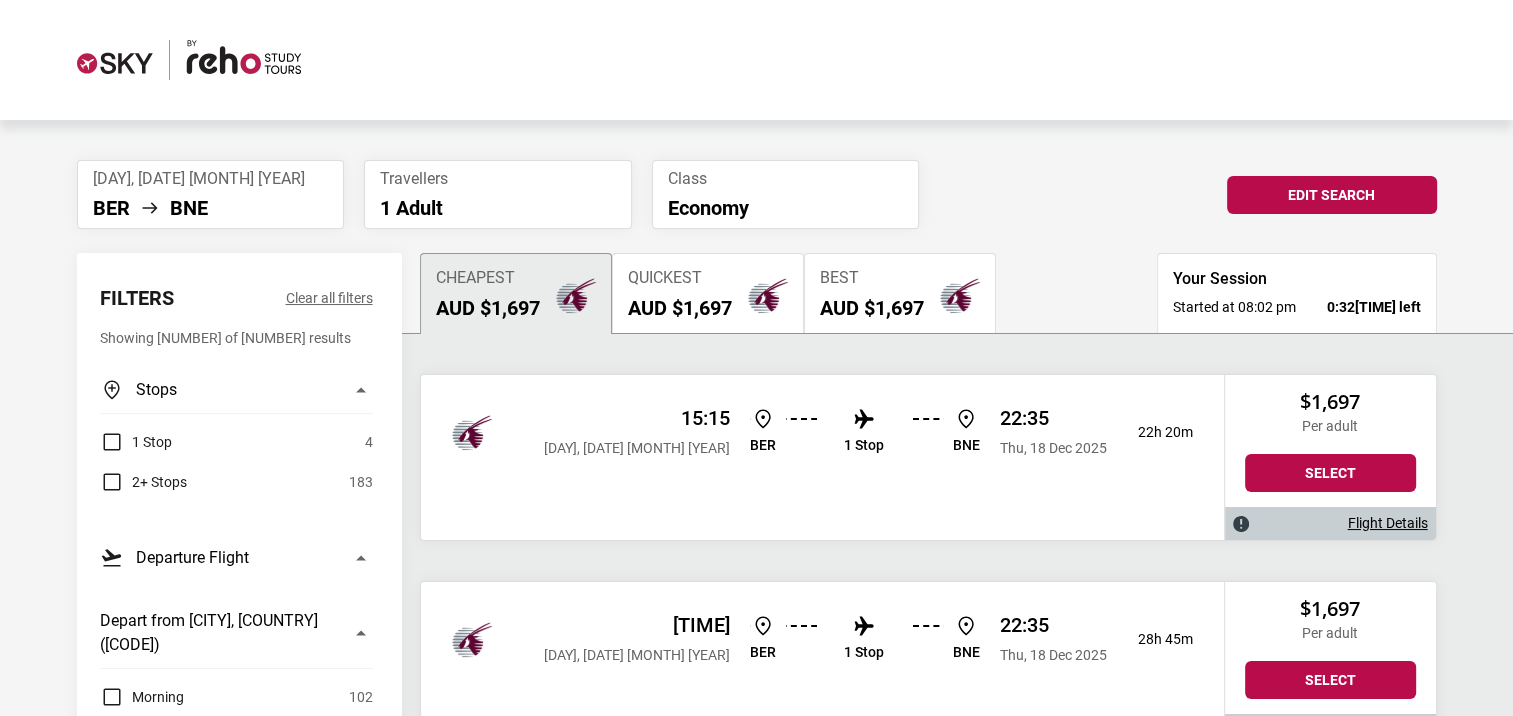 click 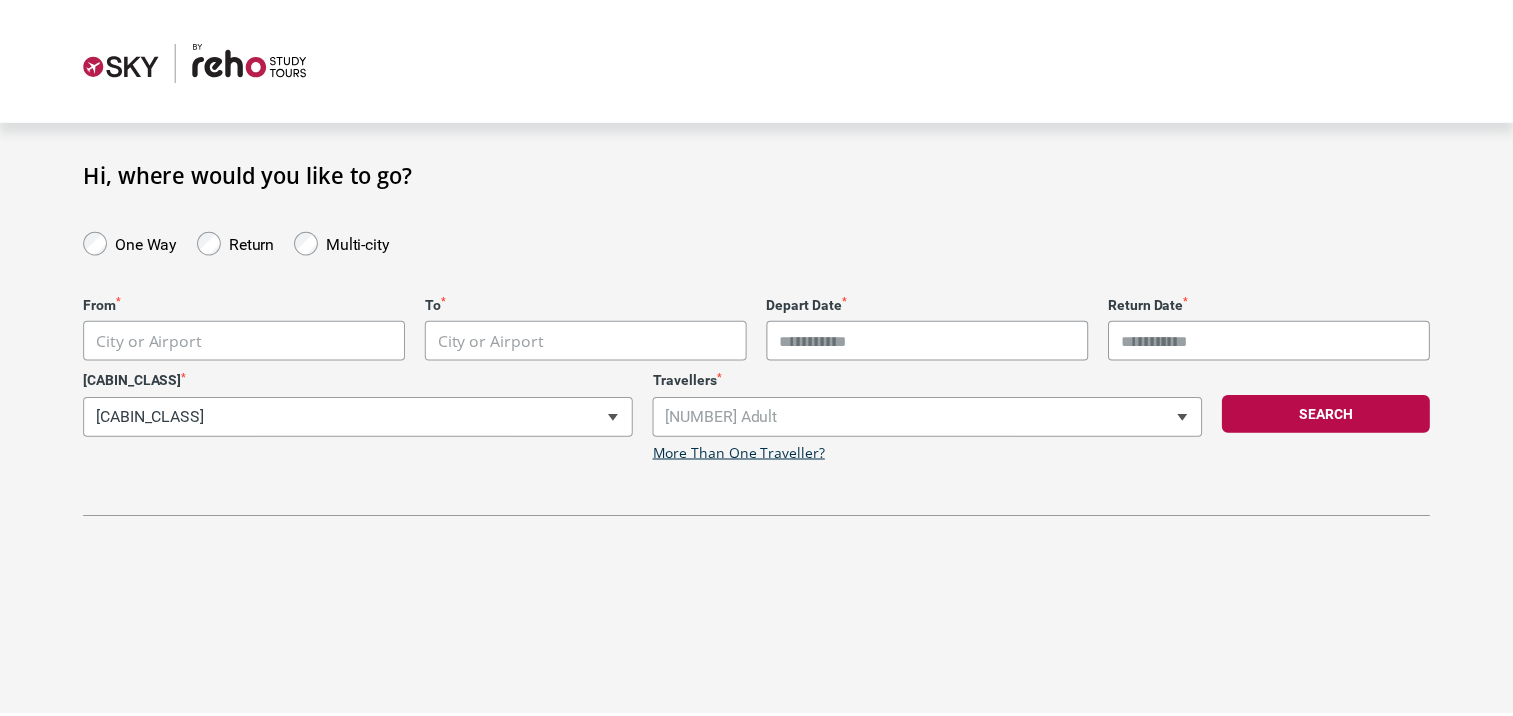 scroll, scrollTop: 0, scrollLeft: 0, axis: both 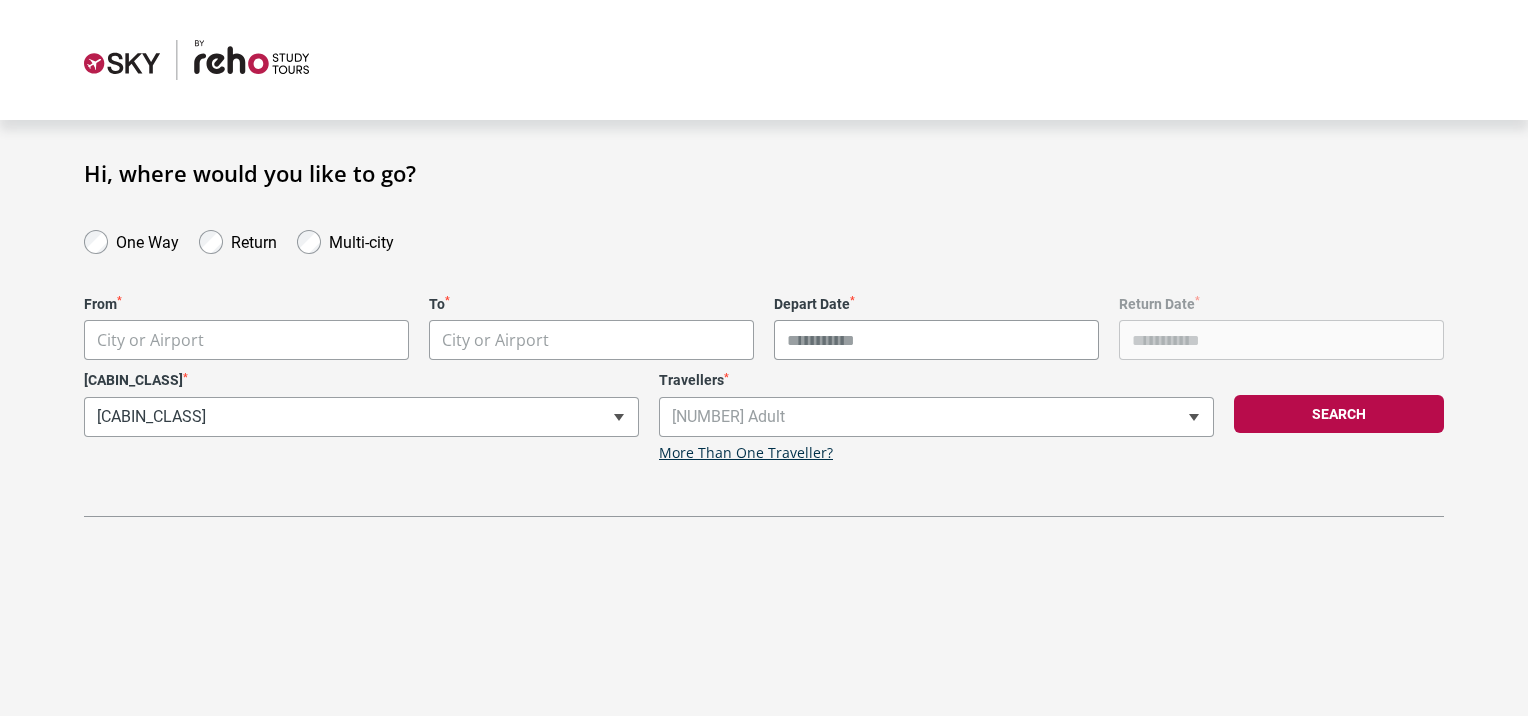 click on "**********" at bounding box center (764, 358) 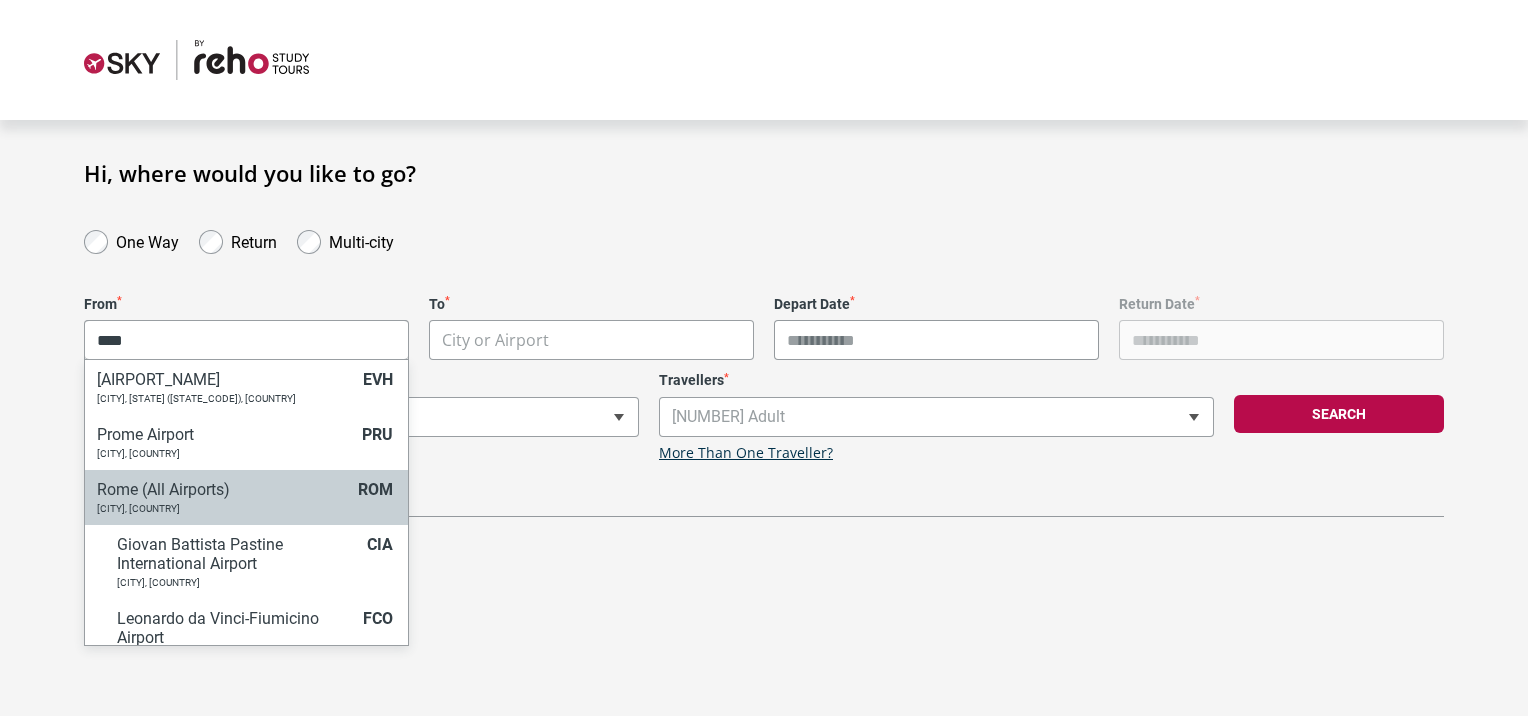 type on "[MASKED_DATA]" 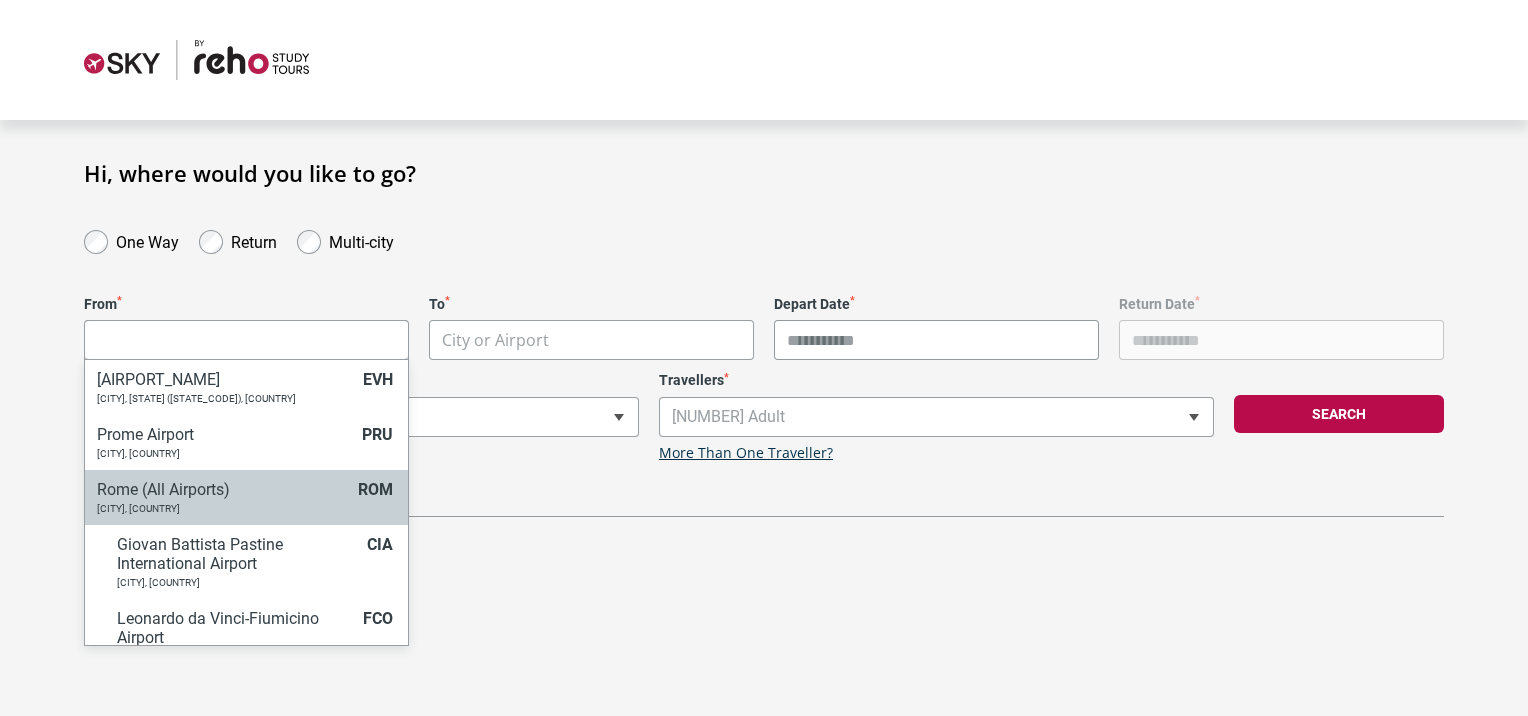 select on "ROMC" 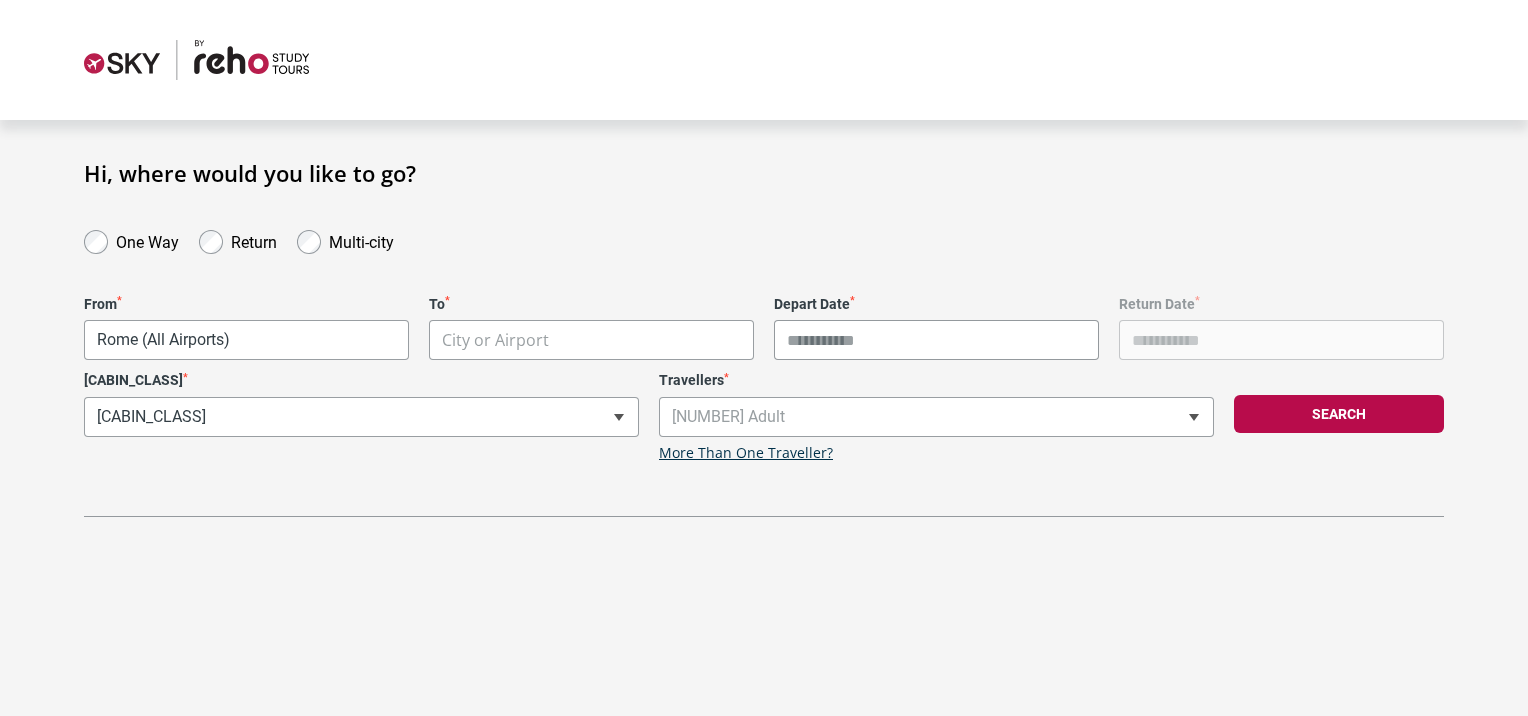 click on "**********" at bounding box center [764, 358] 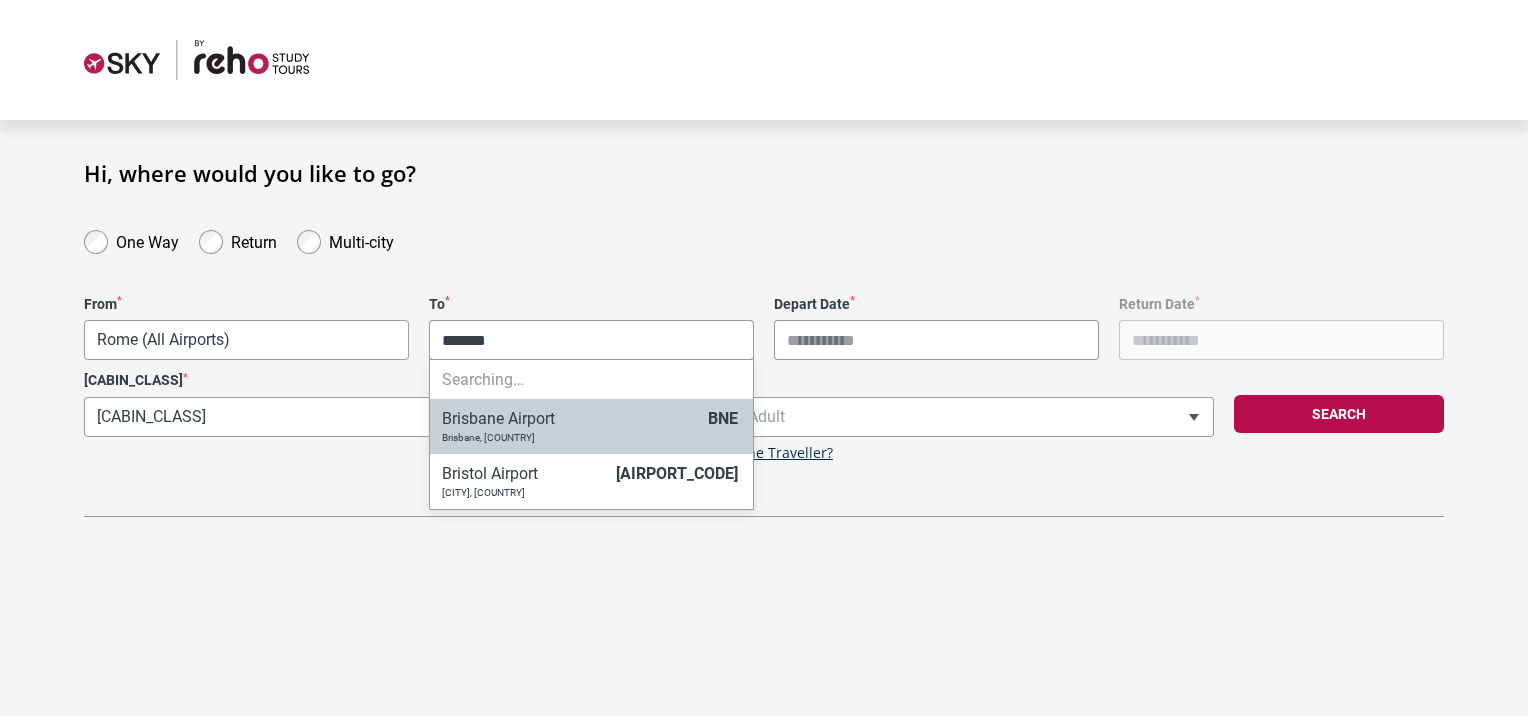 type on "********" 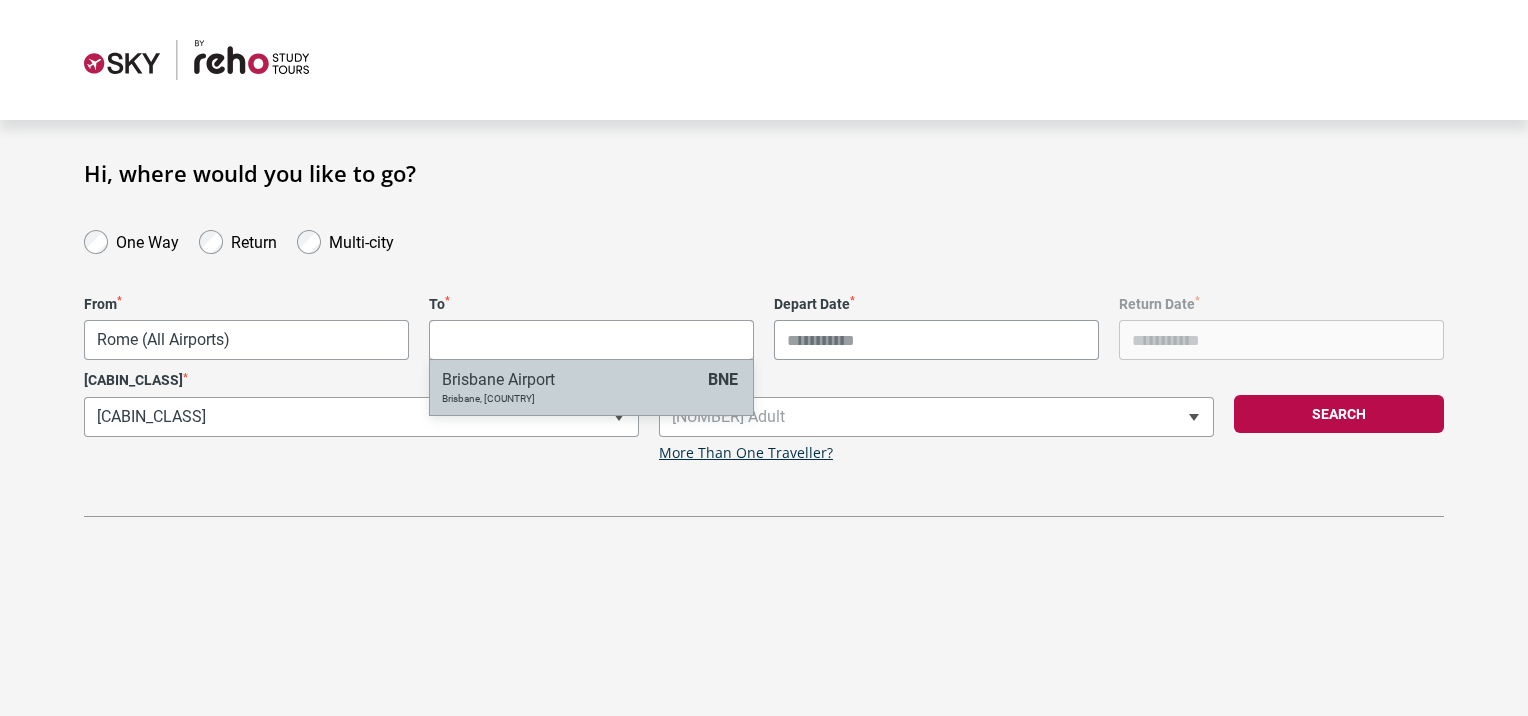click on "Depart Date  *" at bounding box center [936, 340] 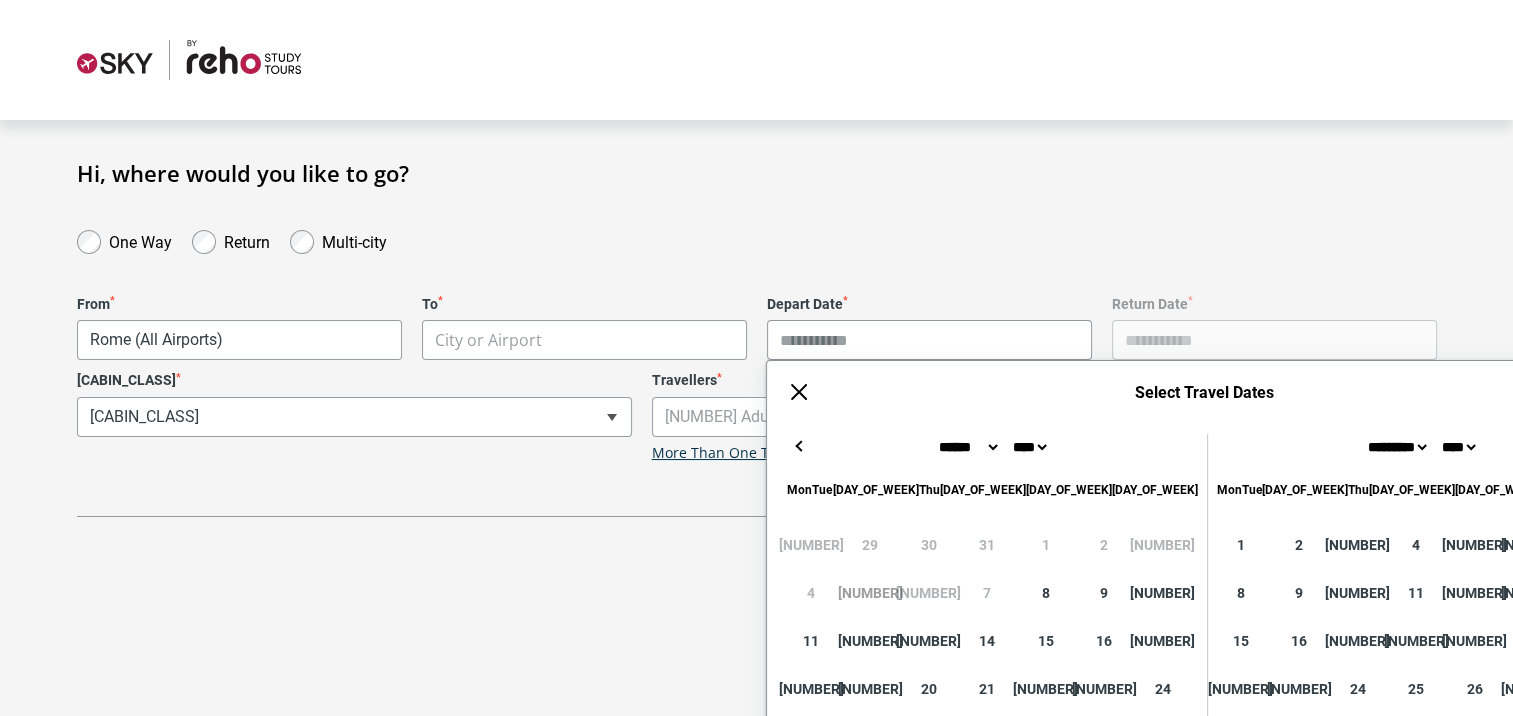 click on "→" at bounding box center (1614, 446) 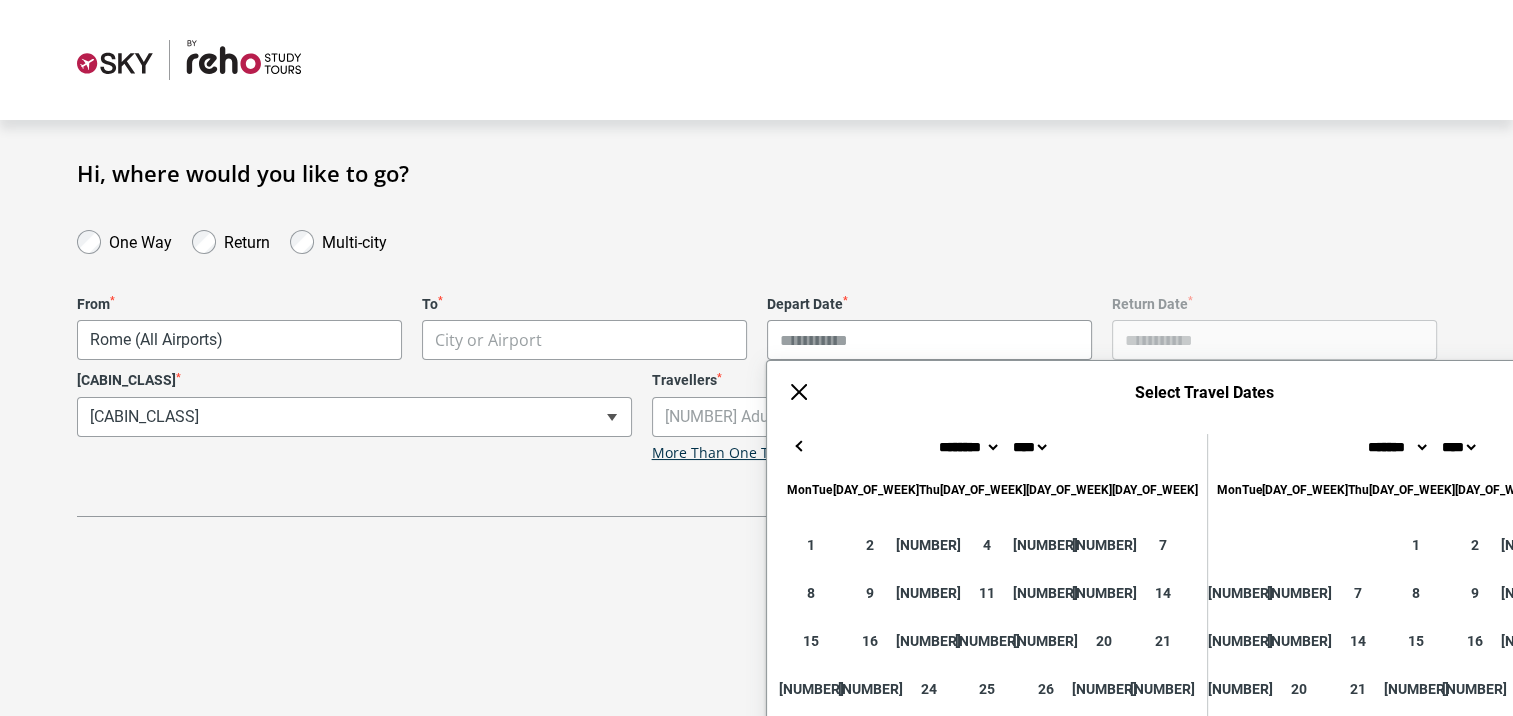 click on "→" at bounding box center (1614, 446) 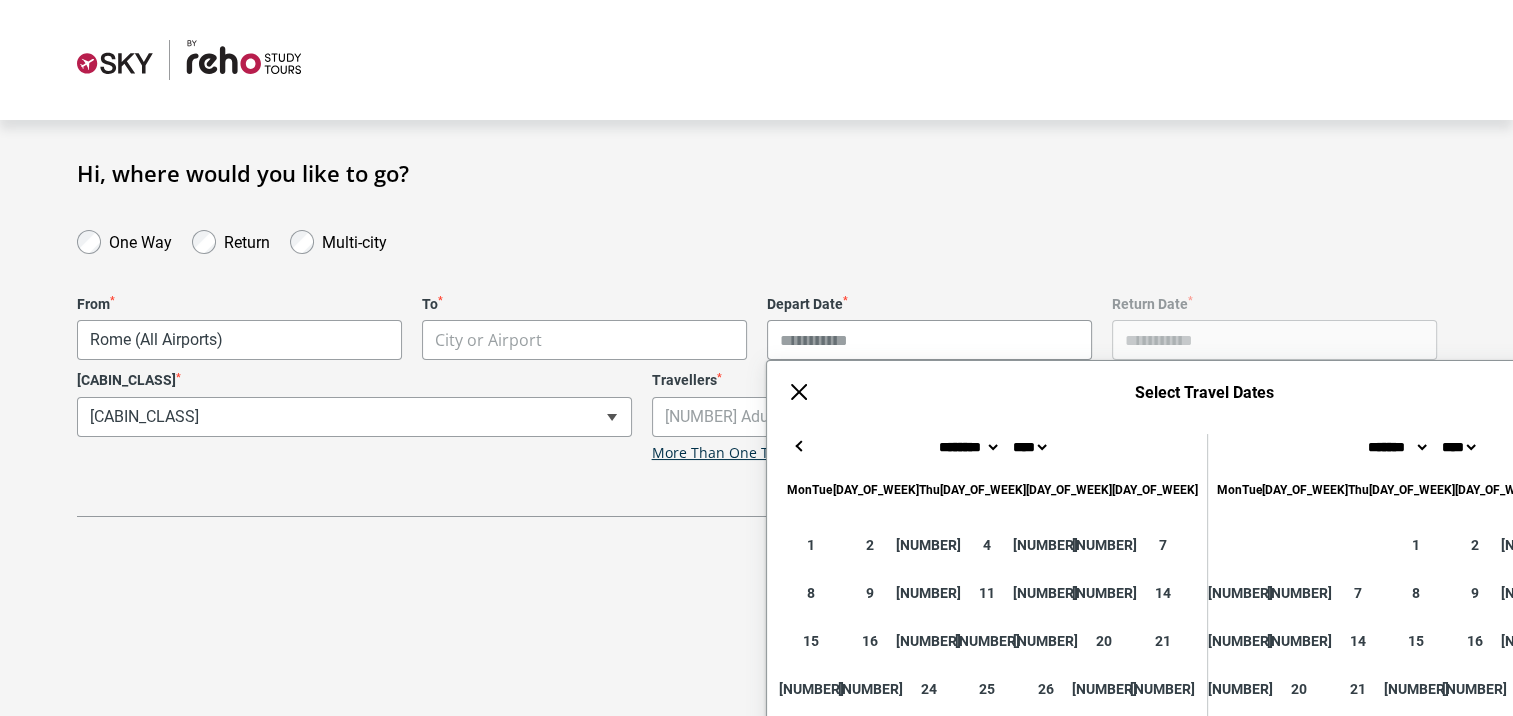scroll, scrollTop: 99, scrollLeft: 0, axis: vertical 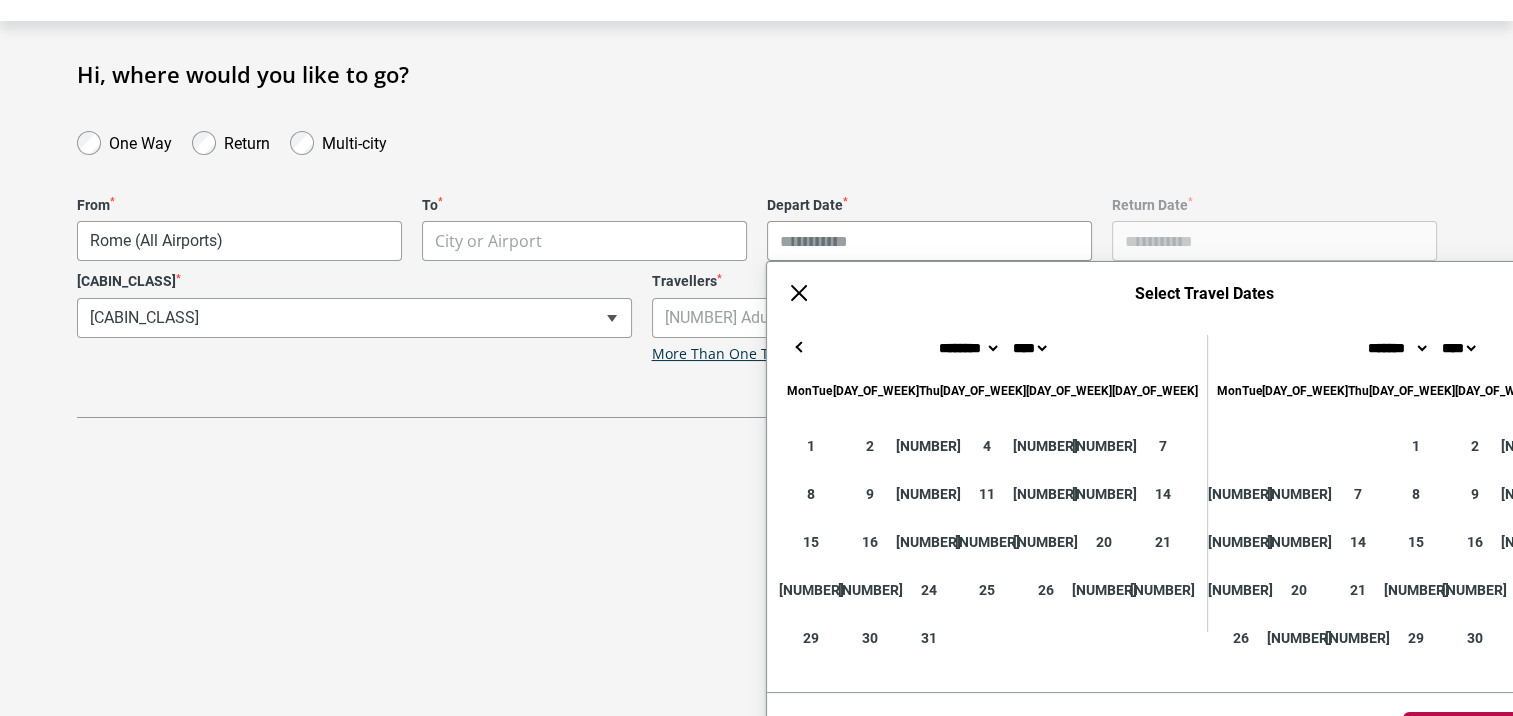 type on "**********" 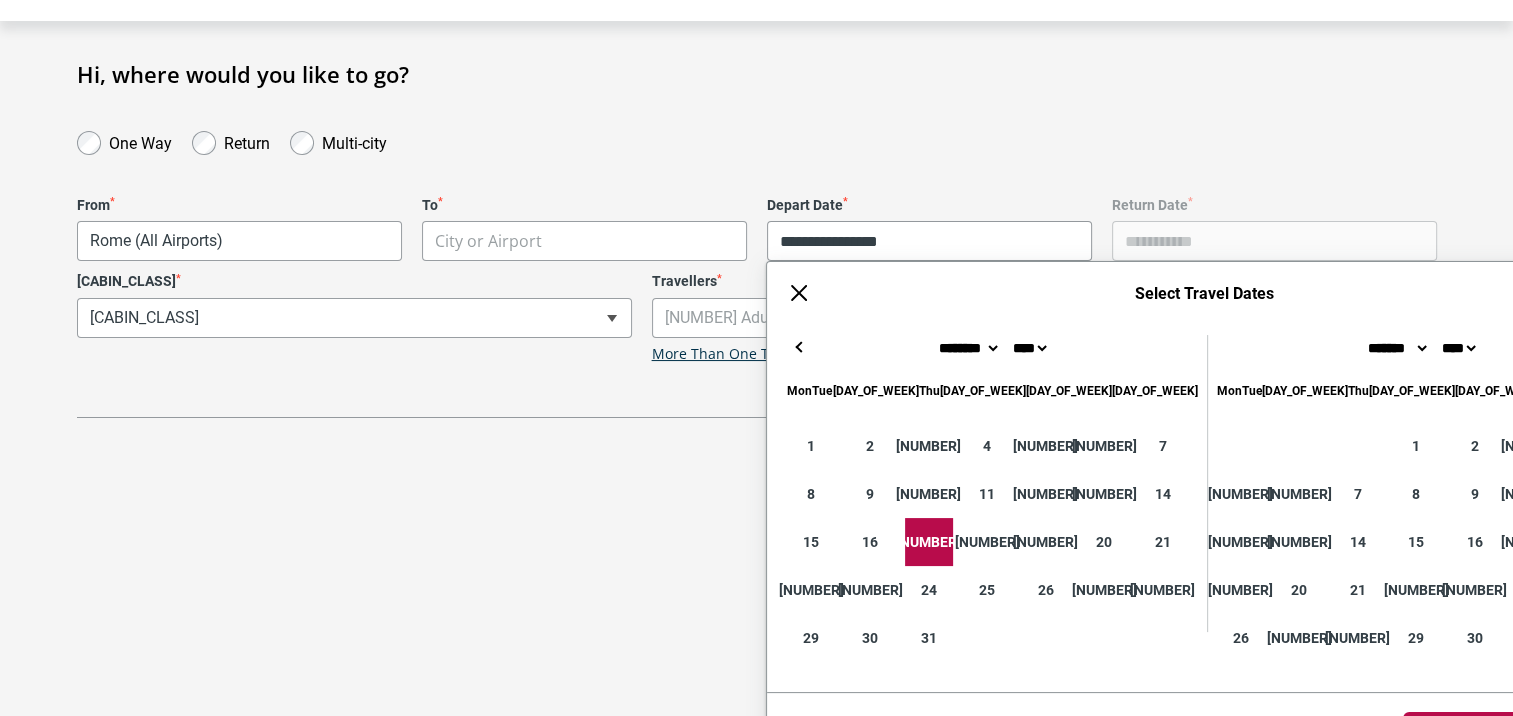 click on "**********" at bounding box center (756, 259) 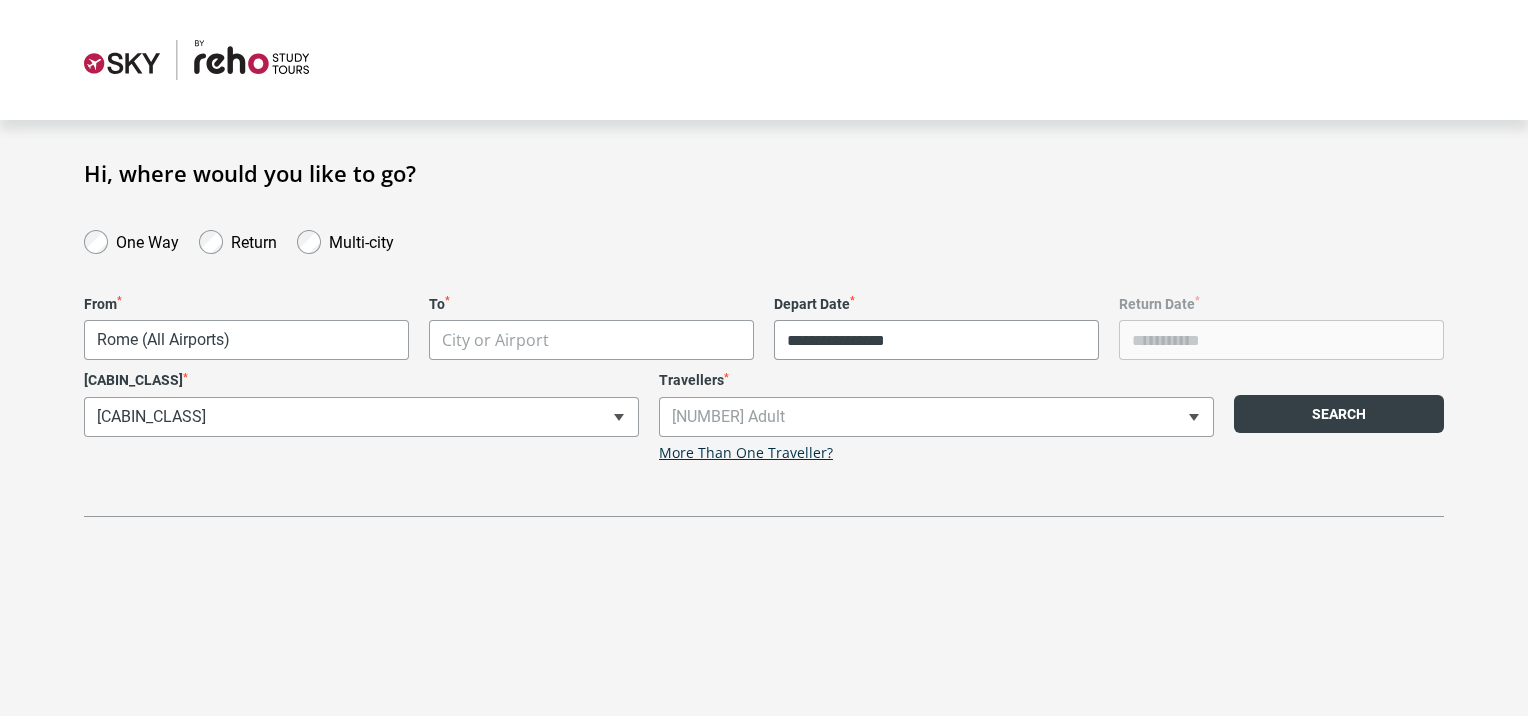 click on "Search" at bounding box center (1339, 414) 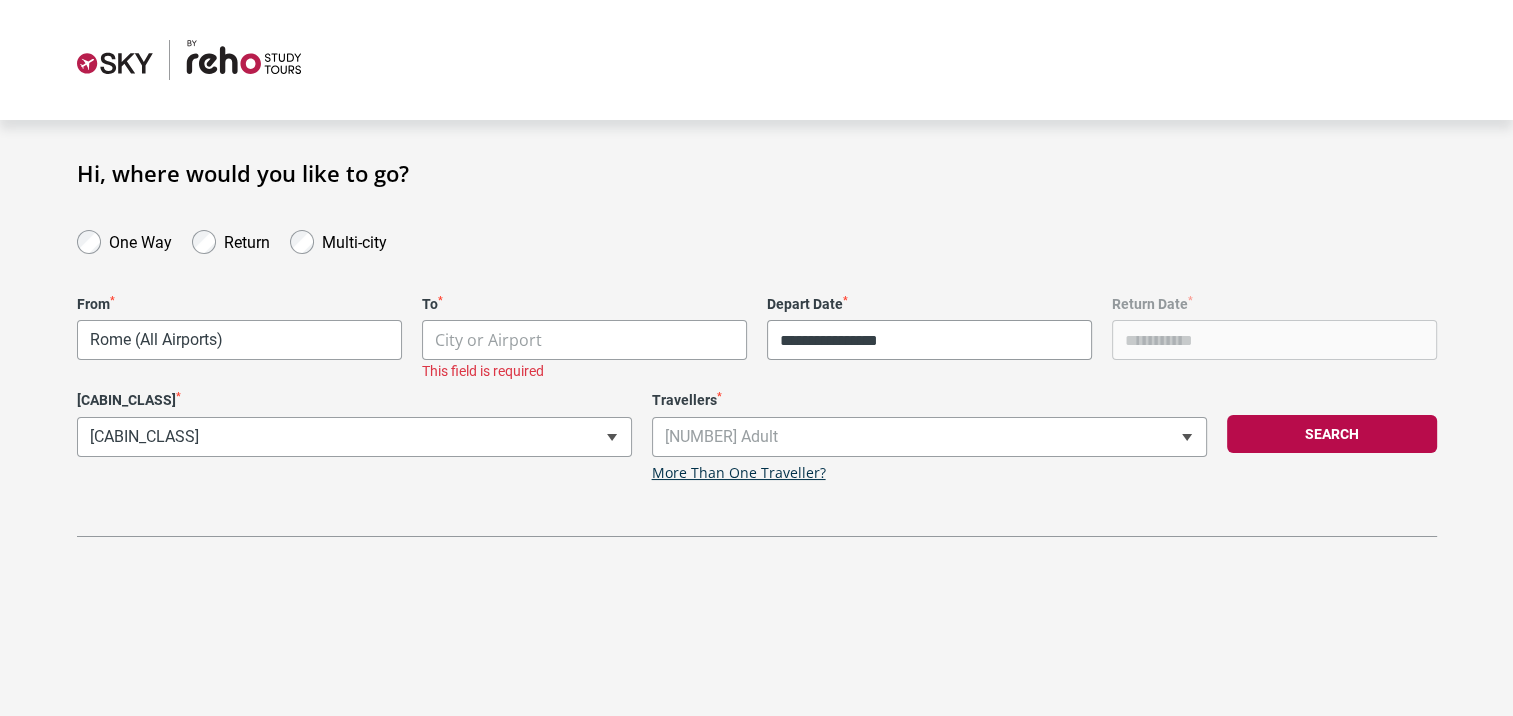 click on "To * City or Airport This field is required" at bounding box center [584, 338] 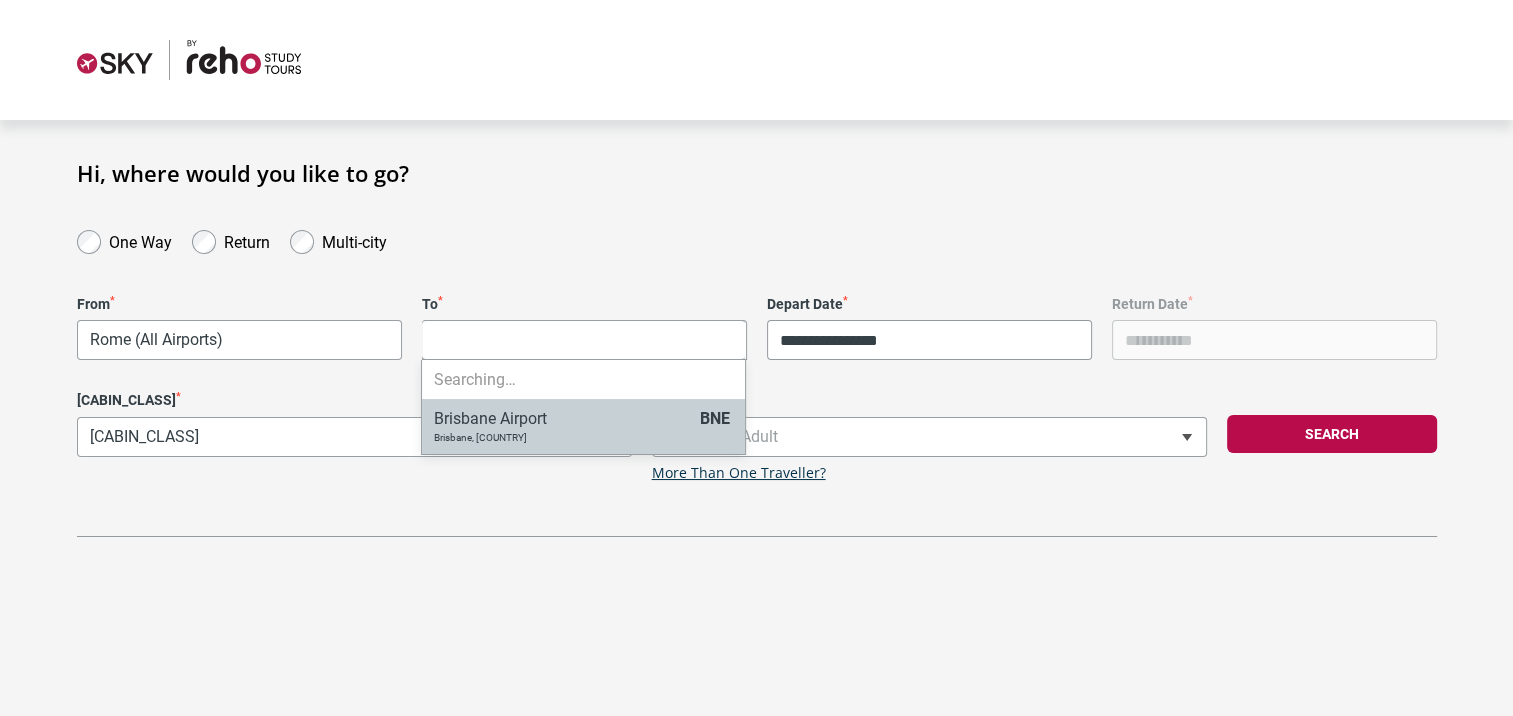 click on "**********" at bounding box center [756, 358] 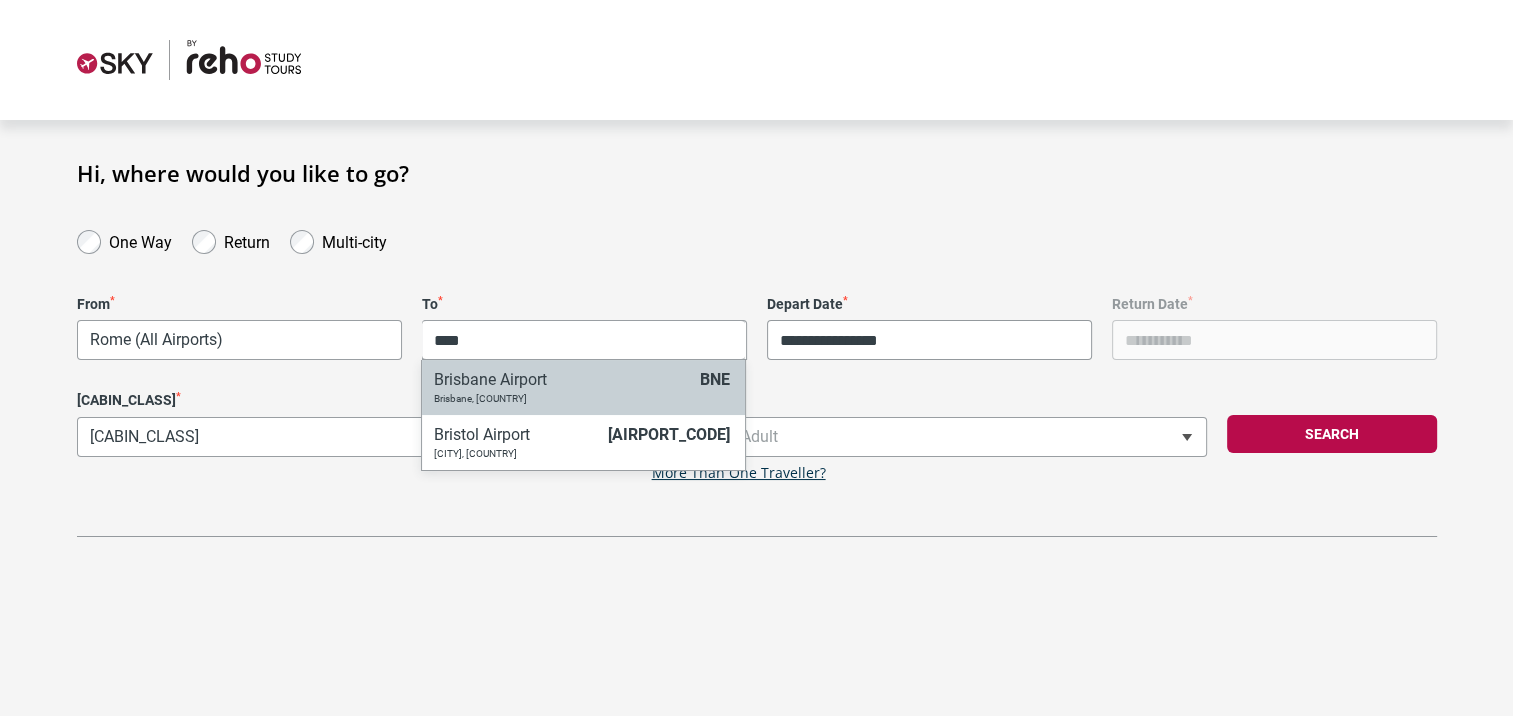 type on "****" 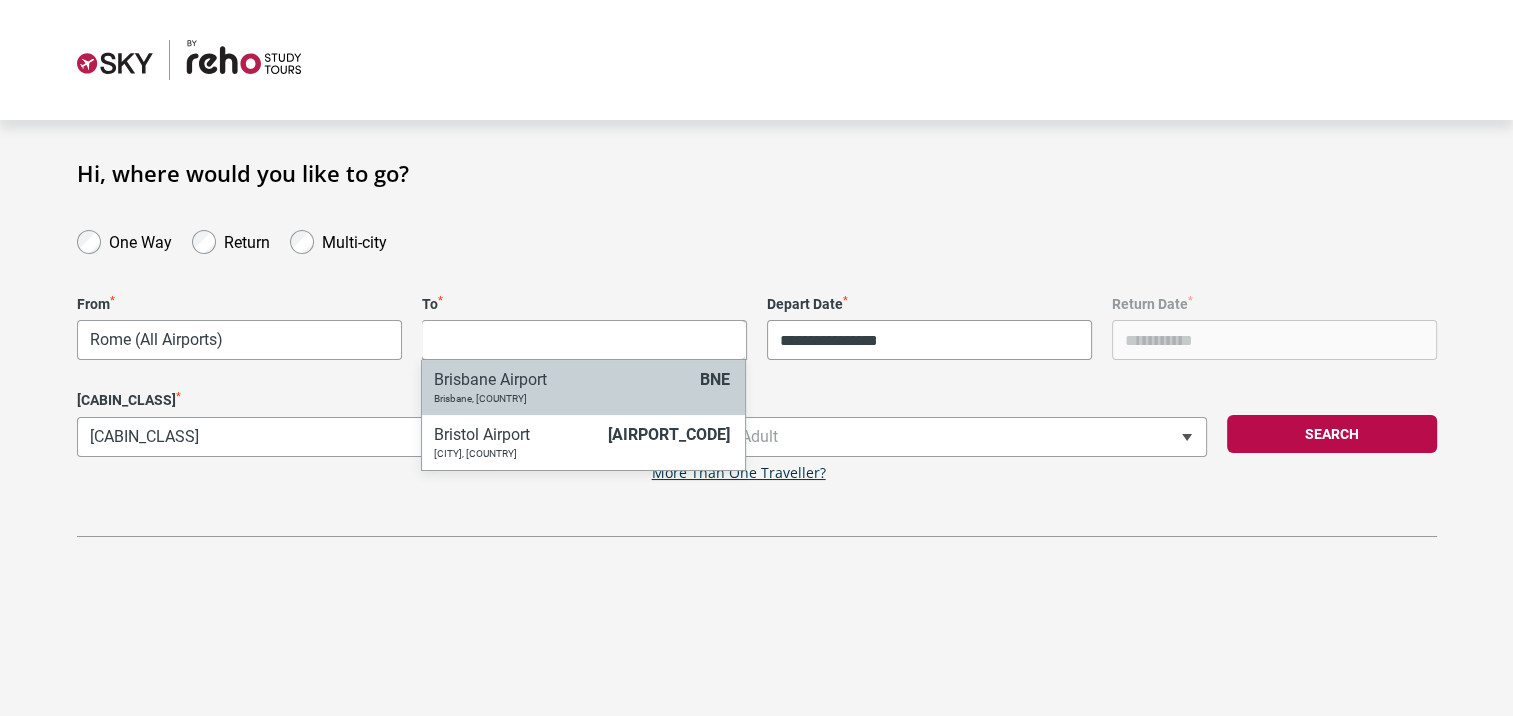 select on "[AIRPORT_CODE]" 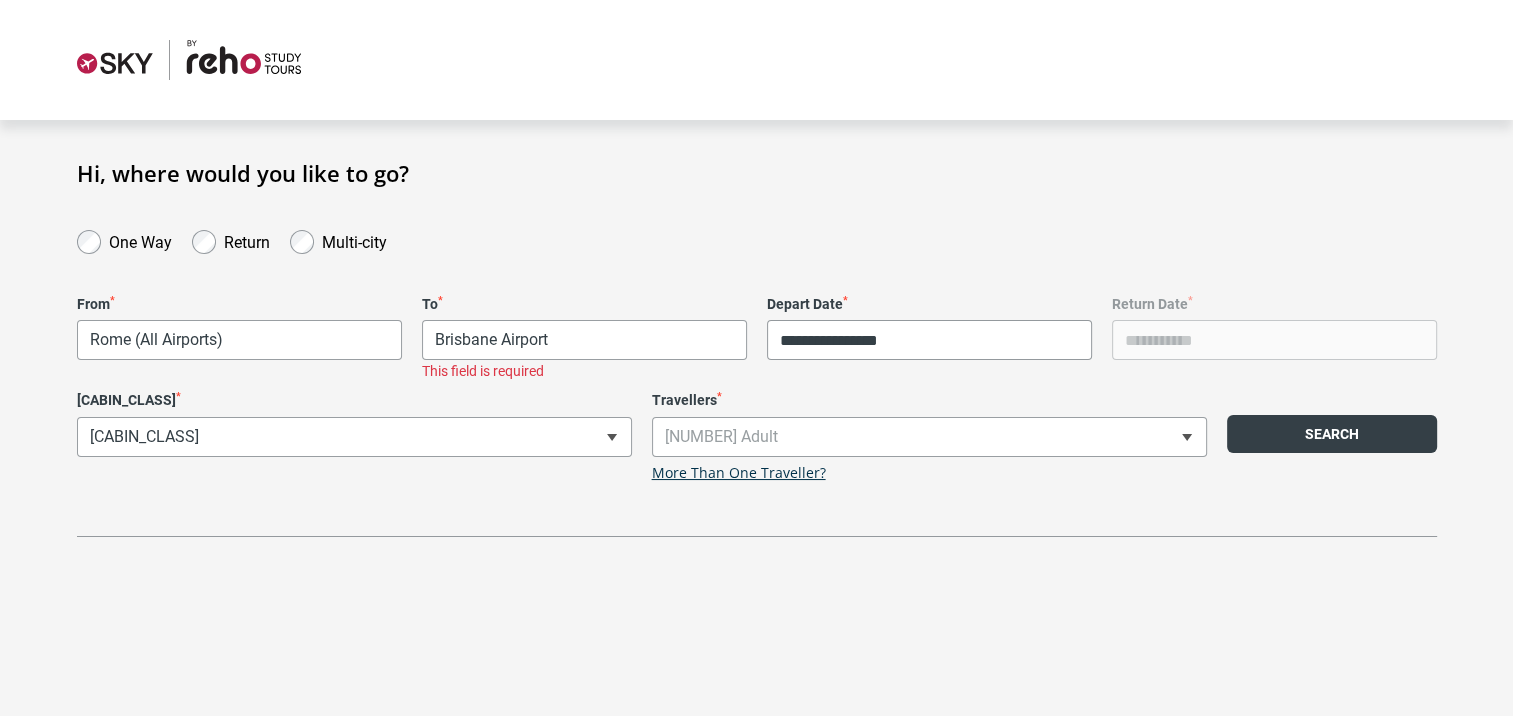 click on "Search" at bounding box center (1332, 434) 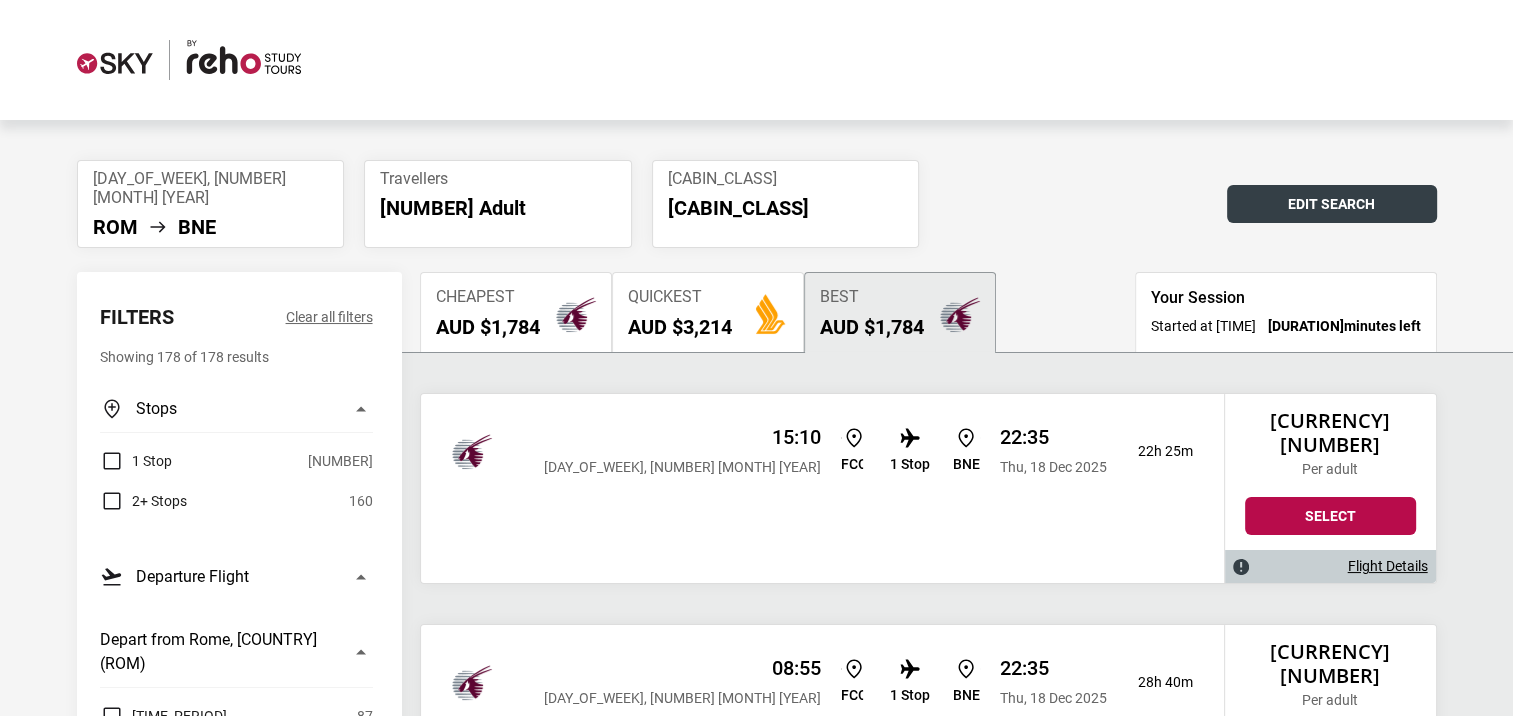 click on "Edit Search" at bounding box center (1332, 204) 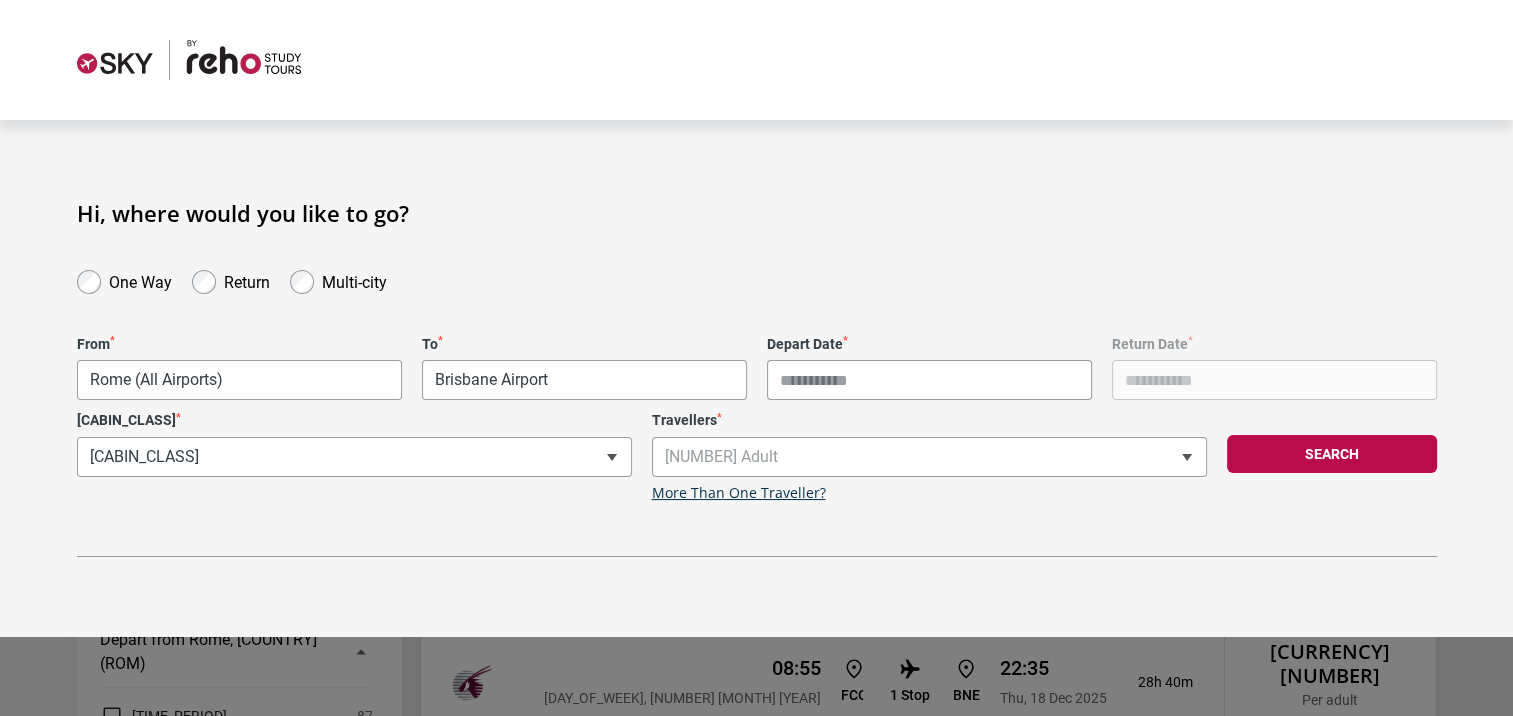 type on "**********" 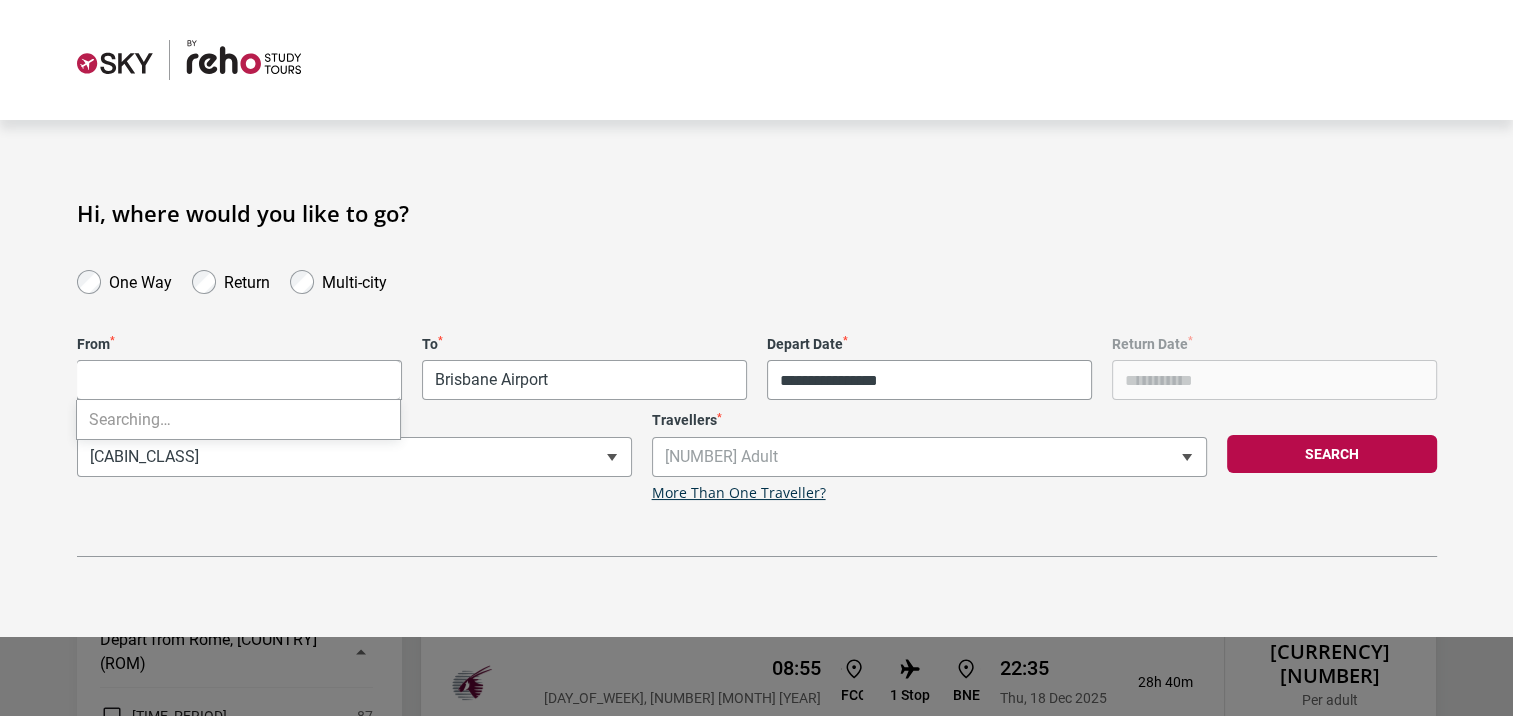 click on "**********" at bounding box center (756, 19348) 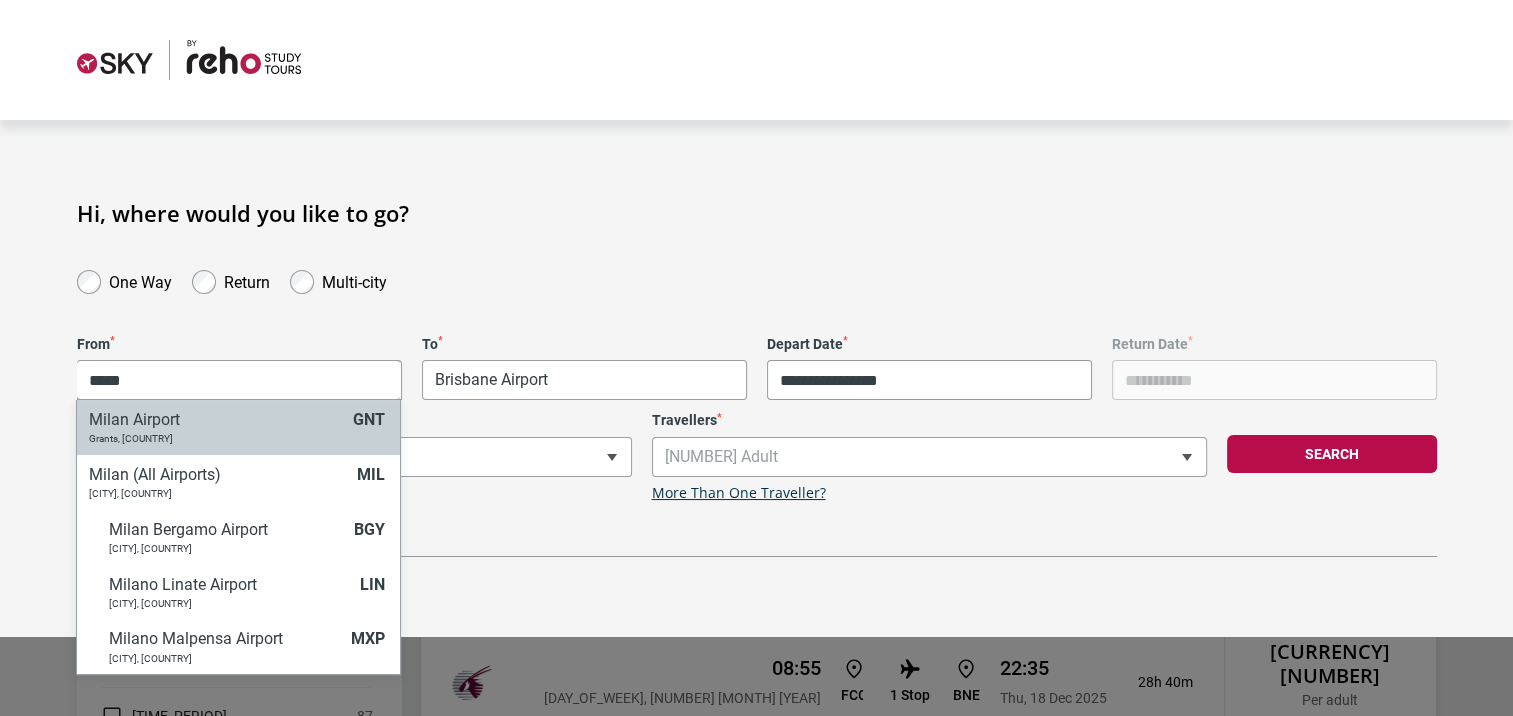 type on "*****" 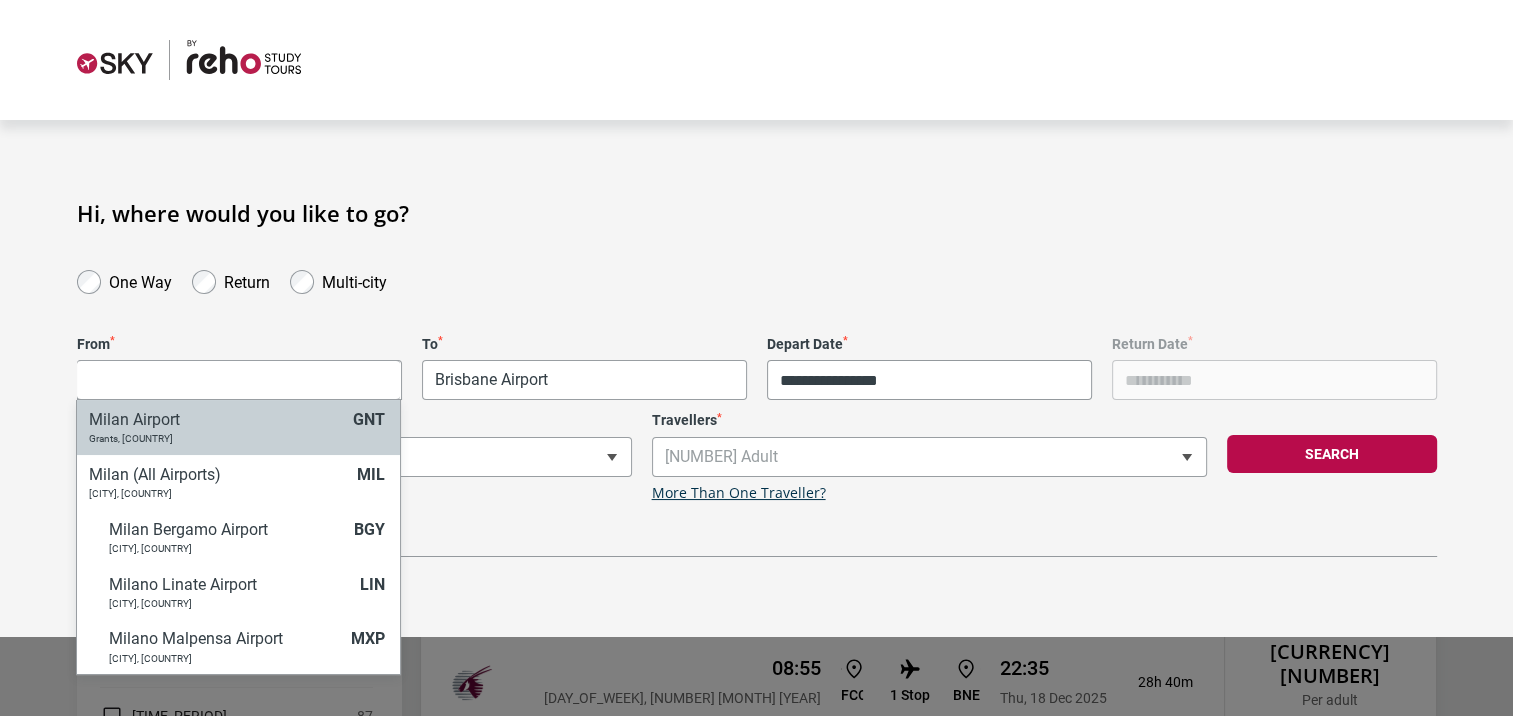 select on "GNTA" 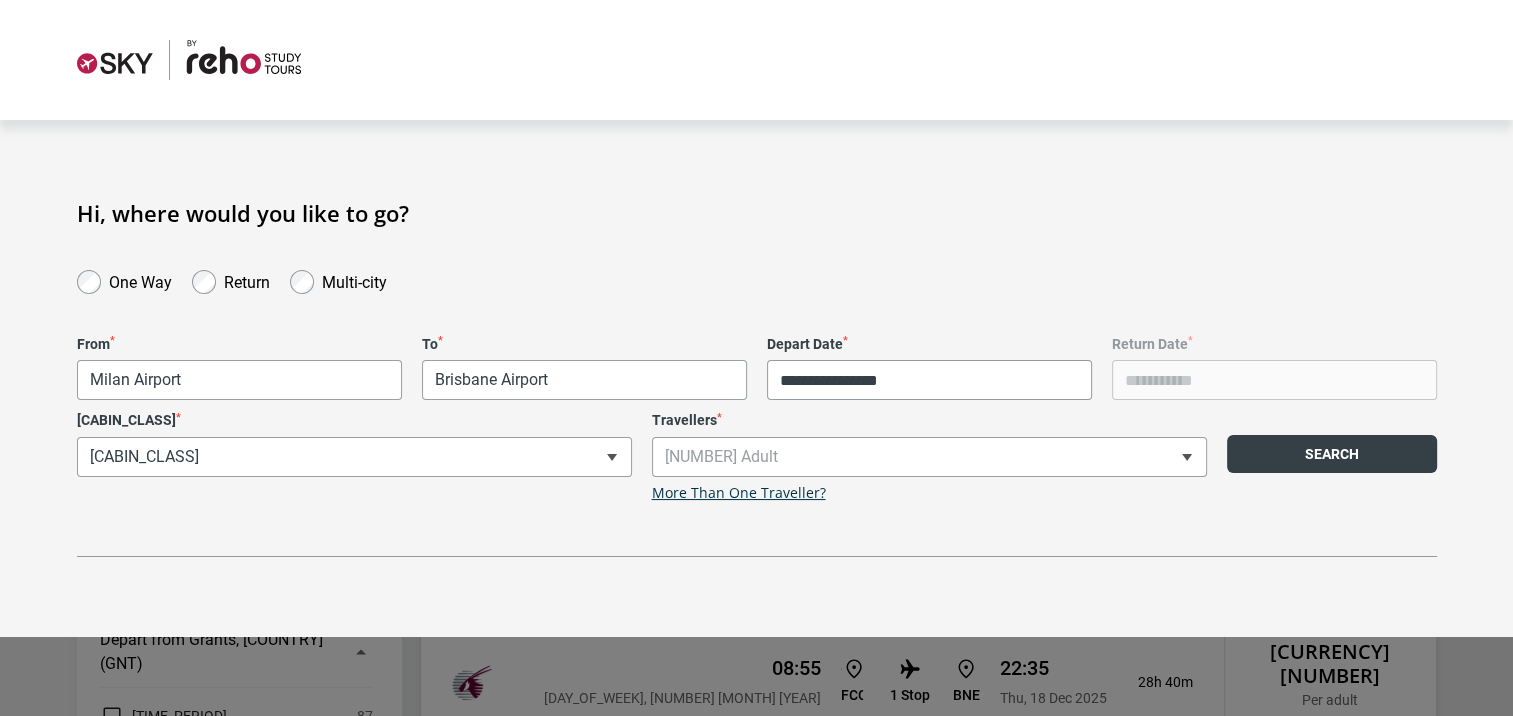 click on "Search" at bounding box center [1332, 454] 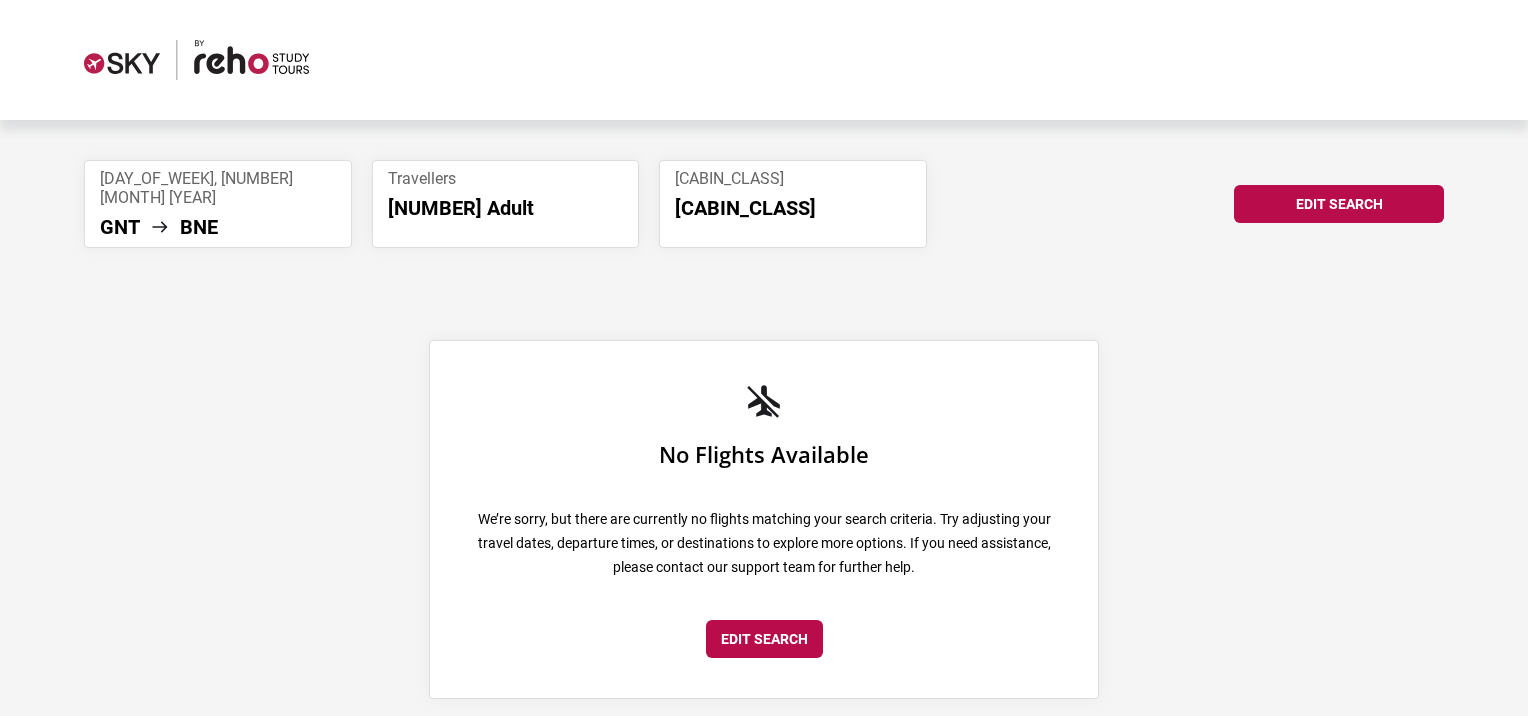 click on "Wed, 17 Dec 2025   GNT     BNE" at bounding box center [218, 204] 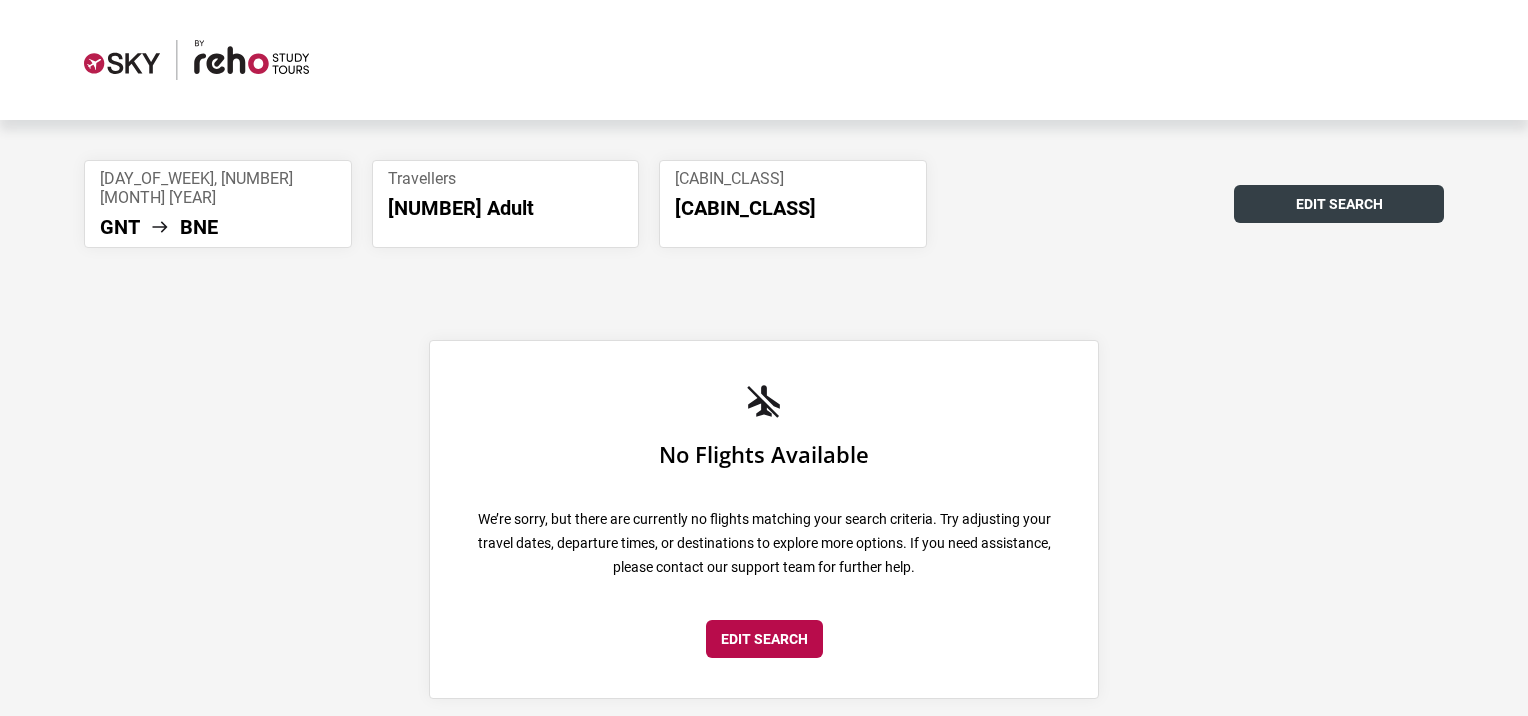 click on "Edit Search" at bounding box center (1339, 204) 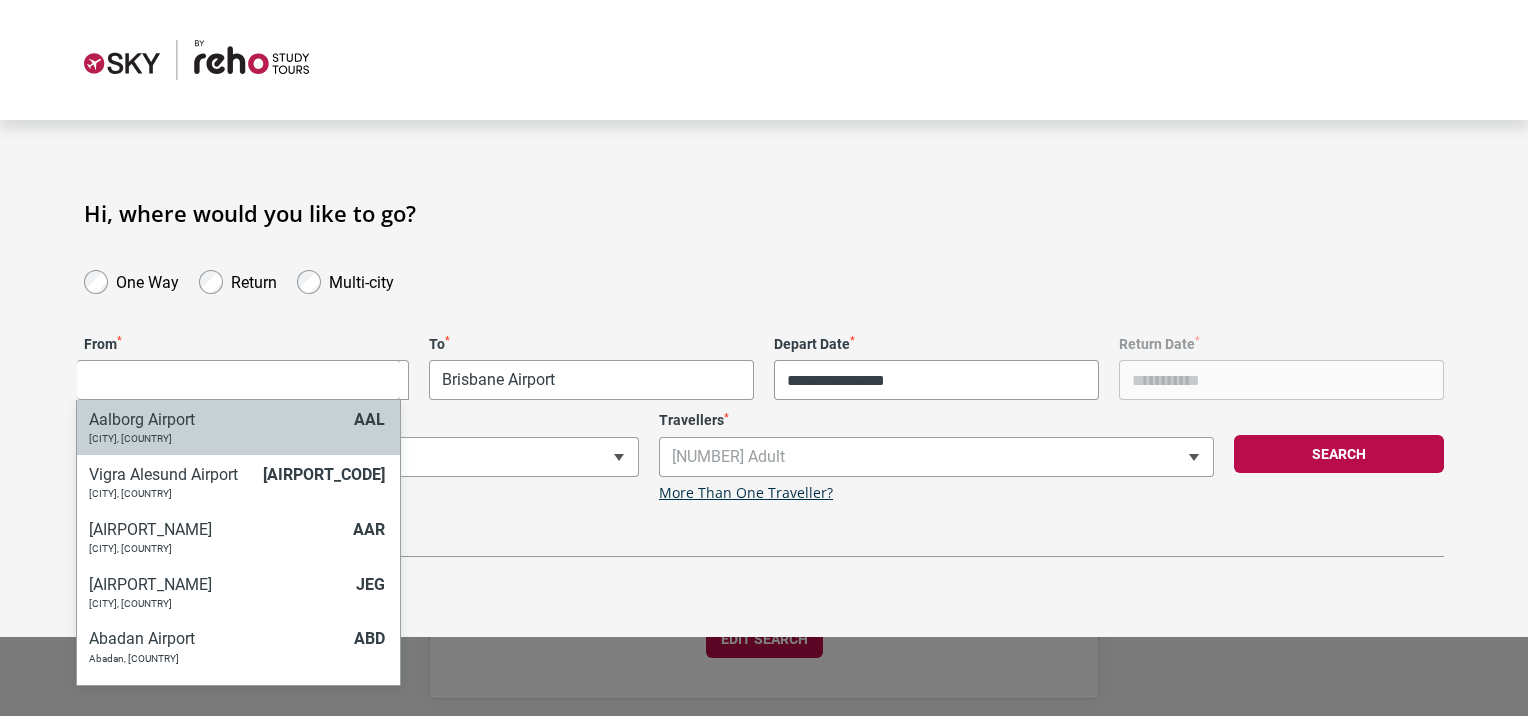 click on "**********" at bounding box center [764, 358] 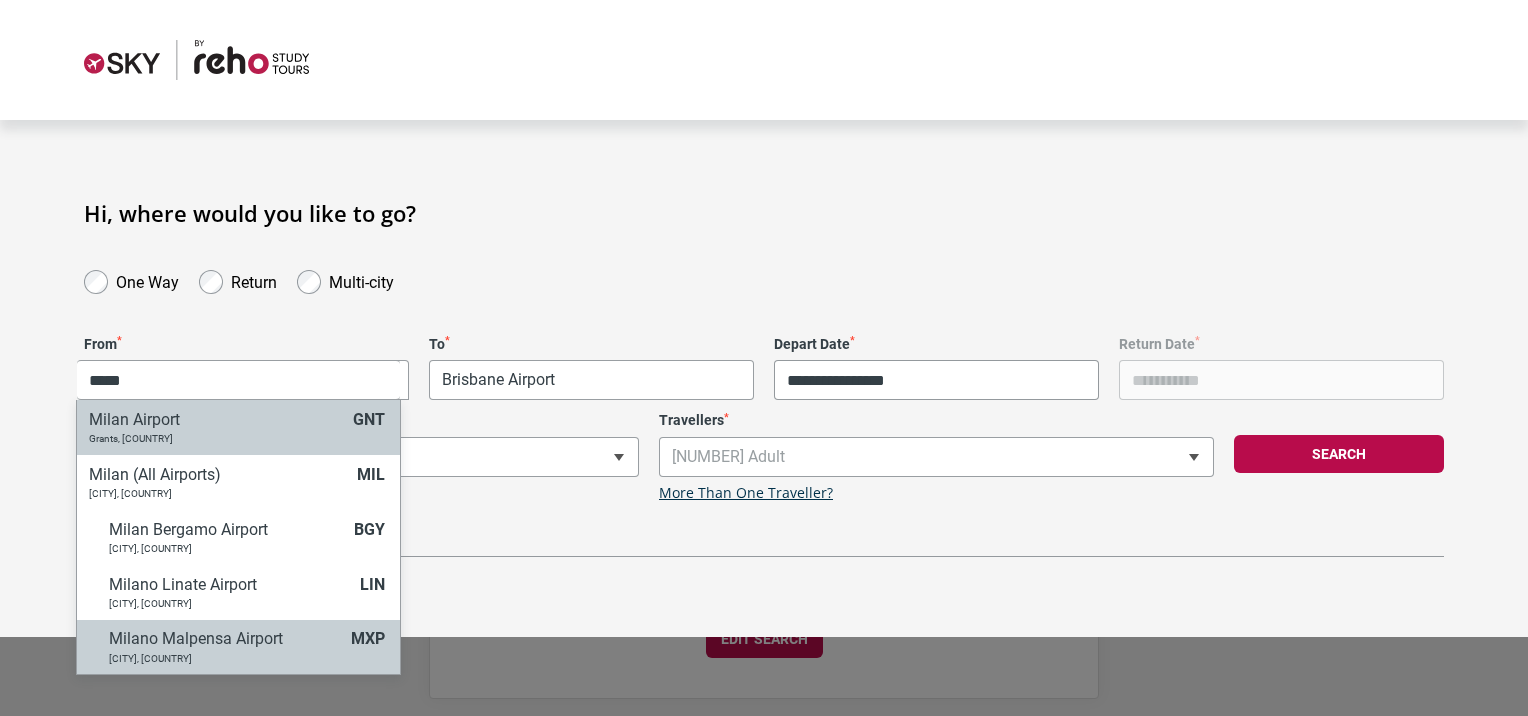 type on "*****" 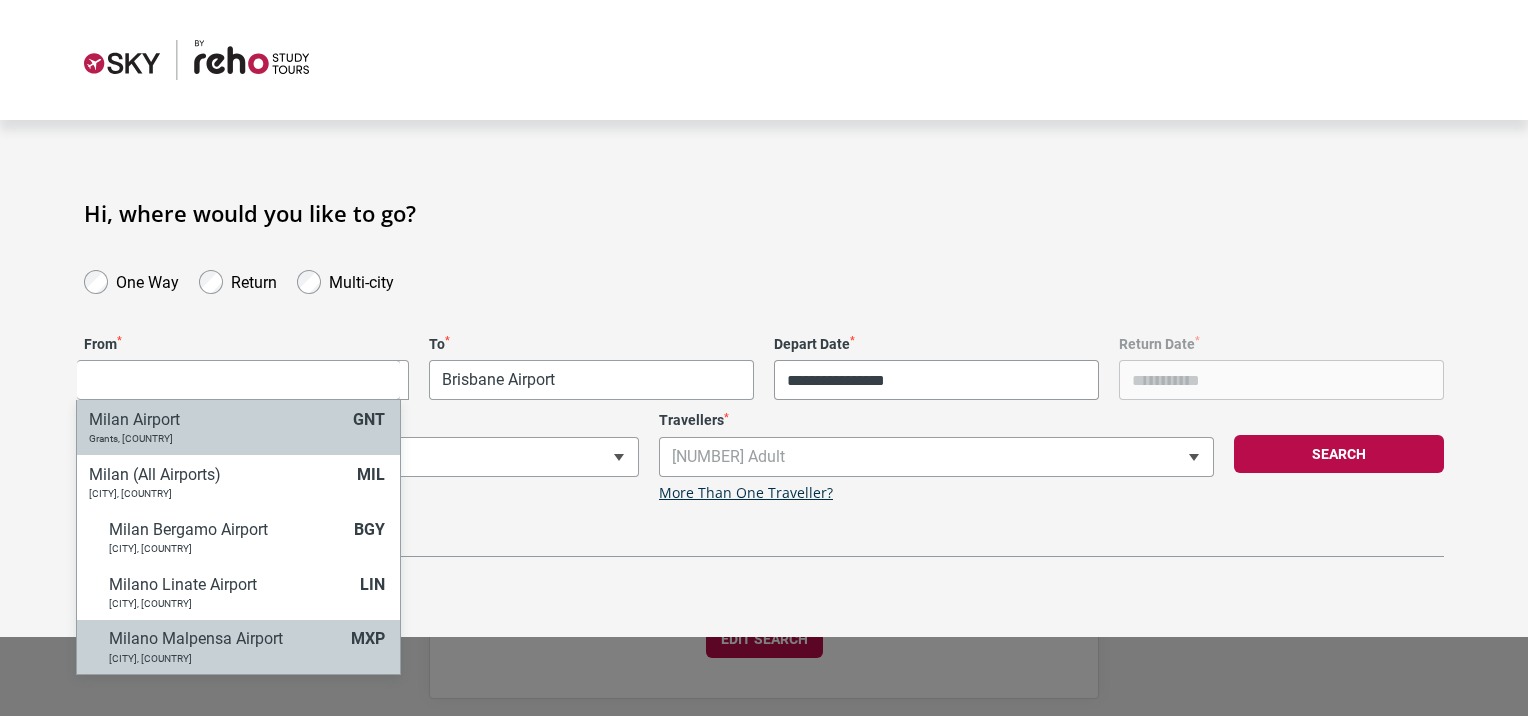 select on "MXPA" 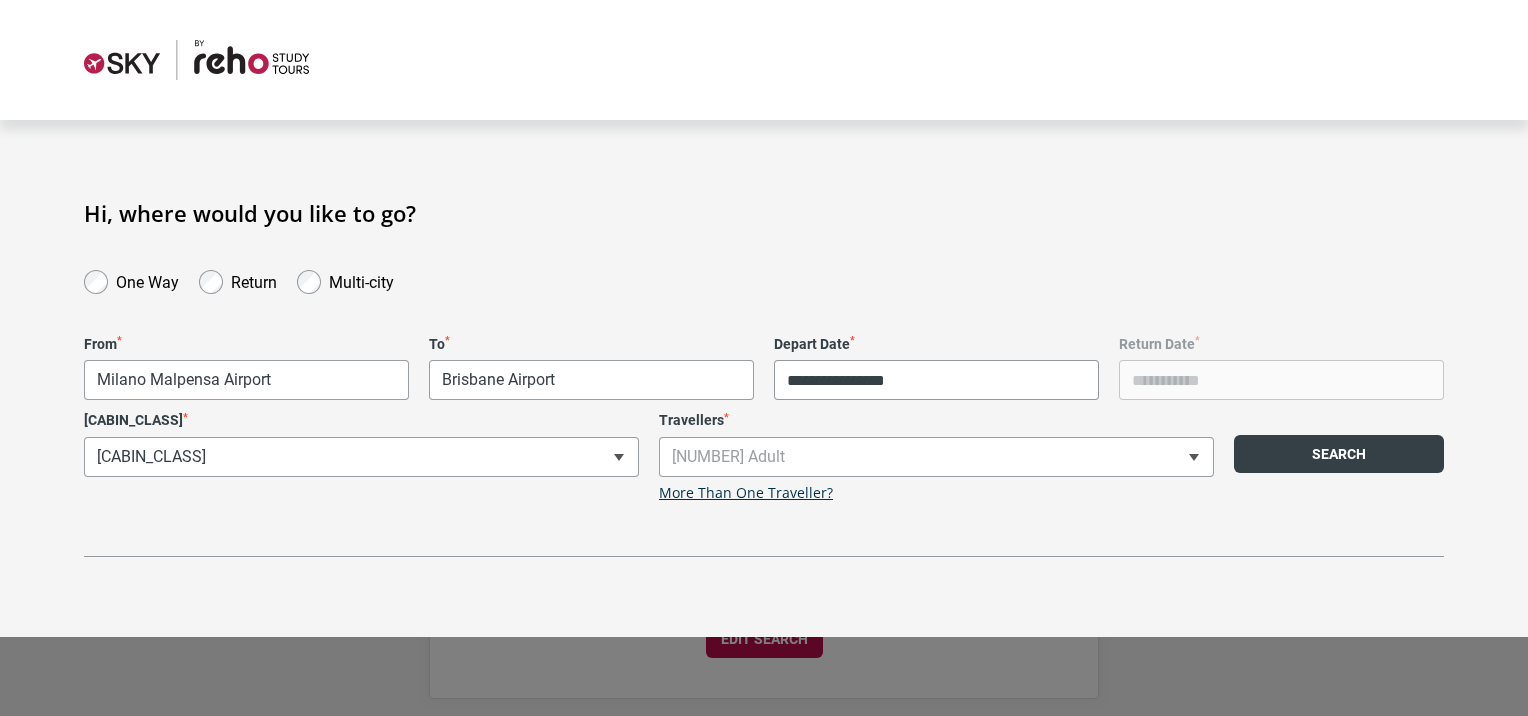 click on "Search" at bounding box center (1339, 454) 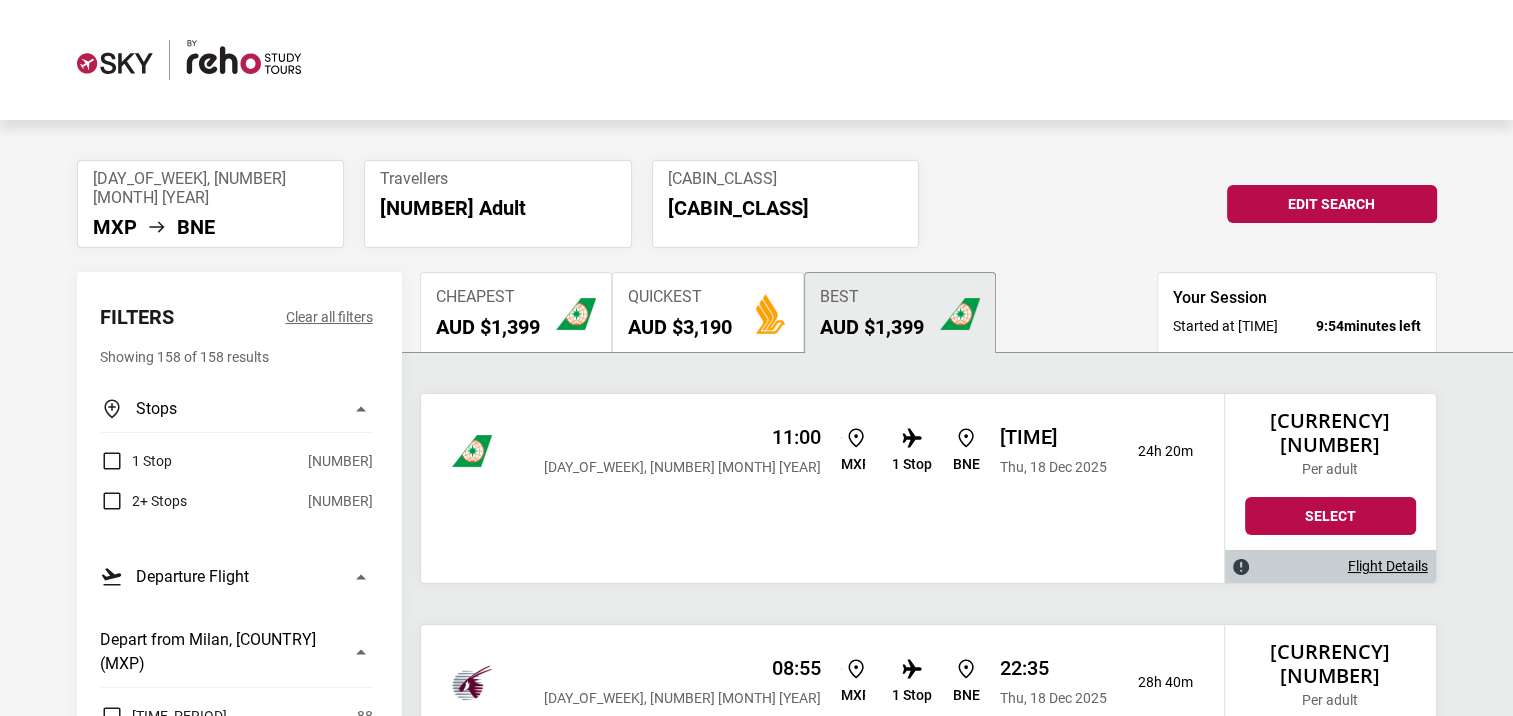 click on "AUD $1,399" at bounding box center [488, 327] 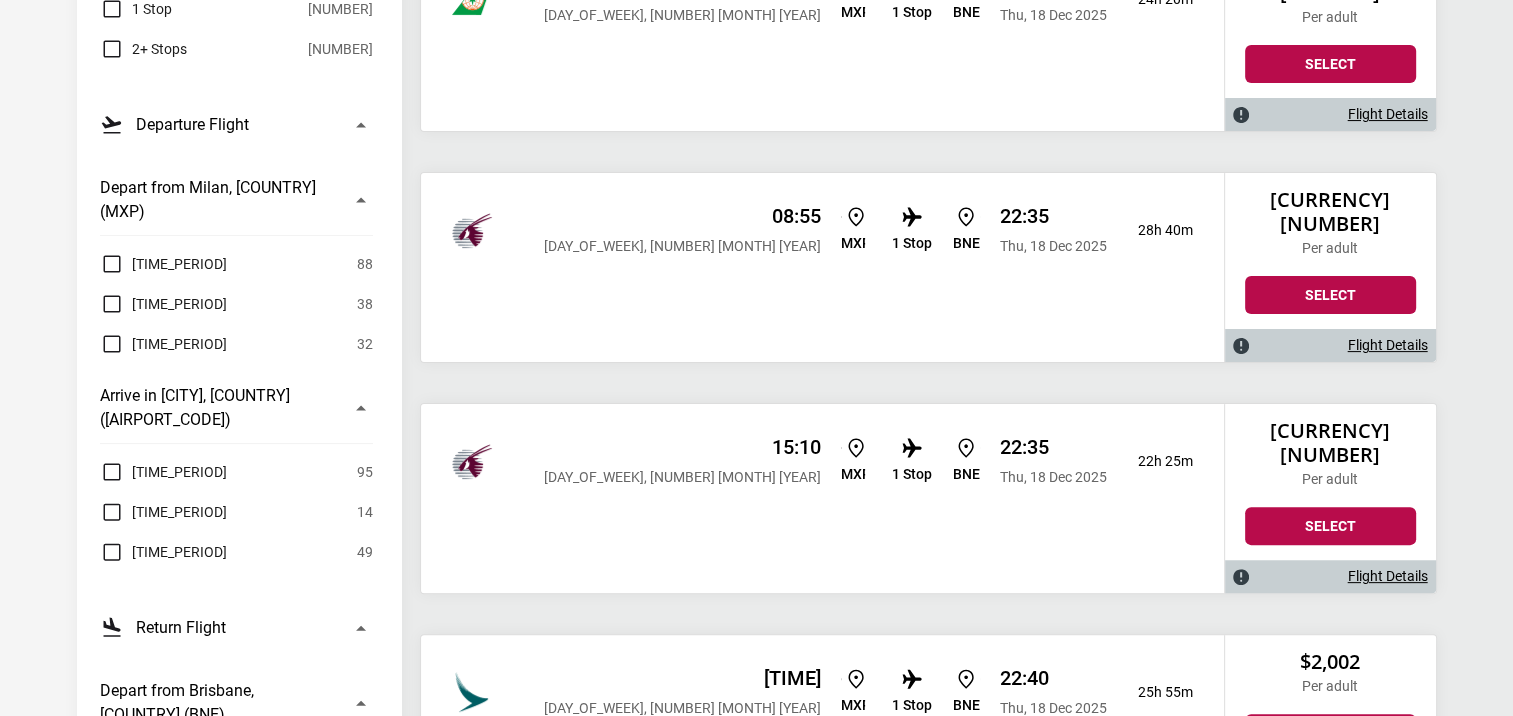scroll, scrollTop: 0, scrollLeft: 0, axis: both 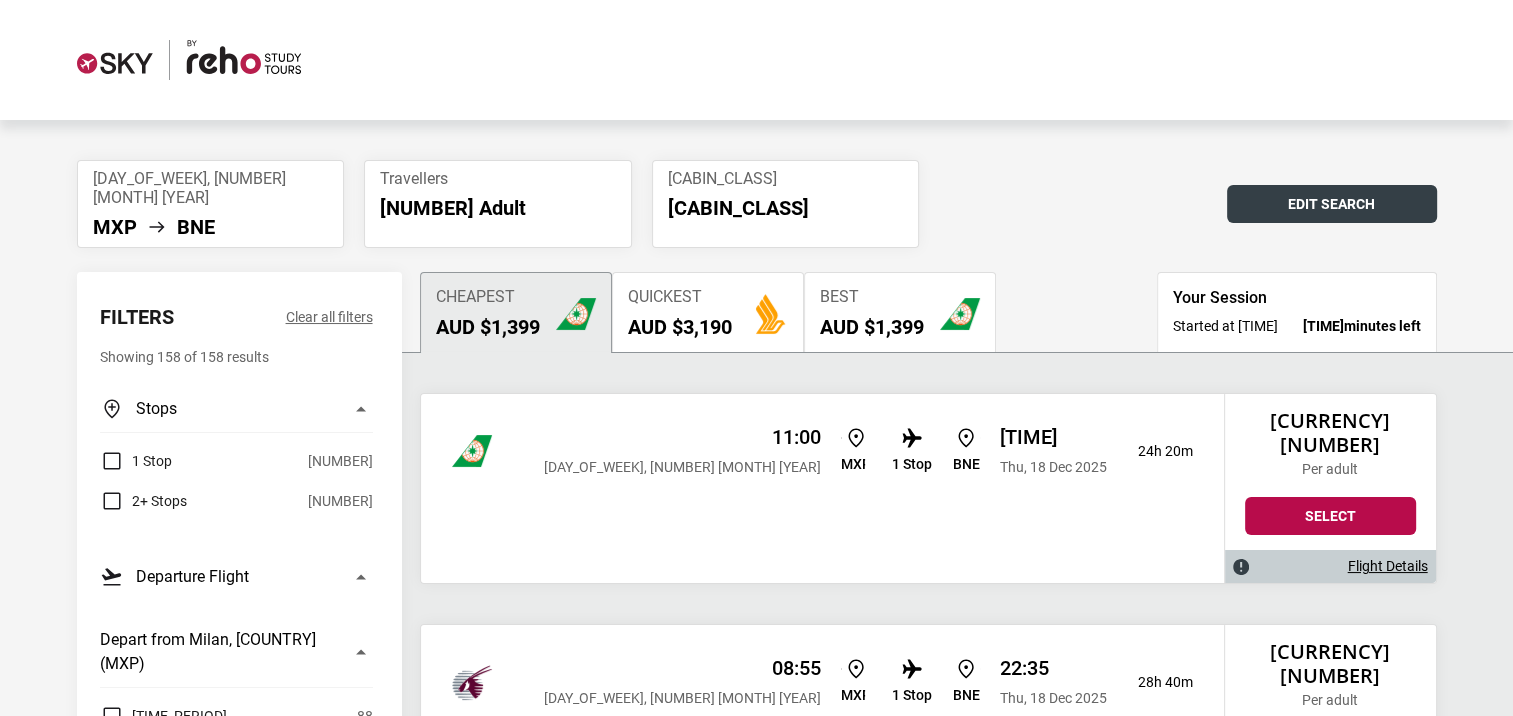click on "Edit Search" at bounding box center (1332, 204) 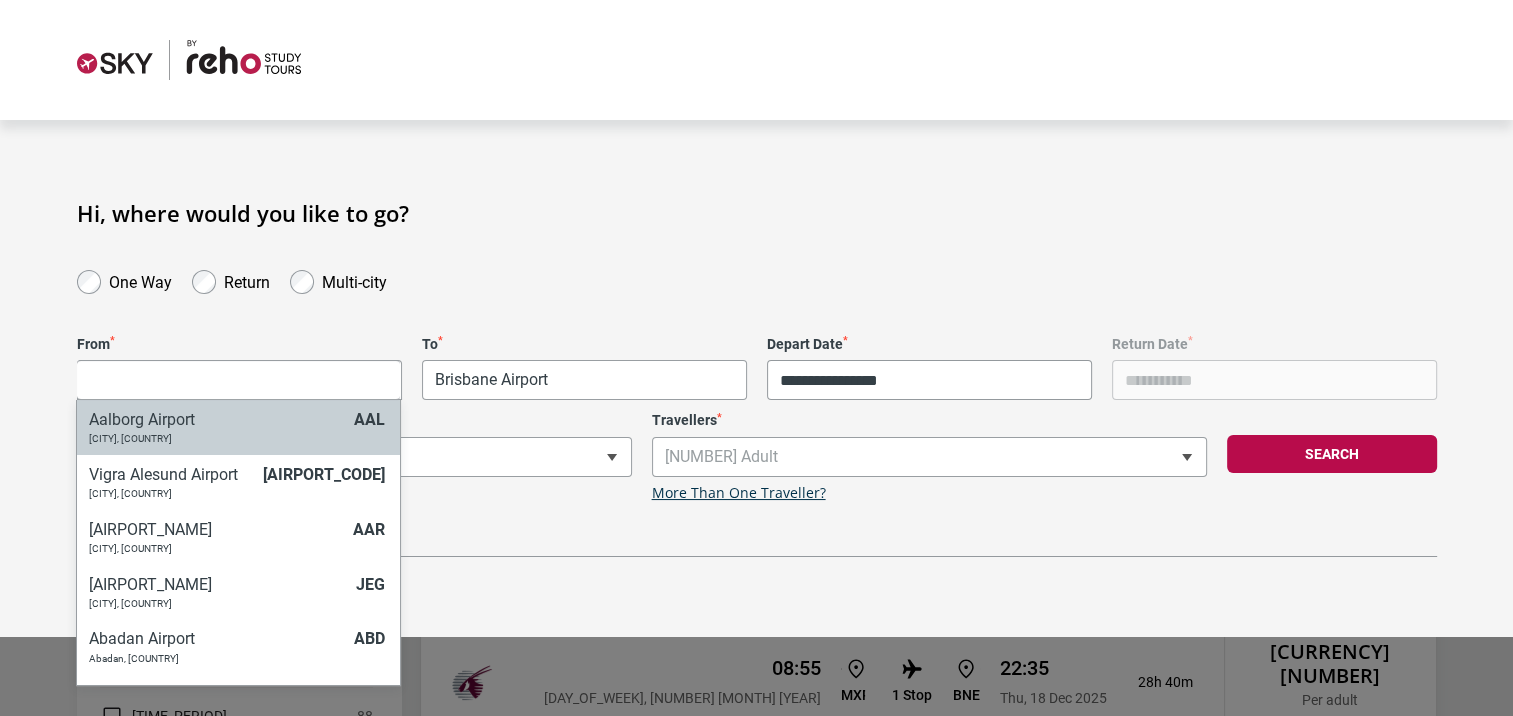 click on "**********" at bounding box center [756, 17337] 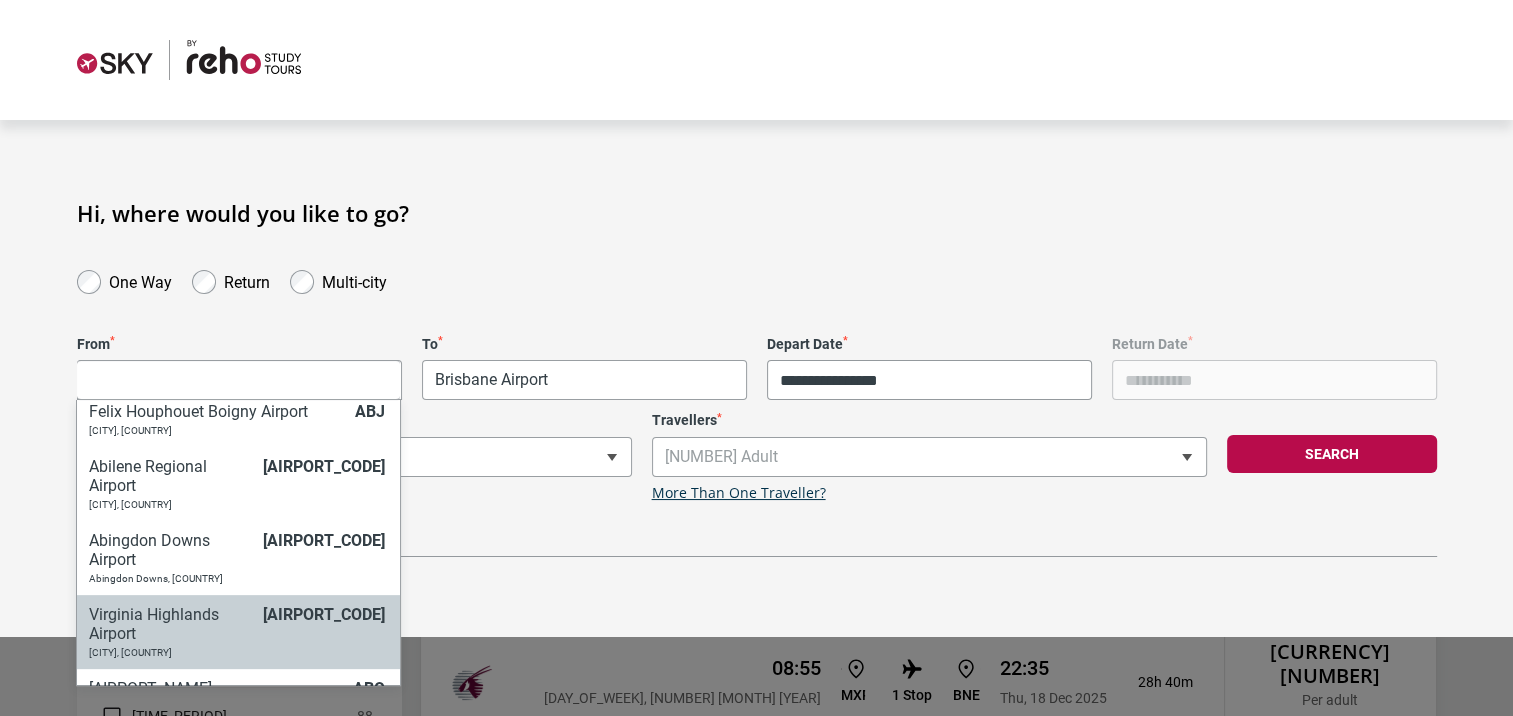 scroll, scrollTop: 850, scrollLeft: 0, axis: vertical 